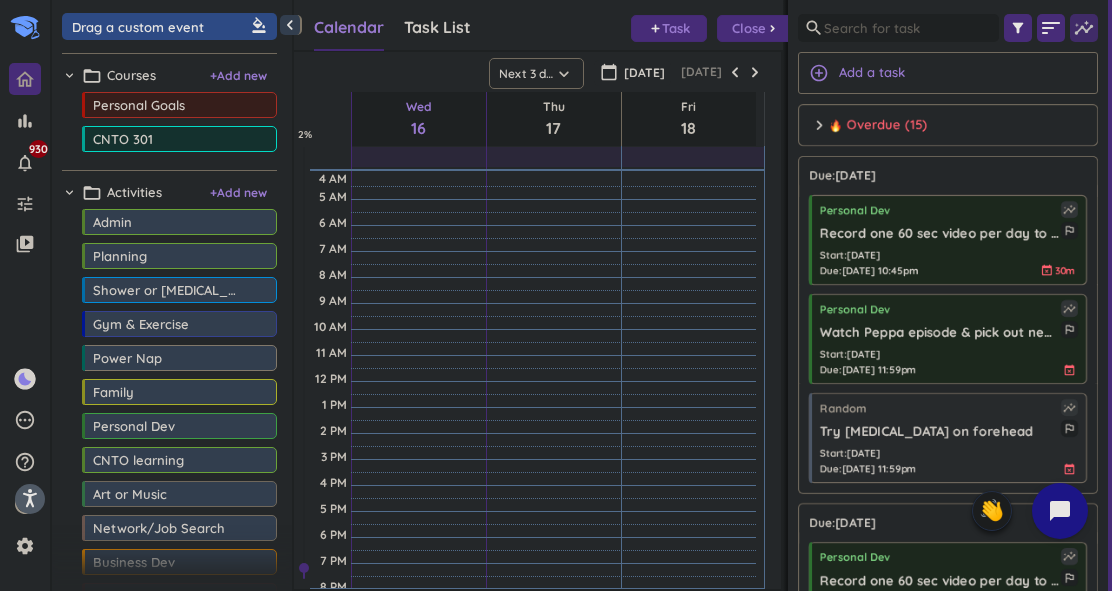 click on "chevron_right Overdue (15) done [PERSON_NAME] all complete" at bounding box center [948, 130] 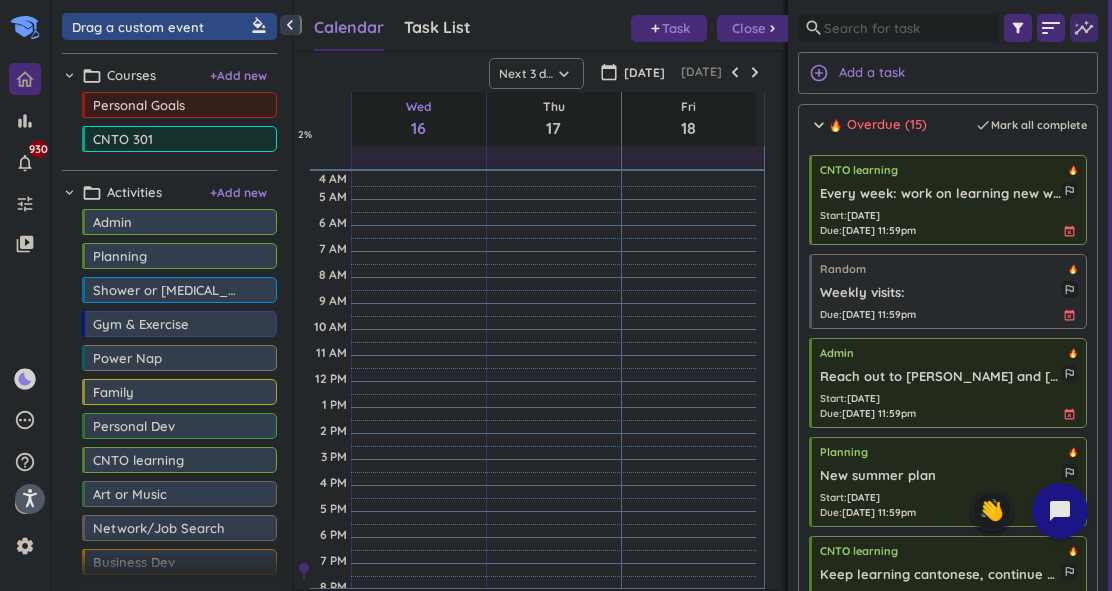 scroll, scrollTop: 0, scrollLeft: 0, axis: both 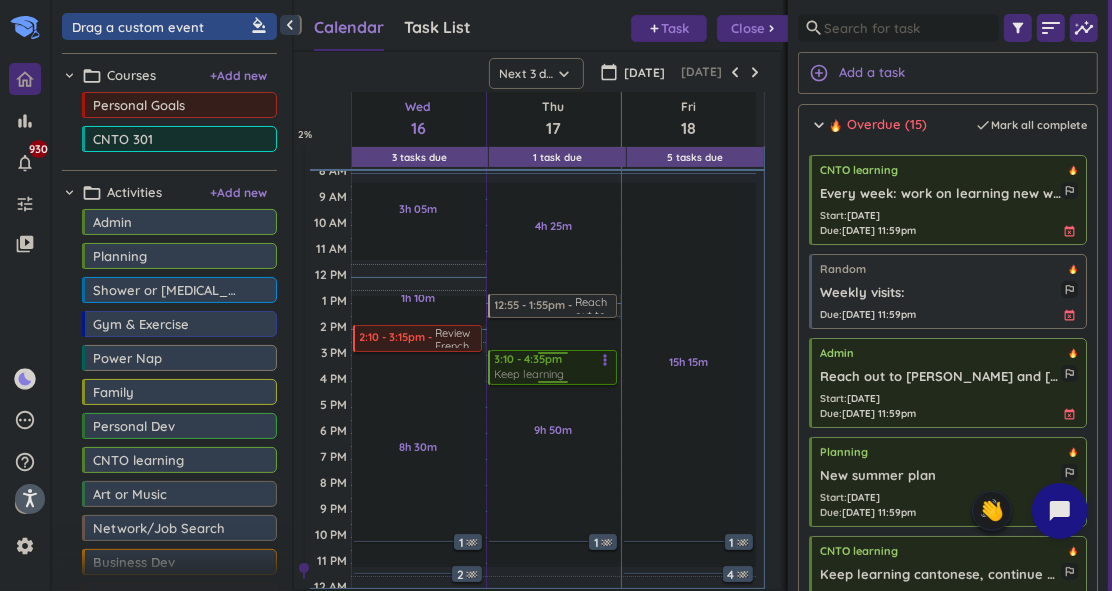 drag, startPoint x: 495, startPoint y: 361, endPoint x: 517, endPoint y: 372, distance: 24.596748 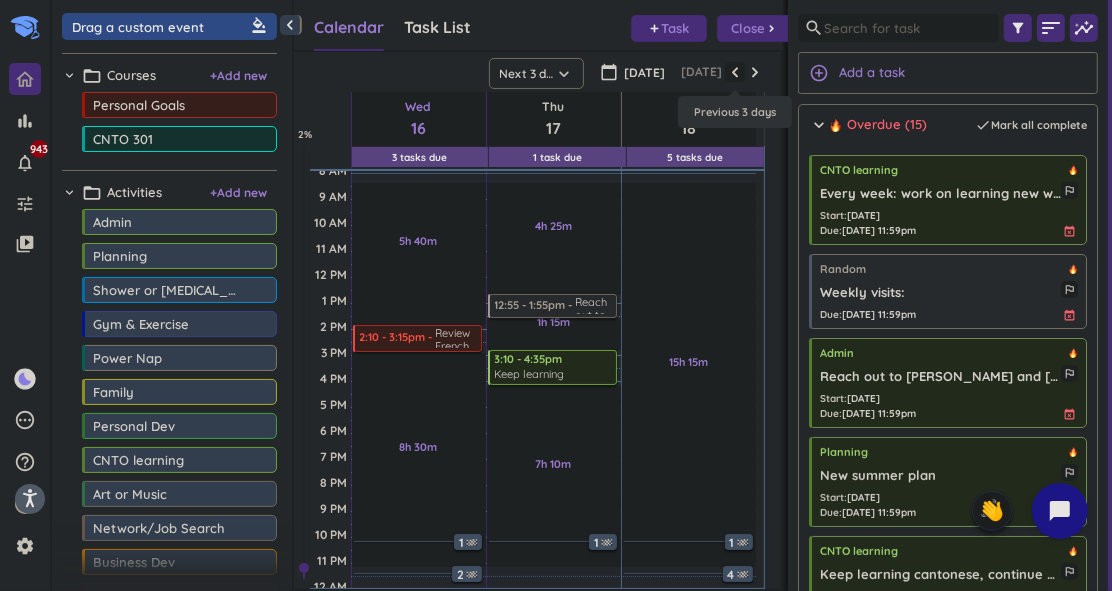 click at bounding box center (735, 72) 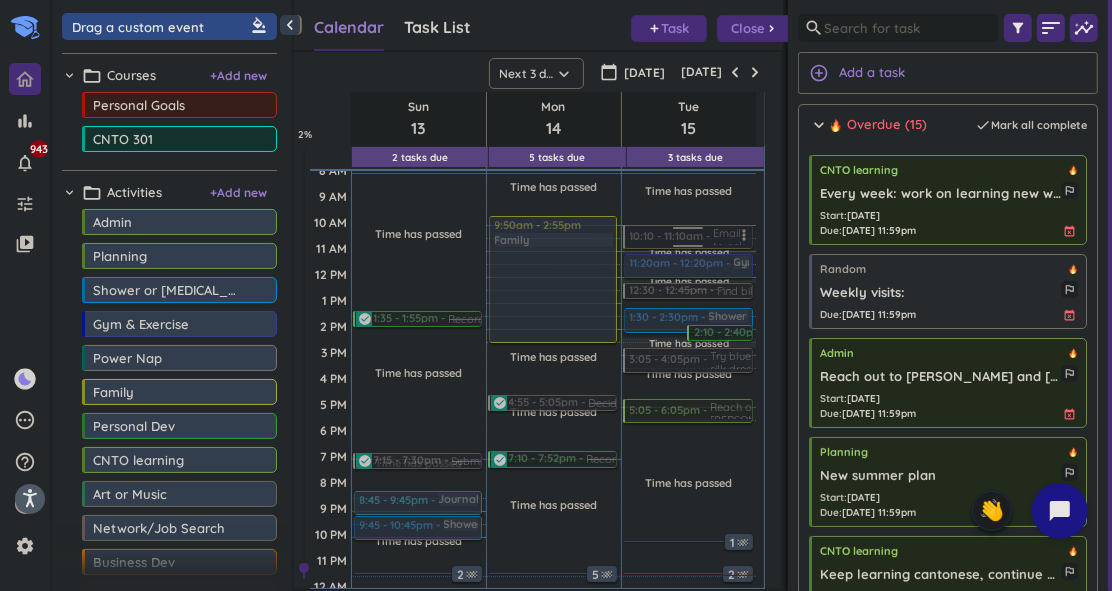 click at bounding box center [688, 237] 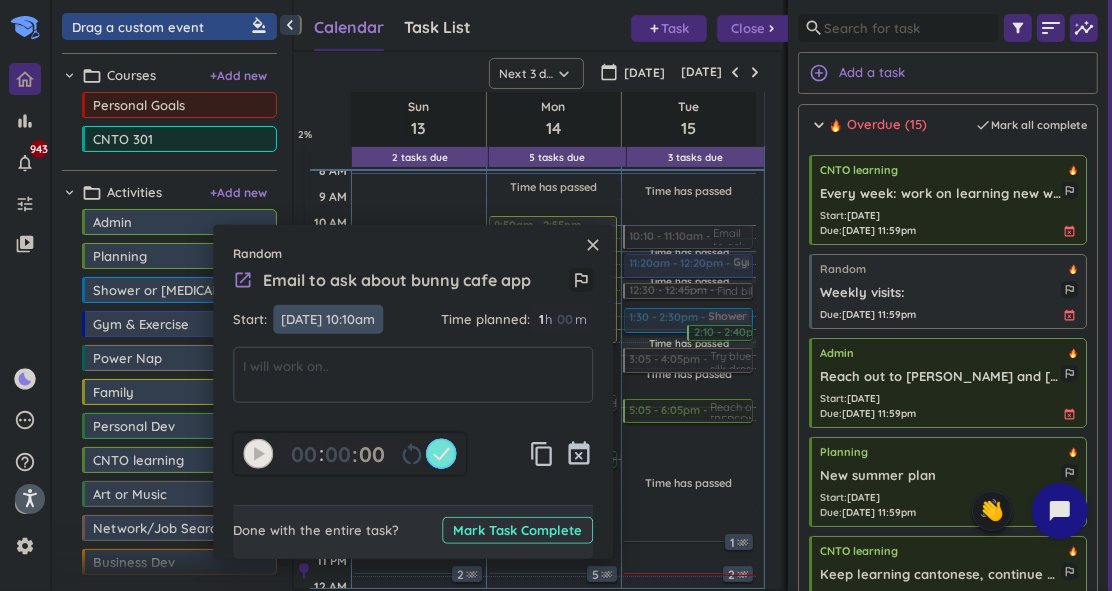 click on "[DATE] 10:10am" at bounding box center (328, 319) 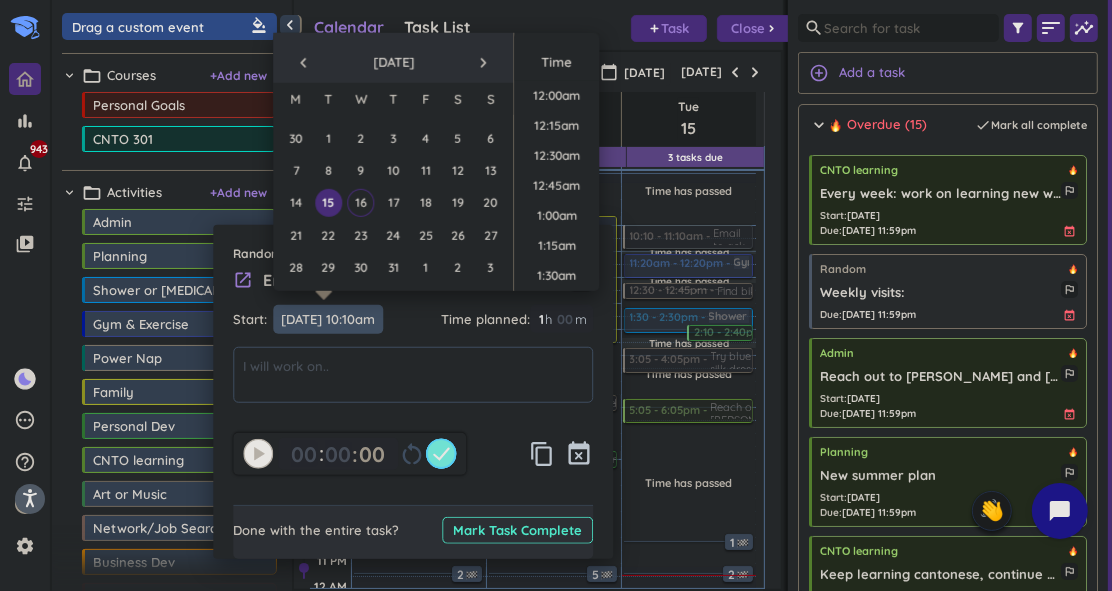scroll, scrollTop: 1110, scrollLeft: 0, axis: vertical 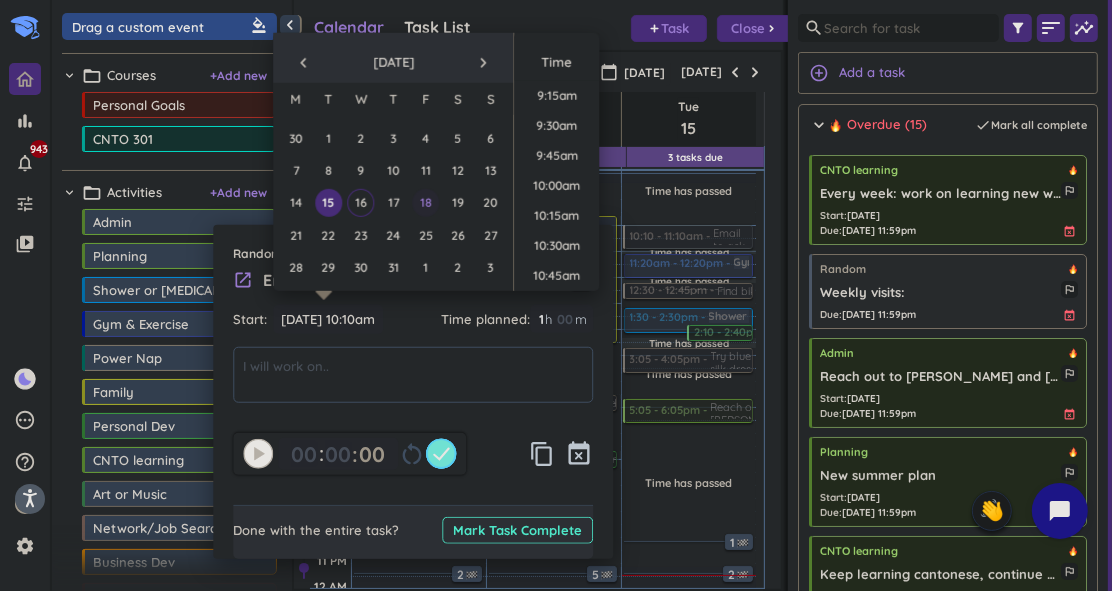 click on "18" at bounding box center [425, 202] 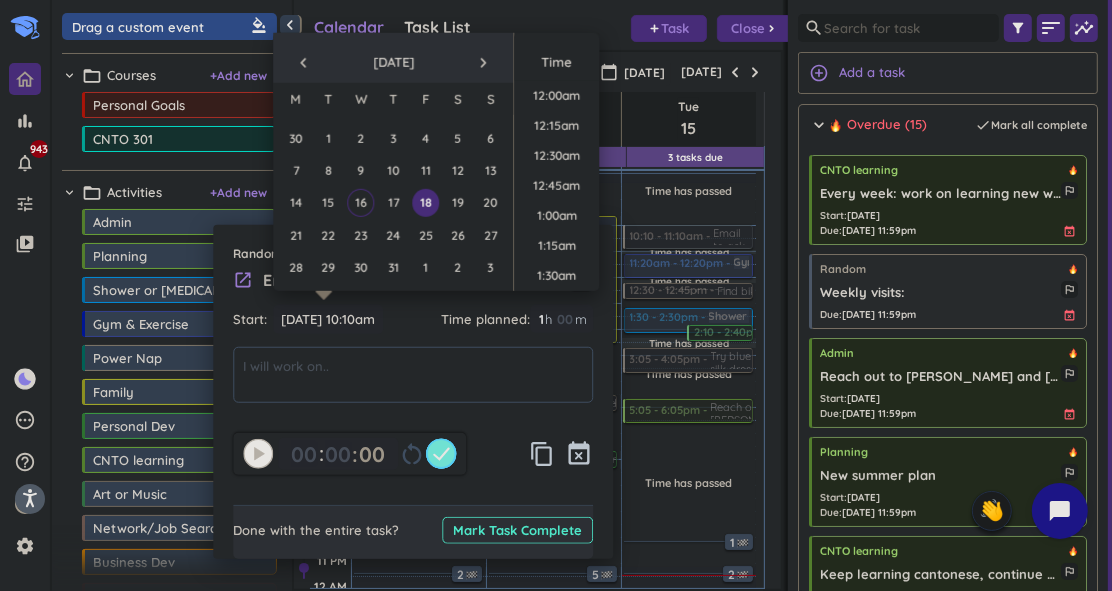 scroll, scrollTop: 1110, scrollLeft: 0, axis: vertical 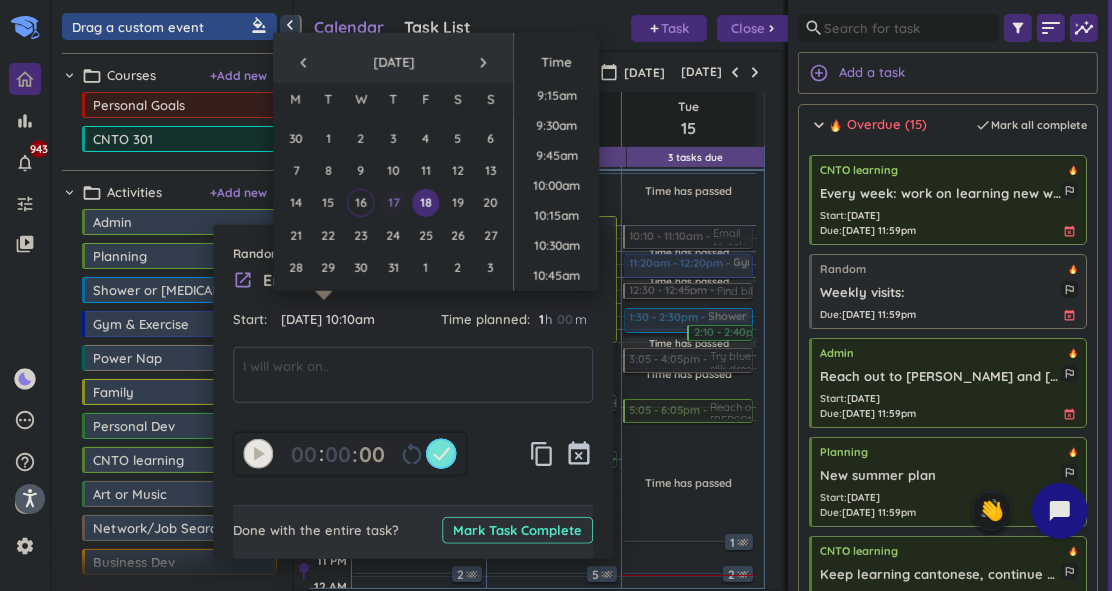 click on "17" at bounding box center [393, 202] 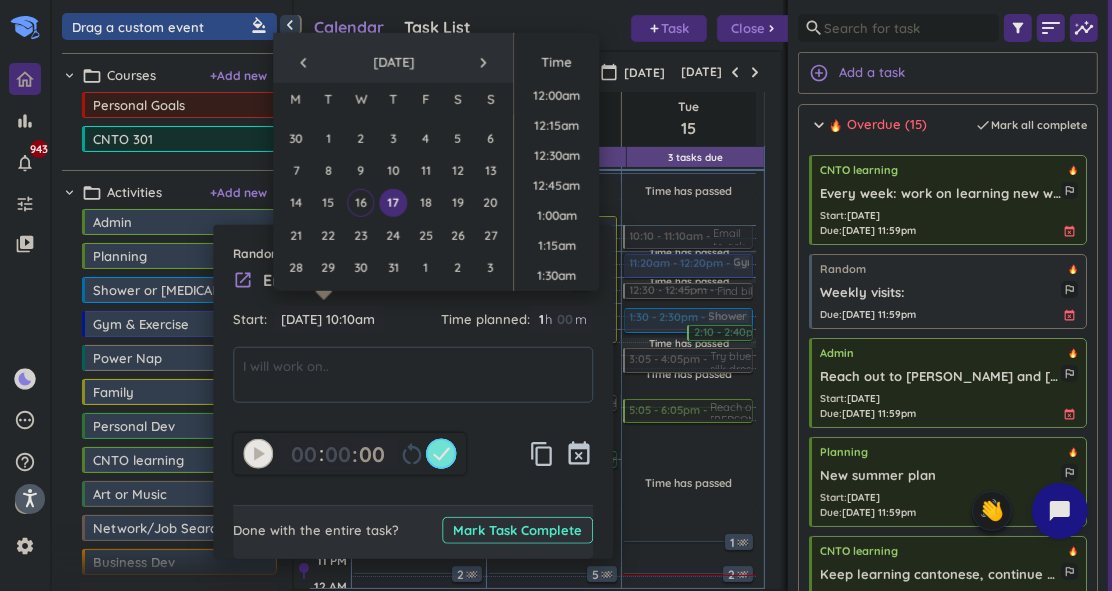 scroll, scrollTop: 1110, scrollLeft: 0, axis: vertical 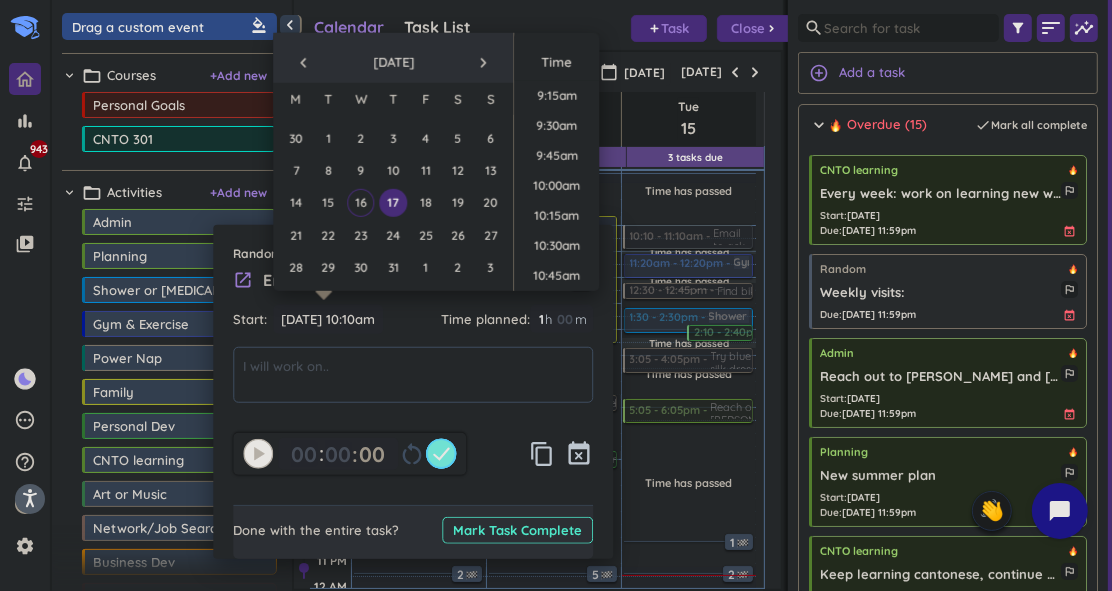 click on "Calendar Task List Calendar keyboard_arrow_down add Task Close chevron_right" at bounding box center (538, 25) 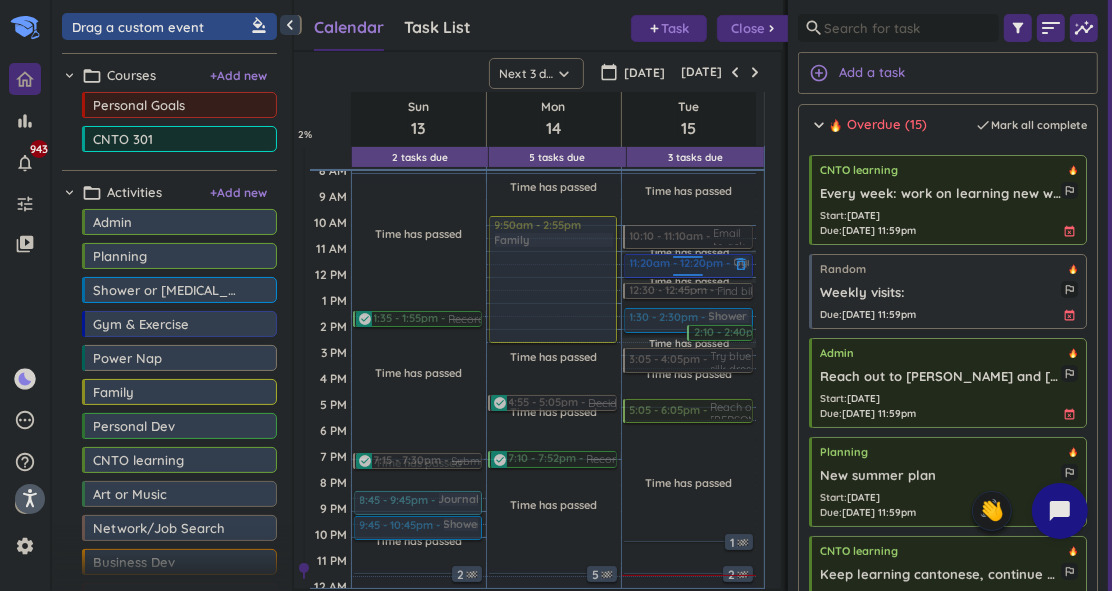 click at bounding box center (687, 266) 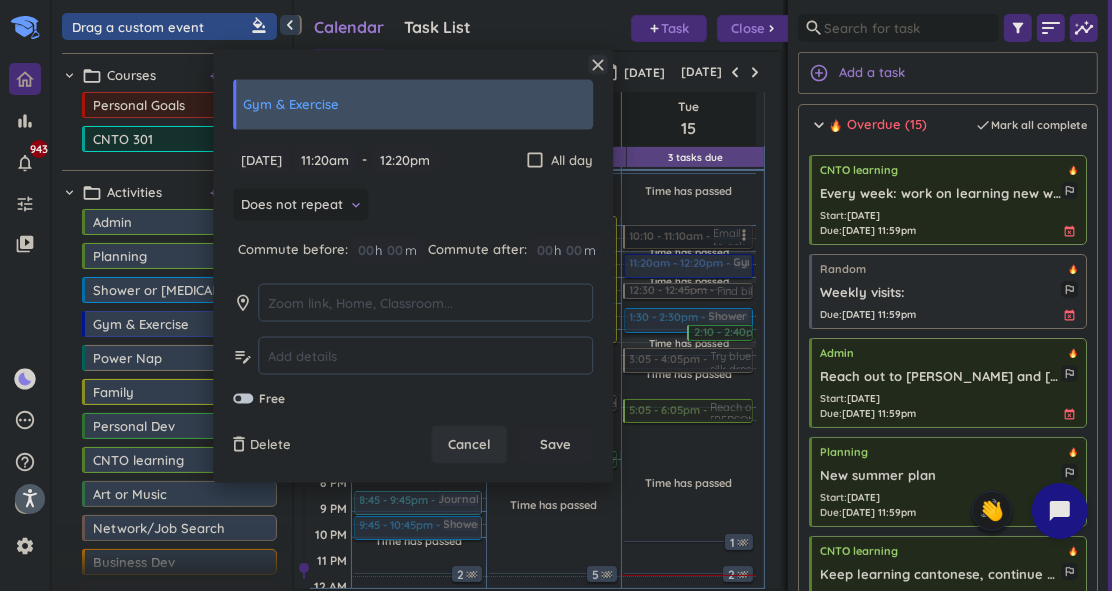 click on "10:10 - 11:10am Email to ask about bunny cafe app more_vert" at bounding box center [688, 237] 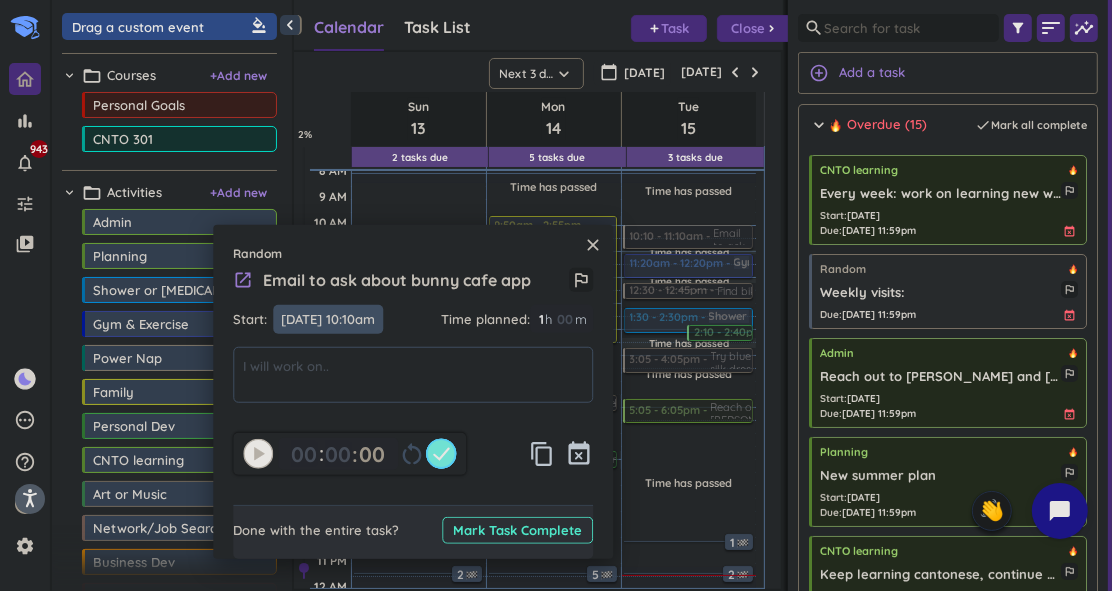 click on "[DATE] 10:10am" at bounding box center (328, 319) 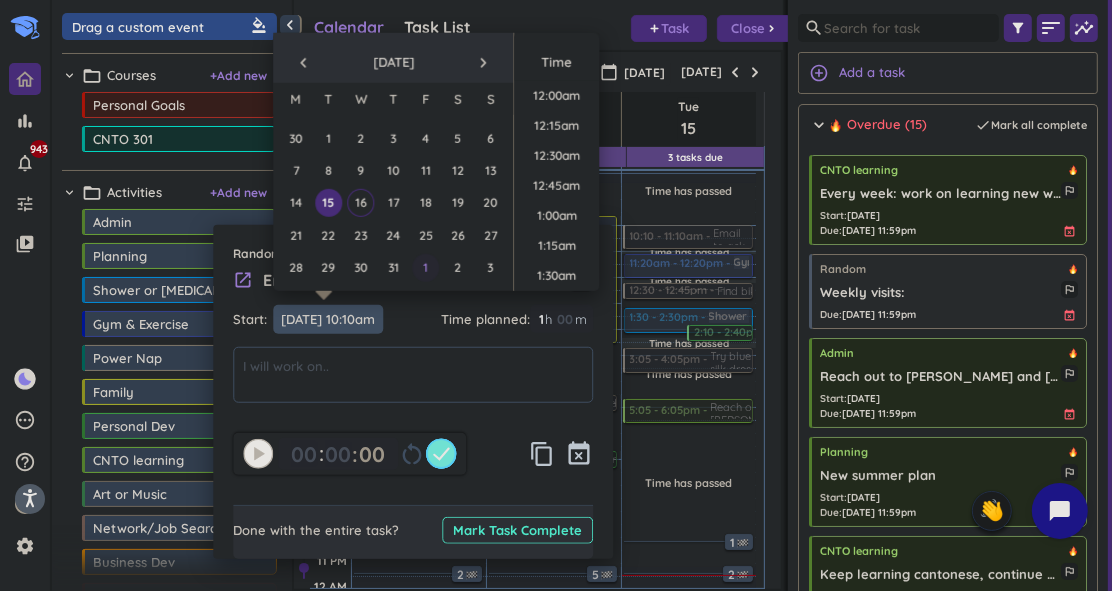 scroll, scrollTop: 1110, scrollLeft: 0, axis: vertical 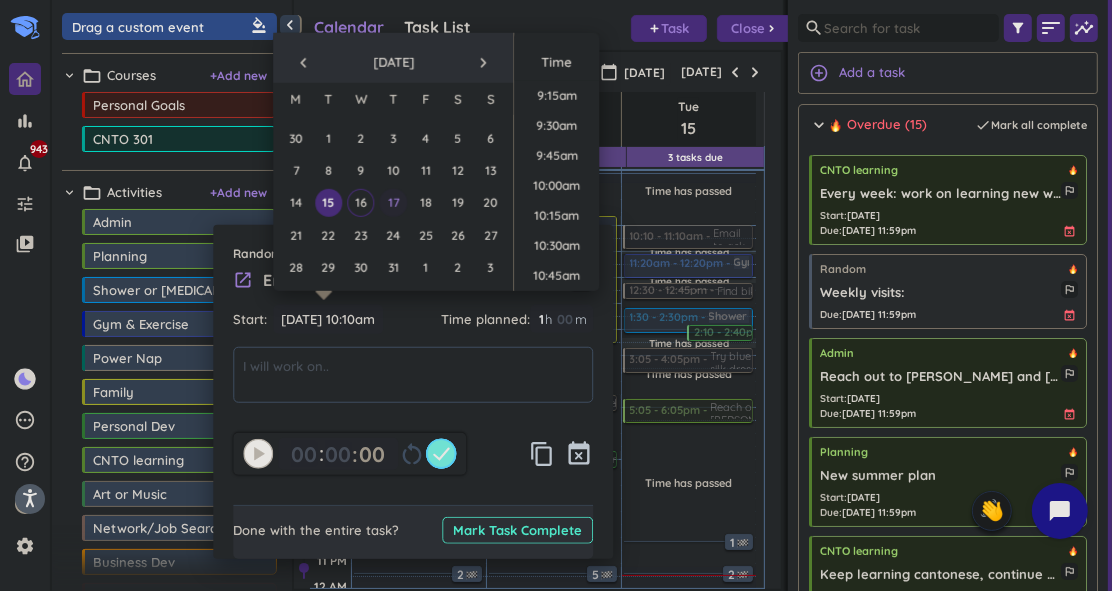 click on "17" at bounding box center [393, 202] 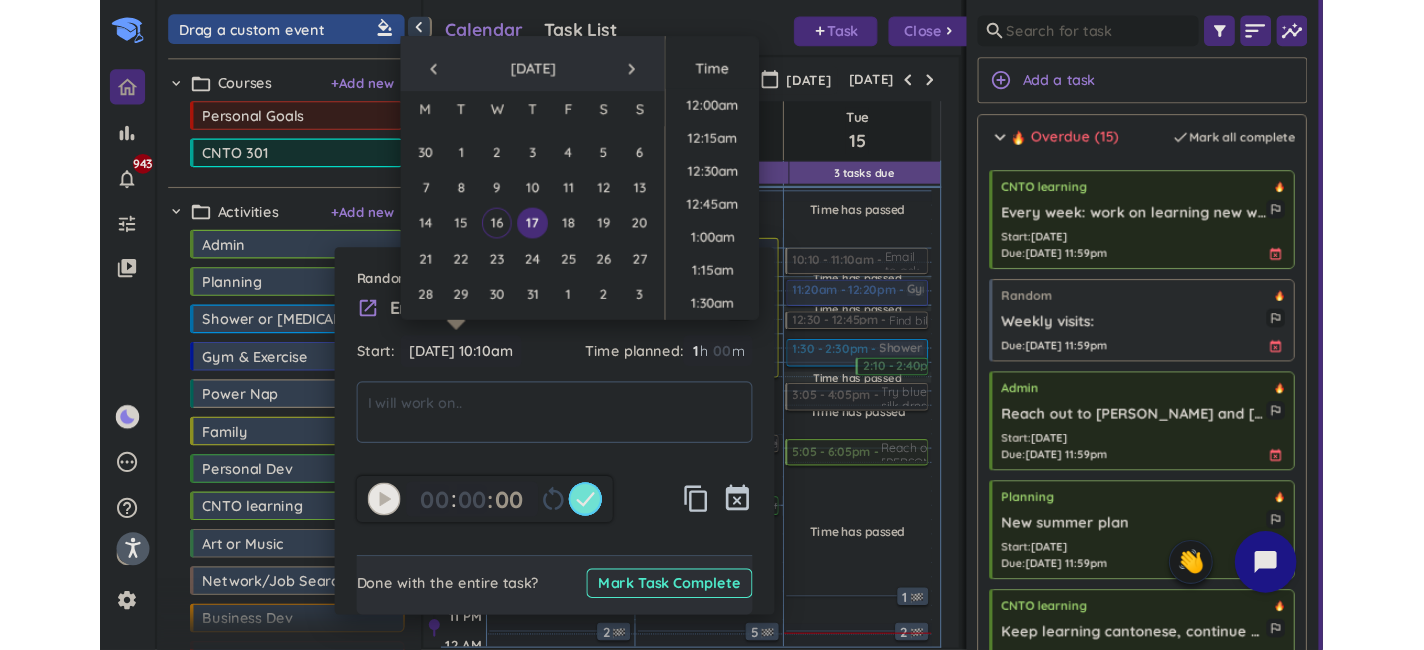 scroll, scrollTop: 1110, scrollLeft: 0, axis: vertical 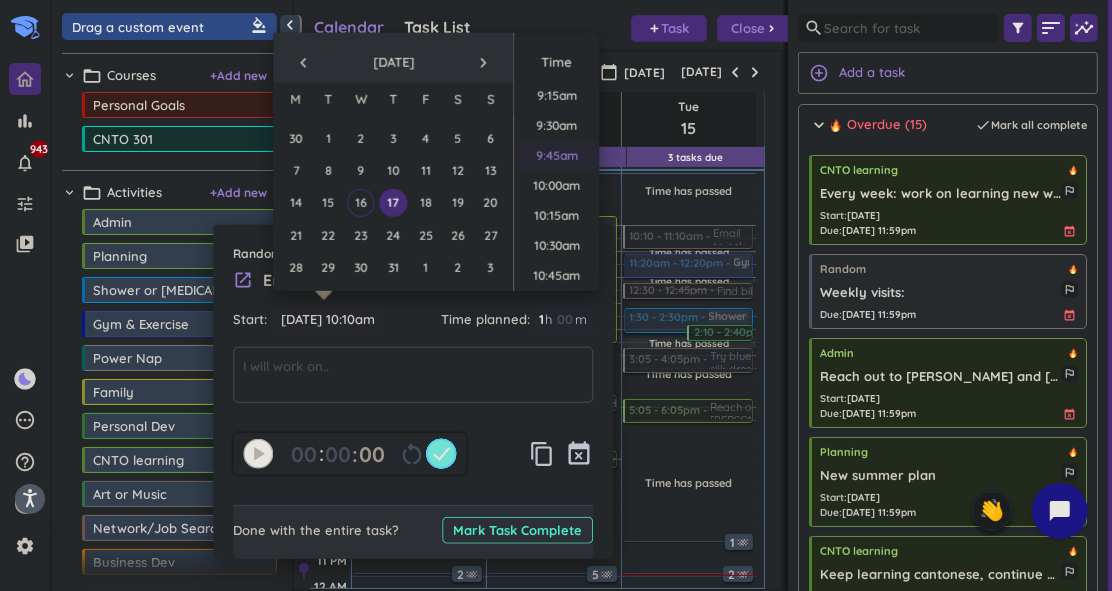 click on "9:45am" at bounding box center (556, 156) 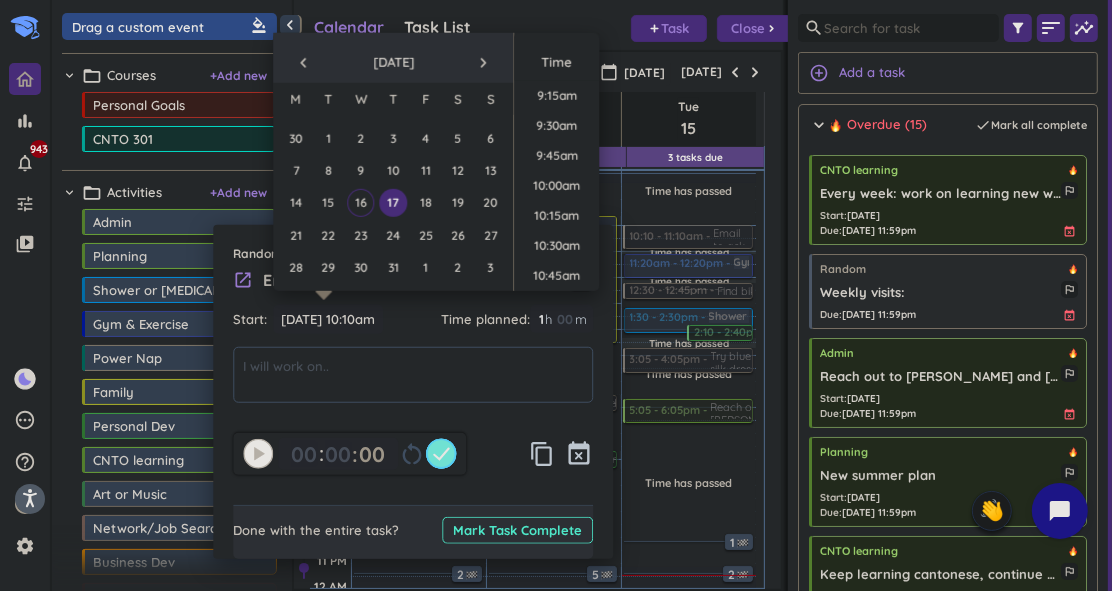 type on "[DATE] 9:45am" 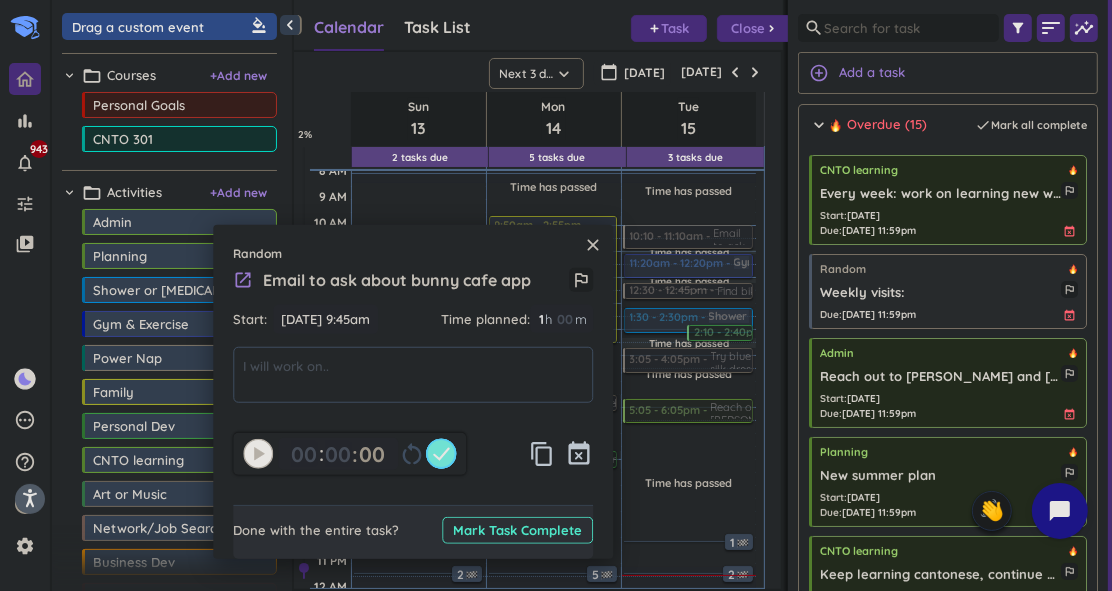 click on "Calendar Task List Calendar keyboard_arrow_down add Task Close chevron_right" at bounding box center [538, 25] 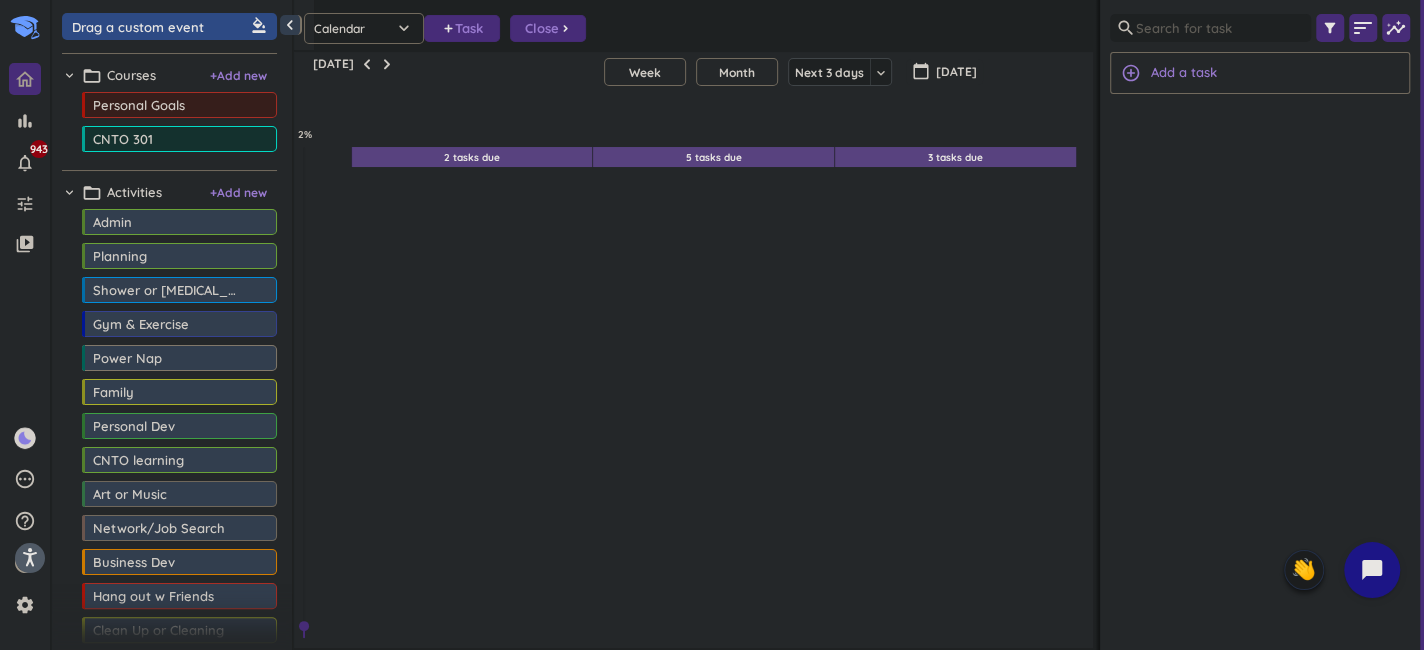 scroll, scrollTop: 34, scrollLeft: 785, axis: both 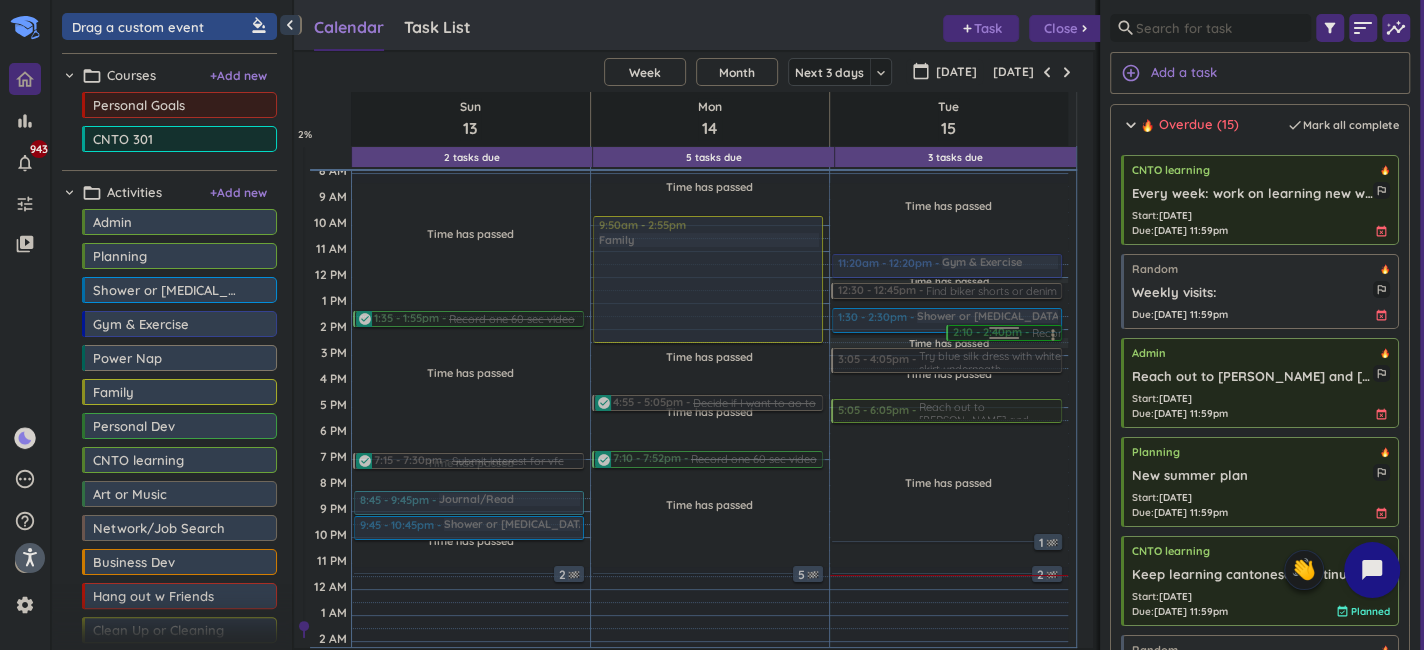 click at bounding box center [1004, 341] 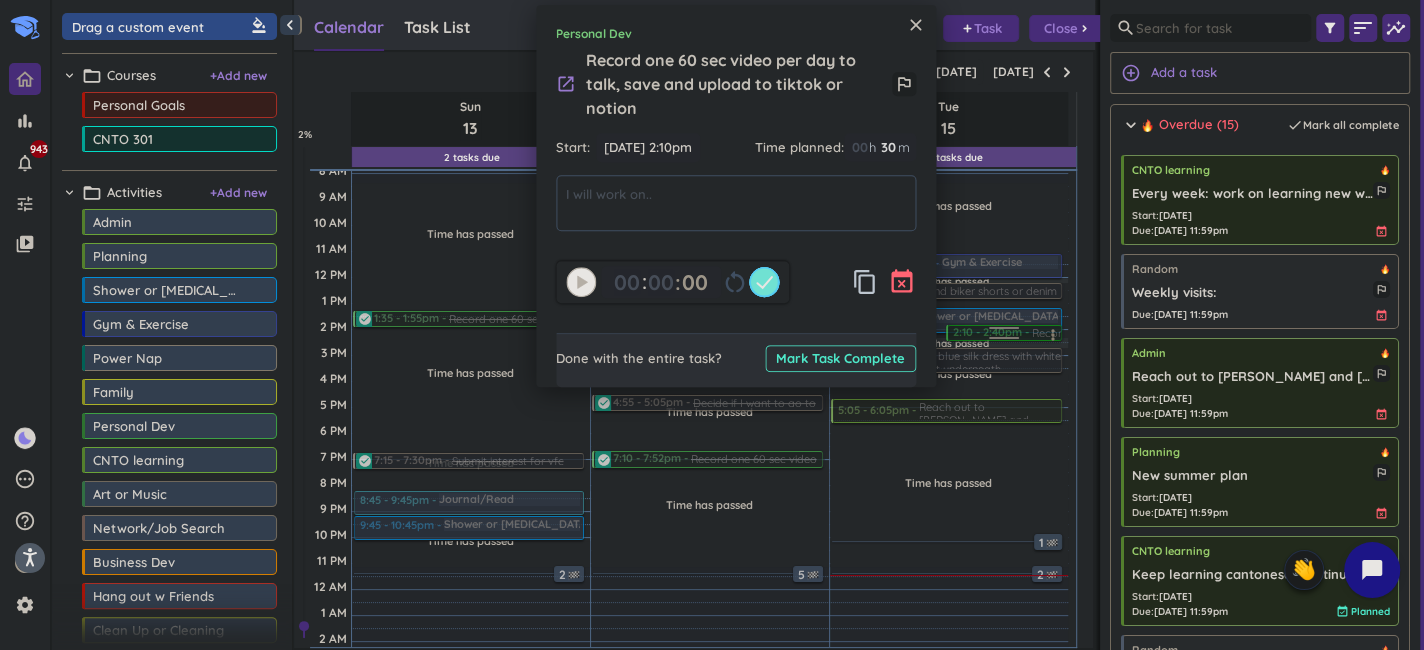 click on "event_busy" at bounding box center (902, 282) 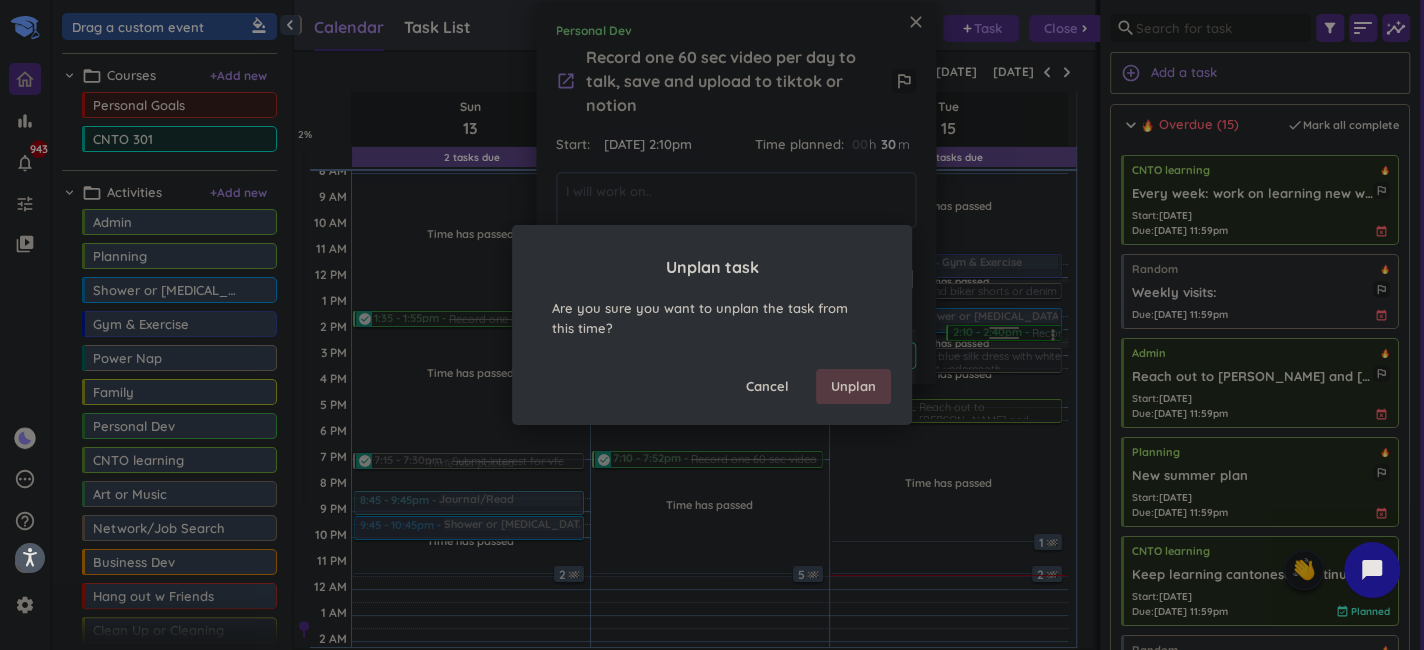 click on "Unplan" at bounding box center (853, 387) 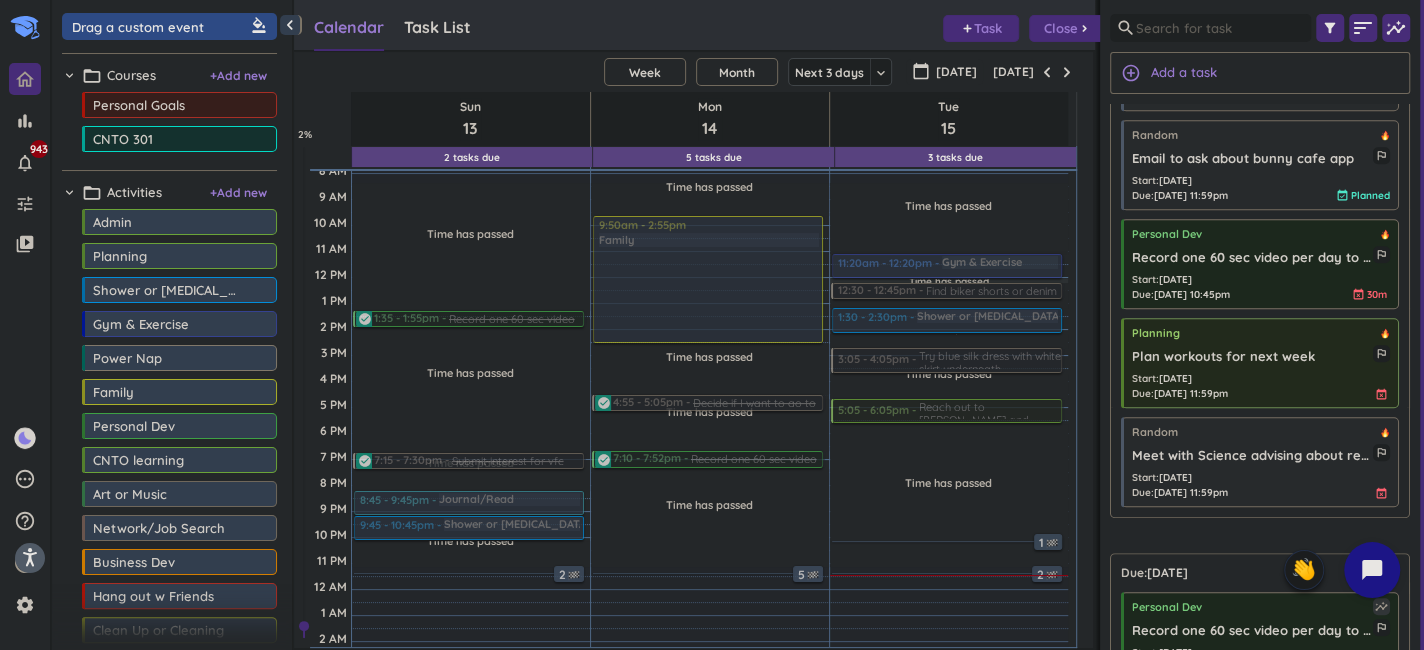 scroll, scrollTop: 1100, scrollLeft: 0, axis: vertical 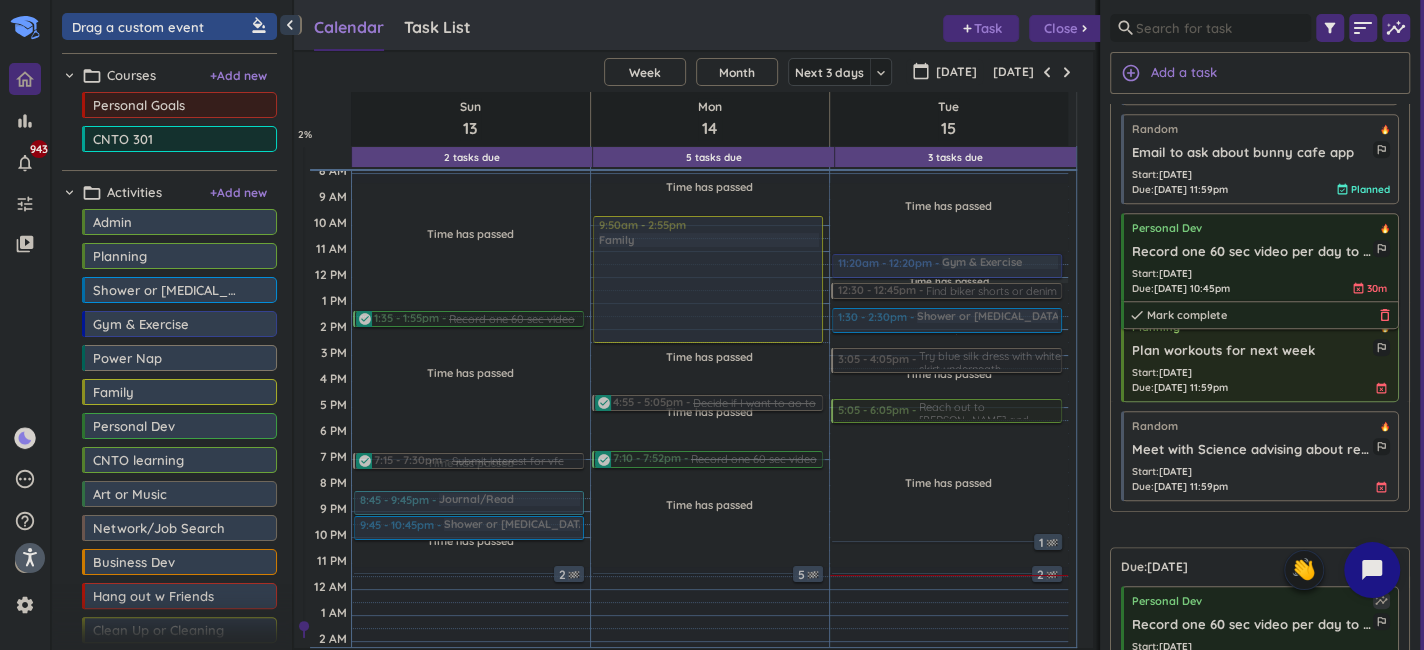 click on "delete_outline" at bounding box center (1385, 315) 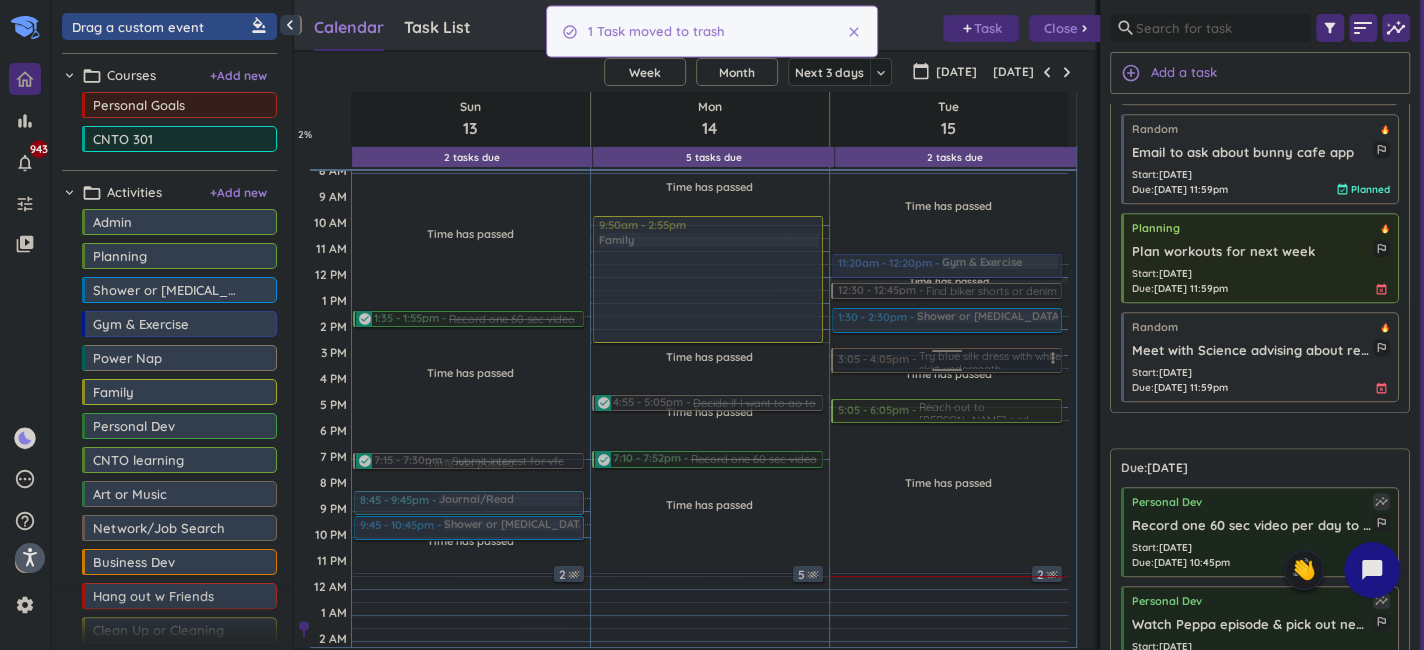 click at bounding box center (947, 360) 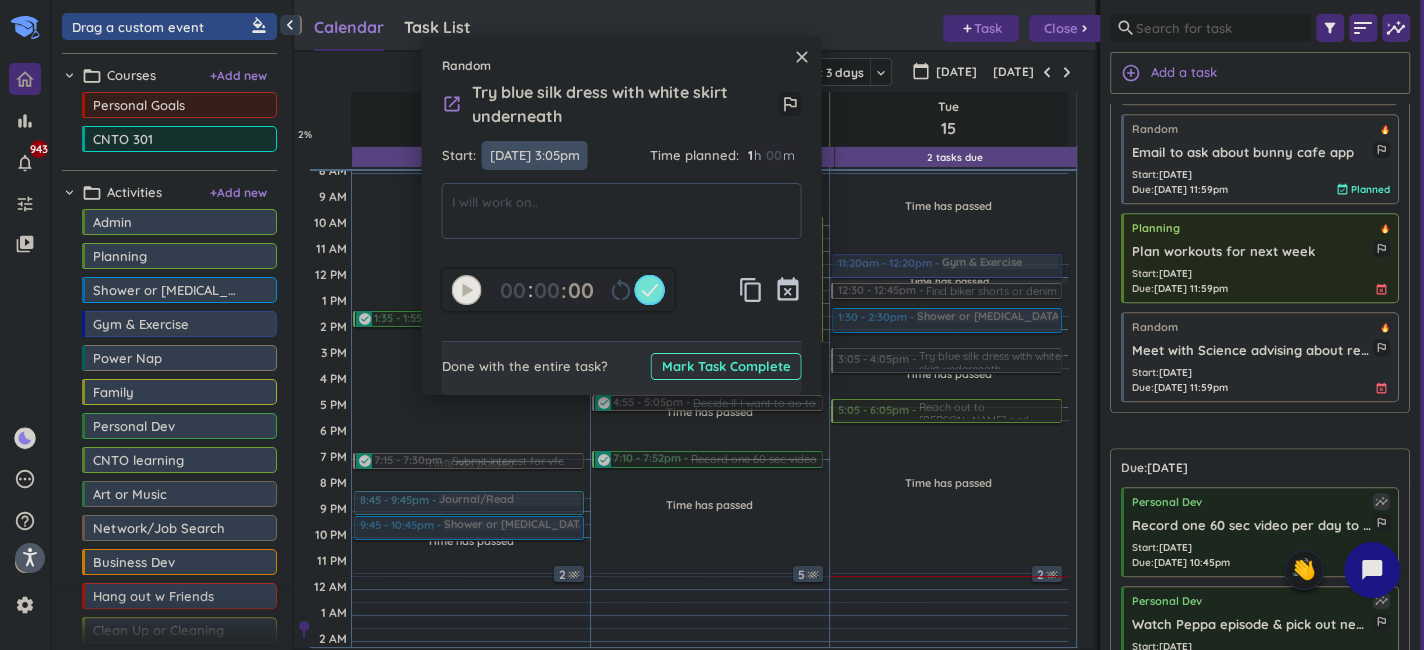 click on "[DATE] 3:05pm" at bounding box center [534, 155] 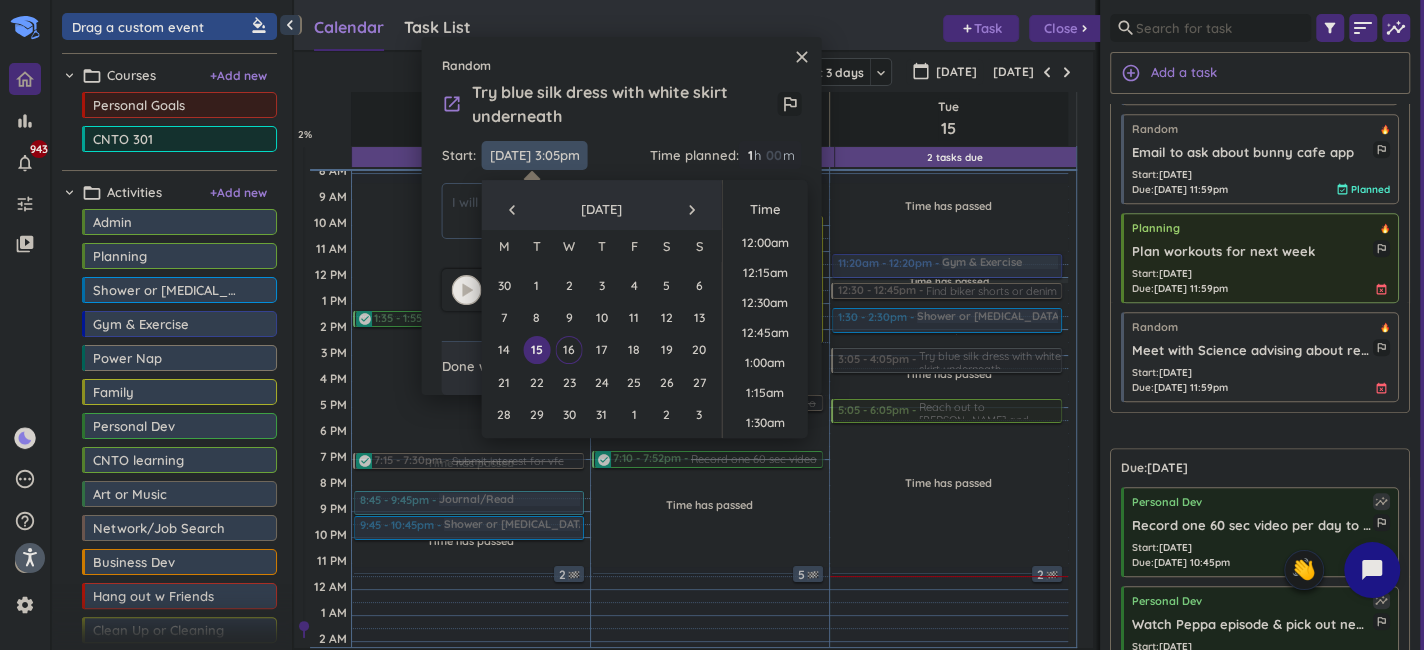 scroll, scrollTop: 1710, scrollLeft: 0, axis: vertical 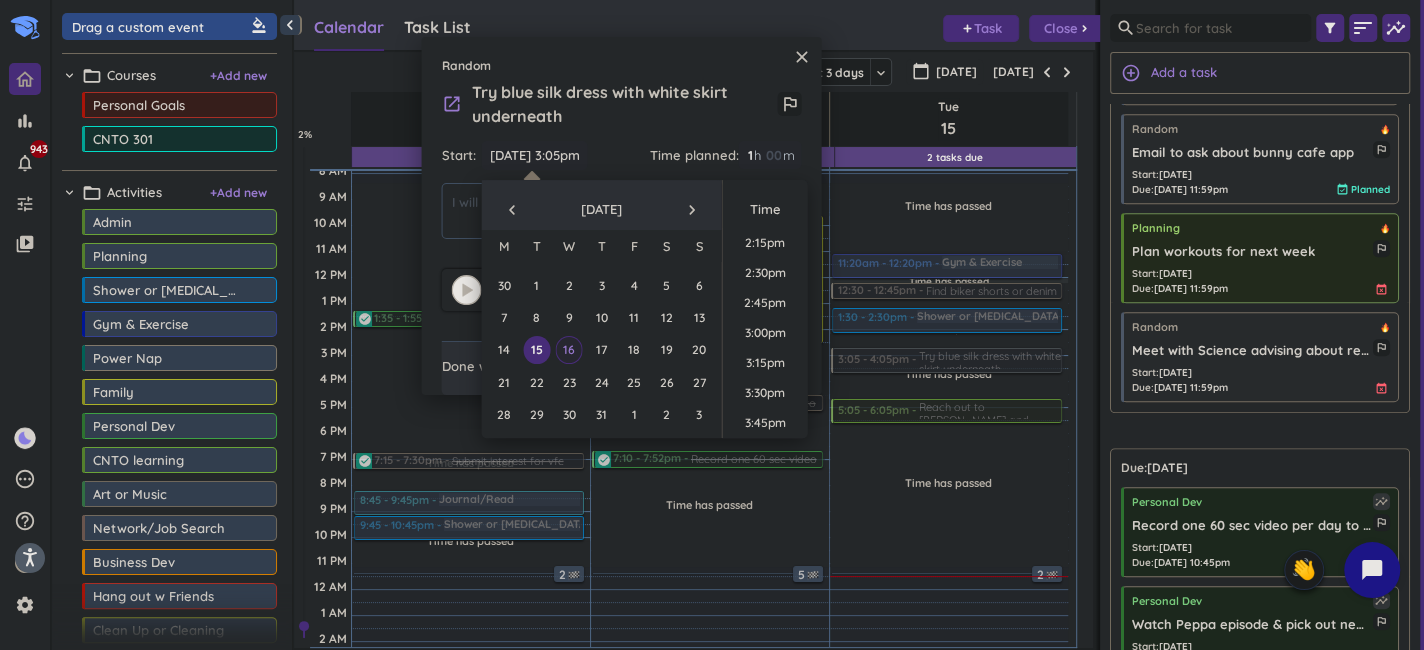 click on "16" at bounding box center [568, 350] 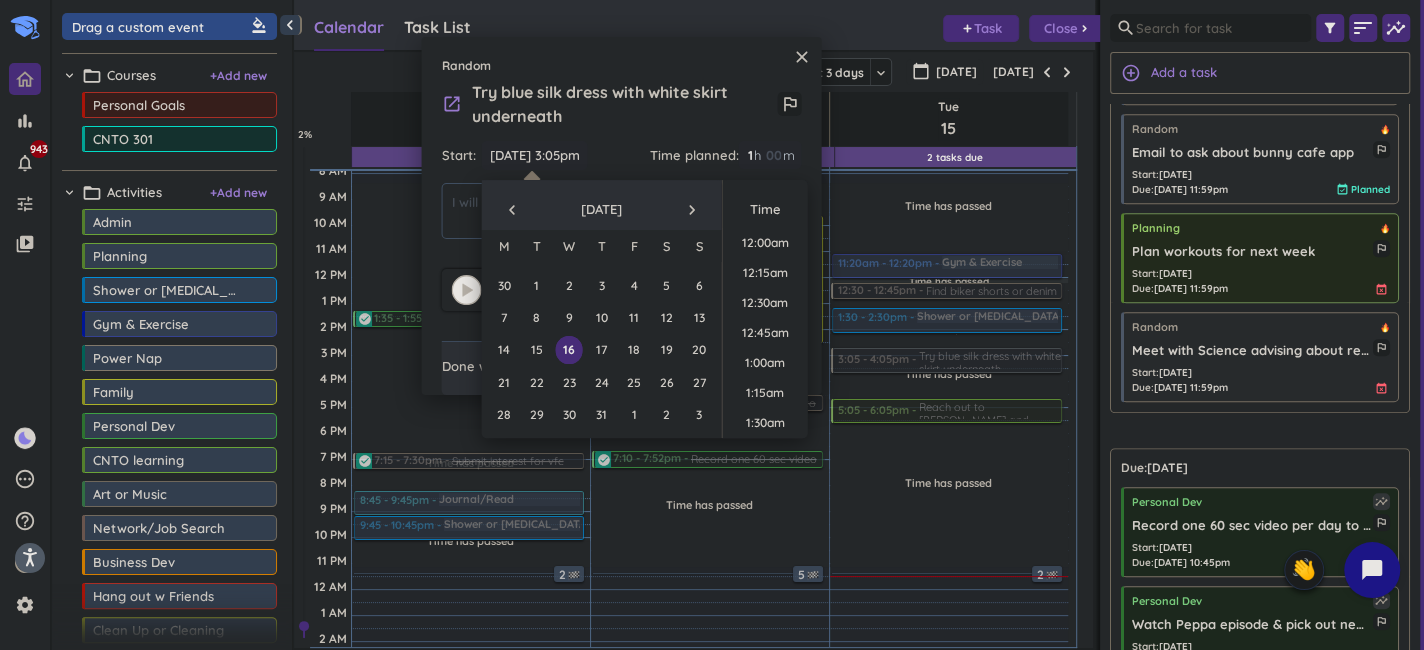 scroll, scrollTop: 1710, scrollLeft: 0, axis: vertical 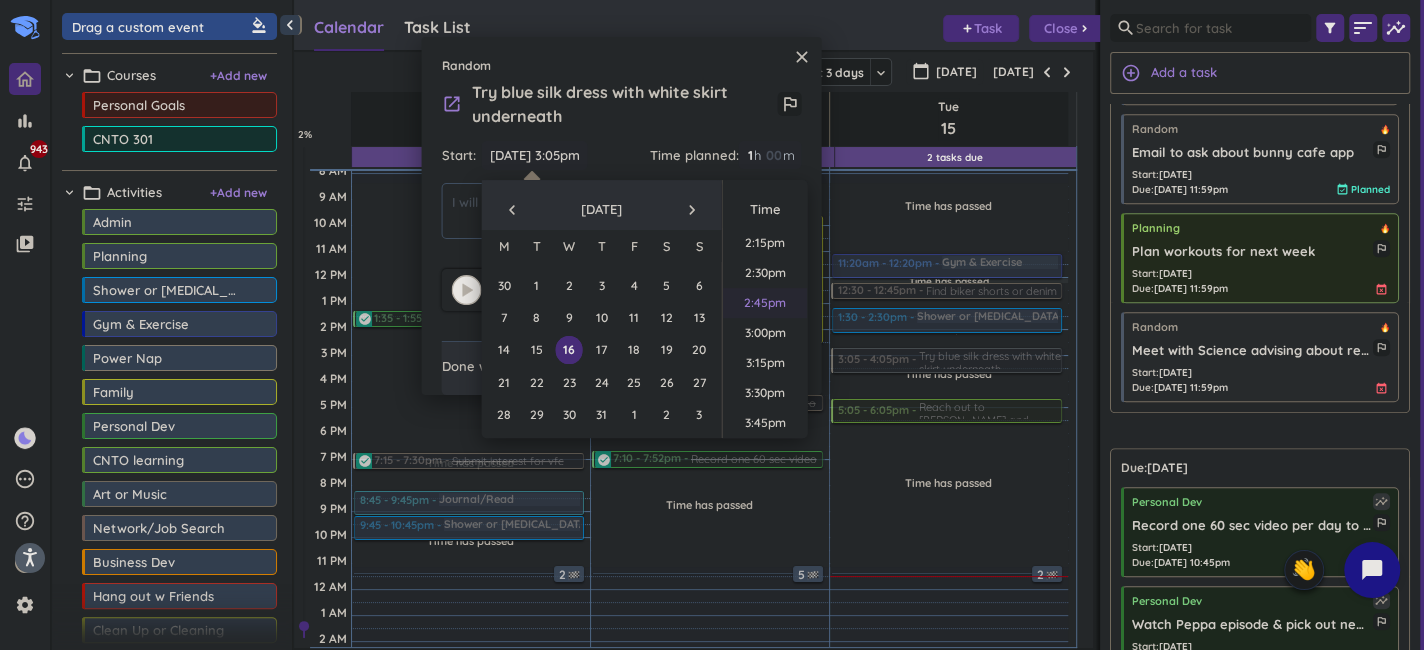 click on "2:45pm" at bounding box center [765, 303] 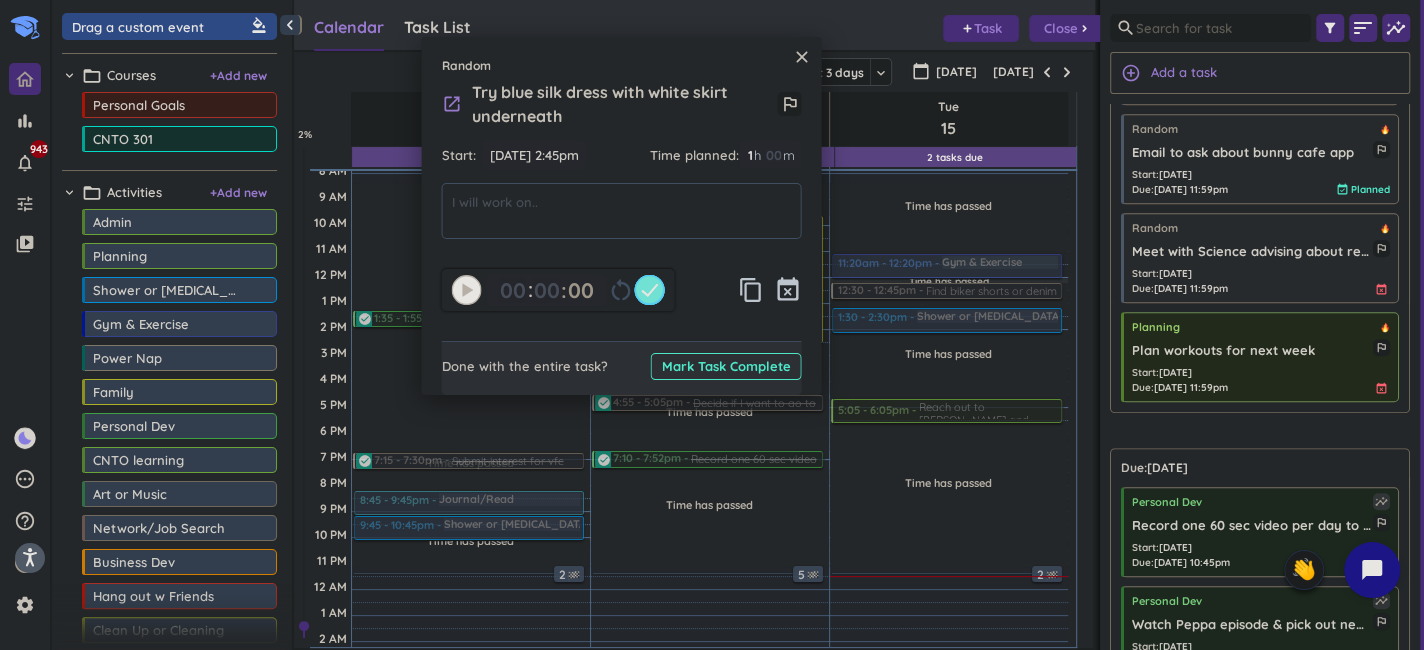 click on "close" at bounding box center (801, 57) 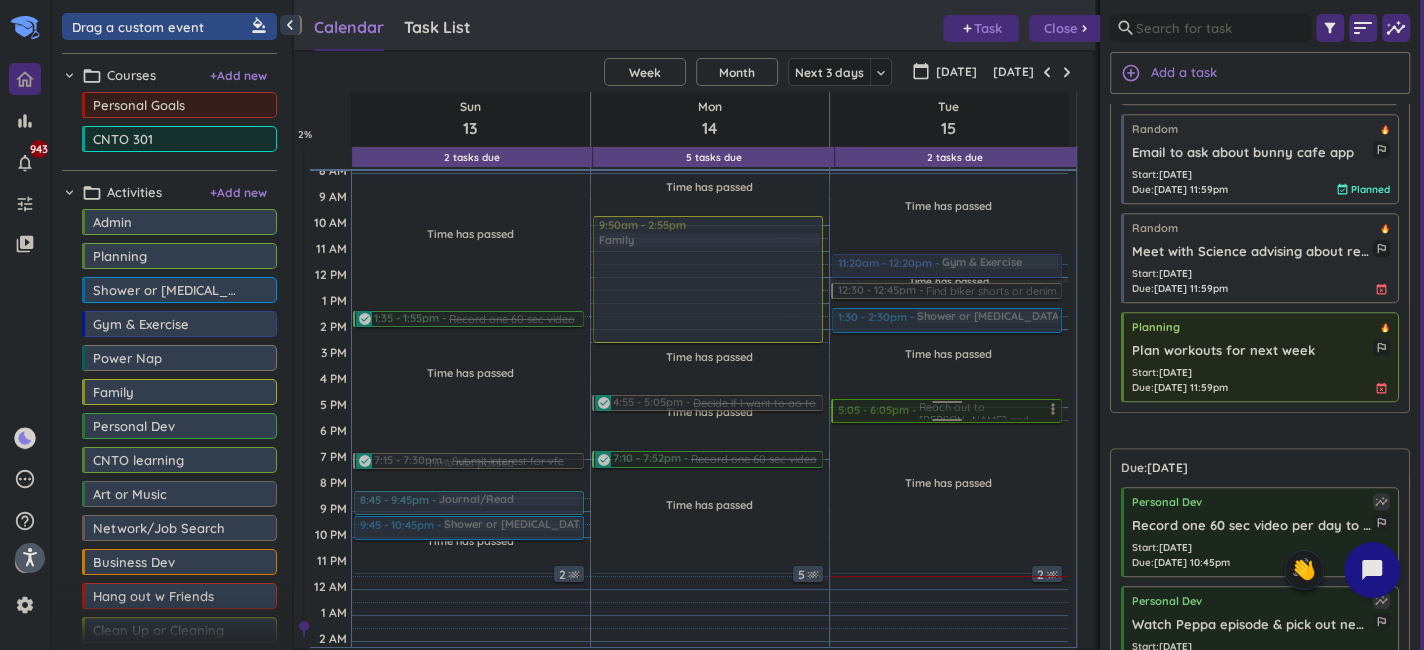 click at bounding box center [947, 405] 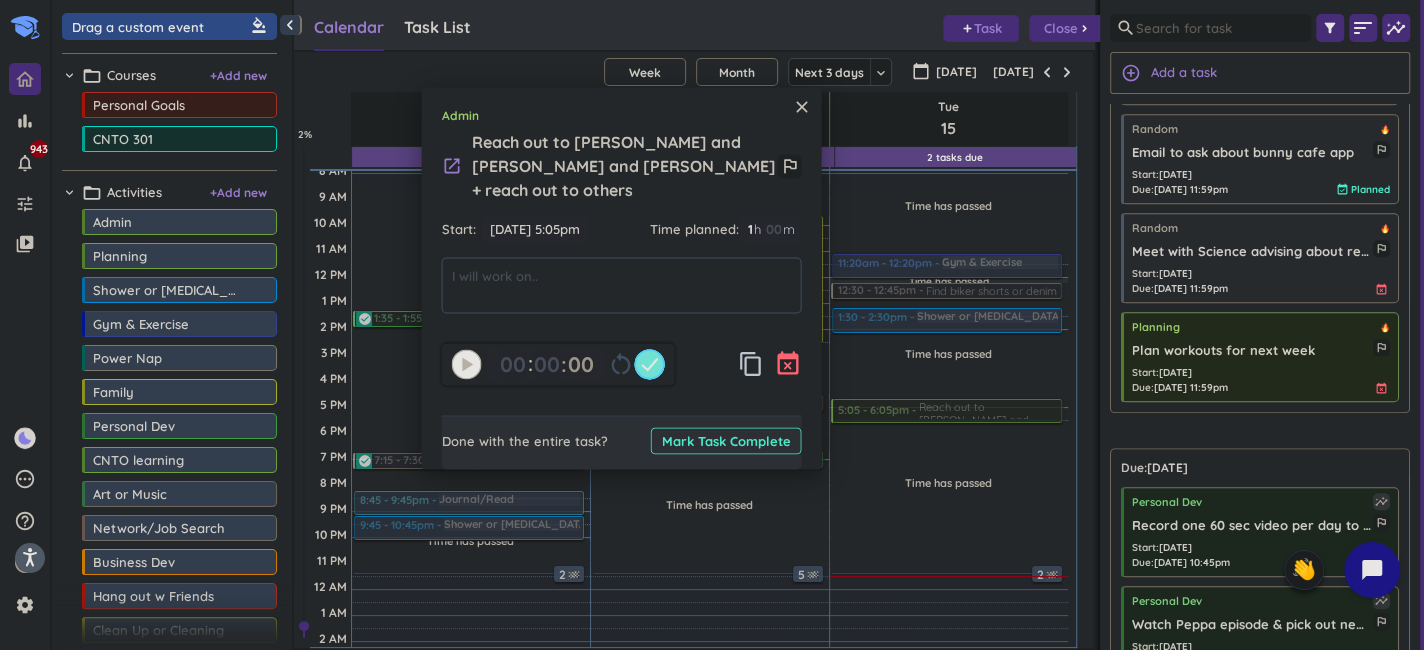 click on "event_busy" at bounding box center (787, 365) 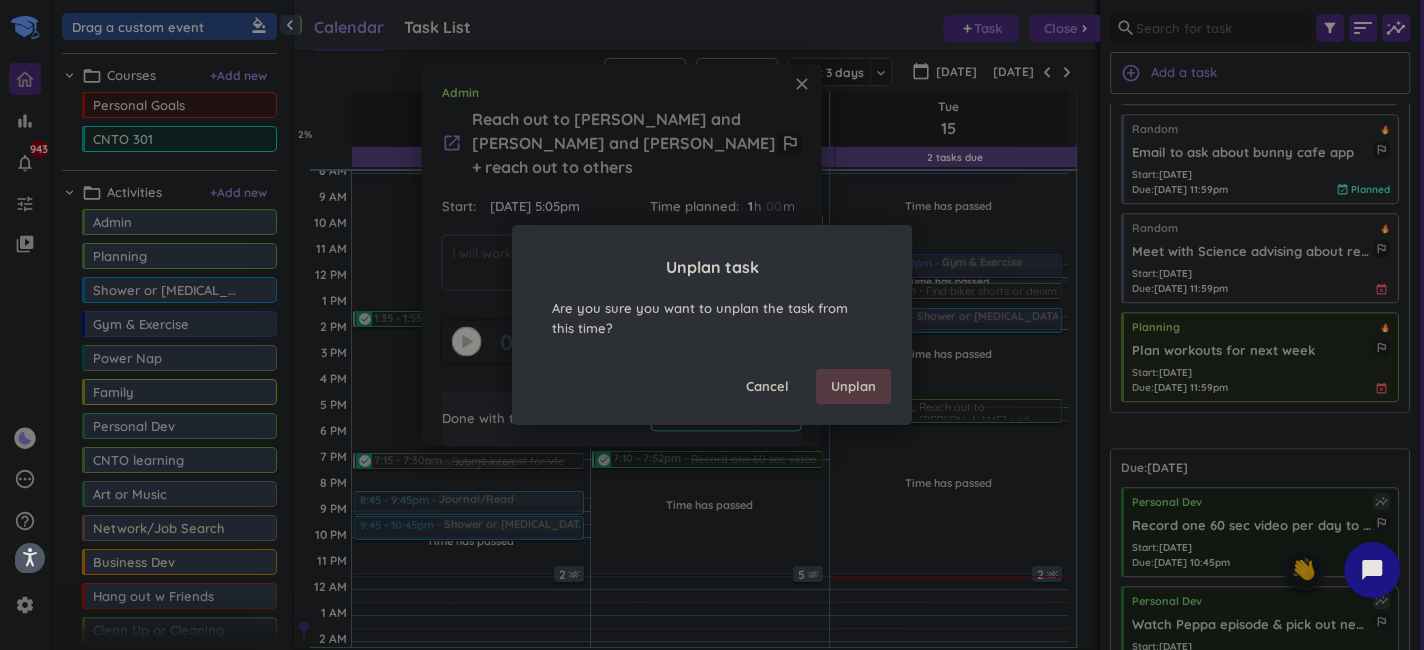 click on "Unplan" at bounding box center [853, 387] 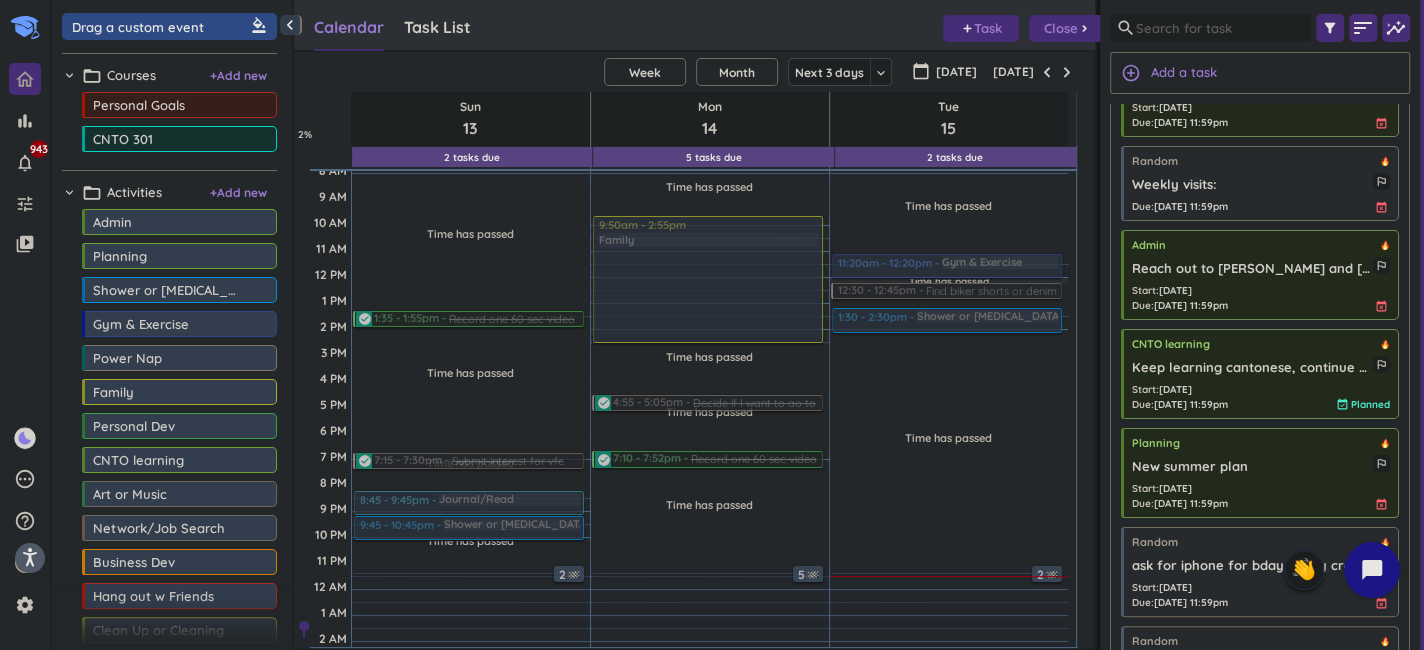 scroll, scrollTop: 57, scrollLeft: 0, axis: vertical 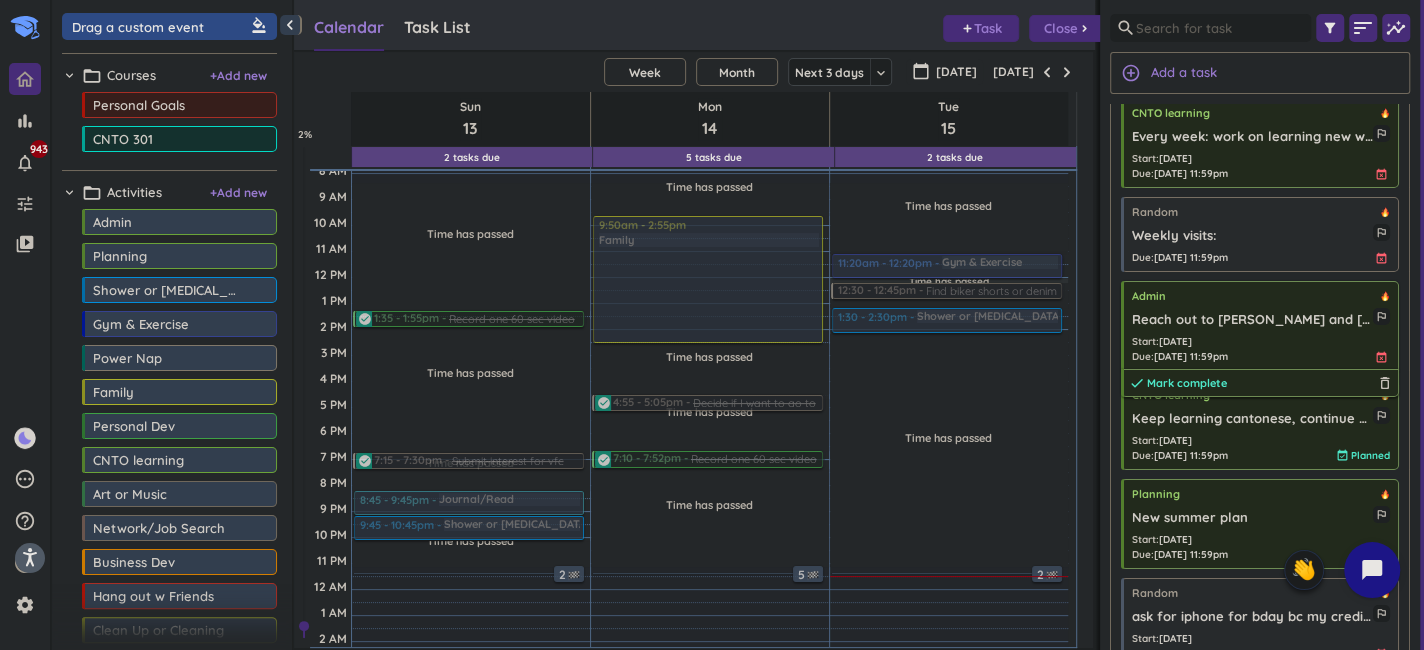 click on "Mark complete" at bounding box center [1187, 383] 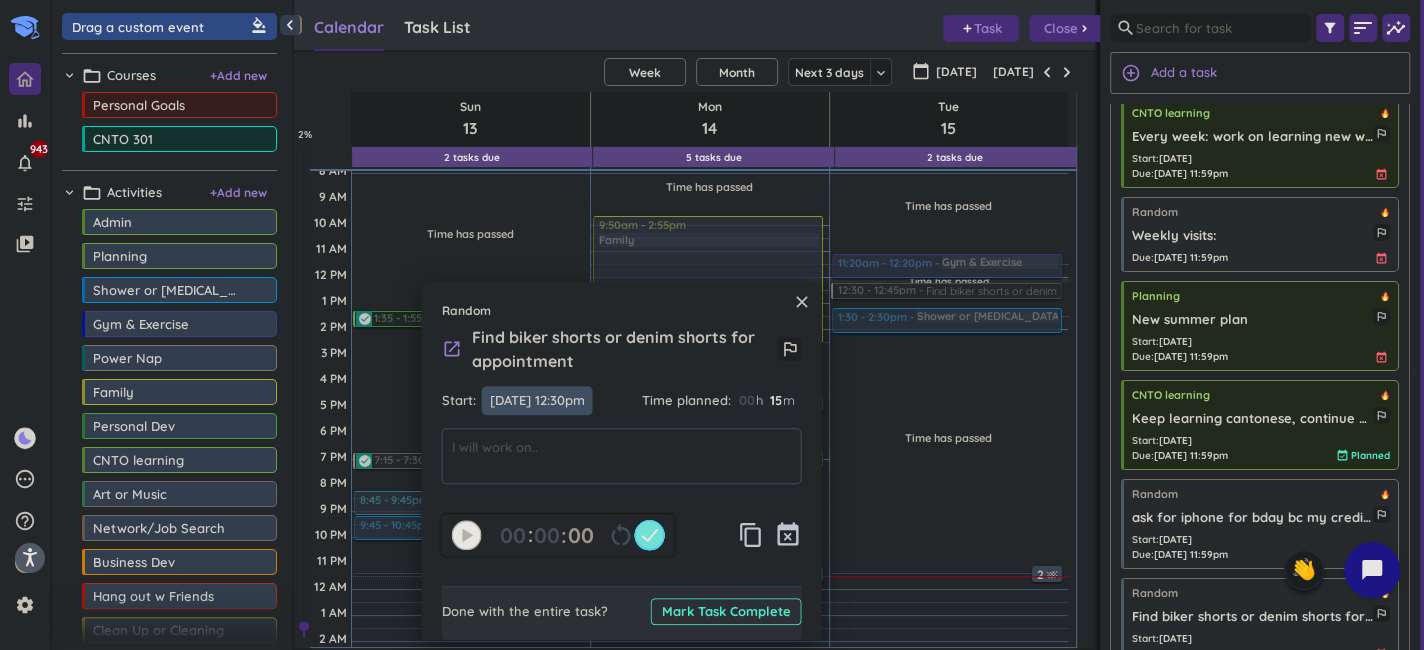 click on "[DATE] 12:30pm" at bounding box center [536, 400] 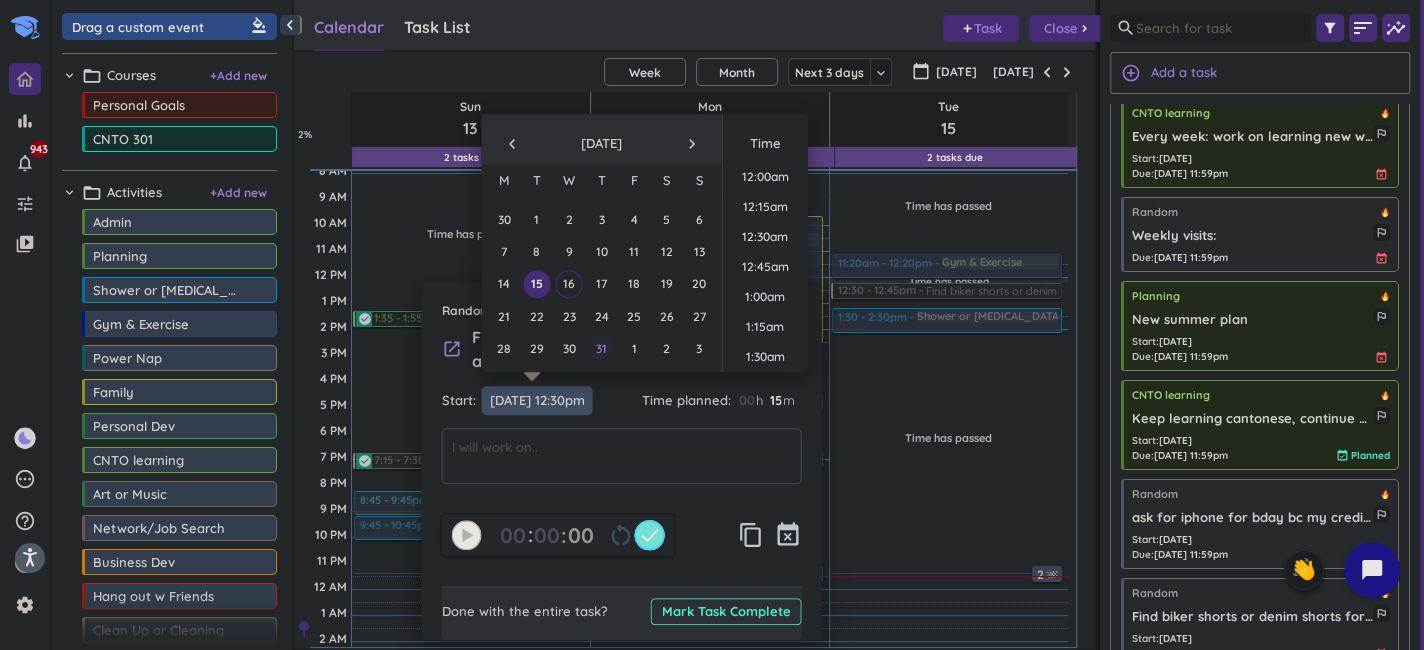 scroll, scrollTop: 1410, scrollLeft: 0, axis: vertical 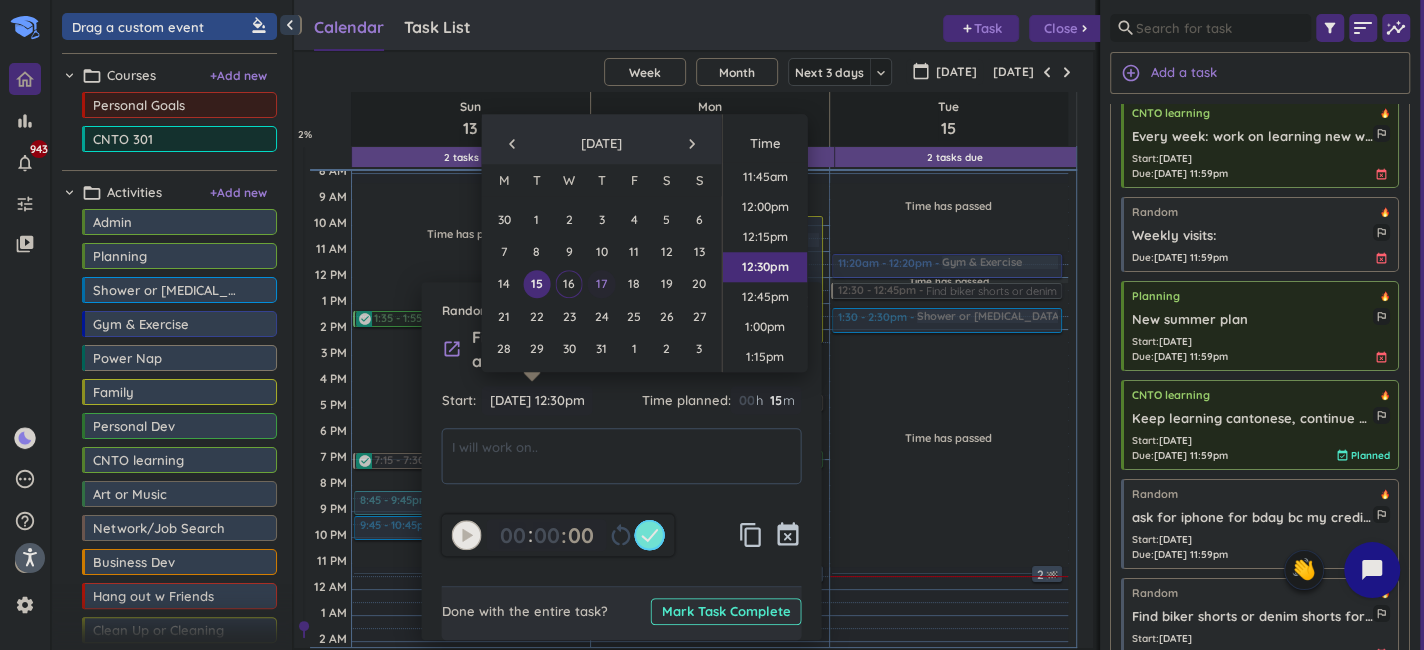 click on "17" at bounding box center (601, 284) 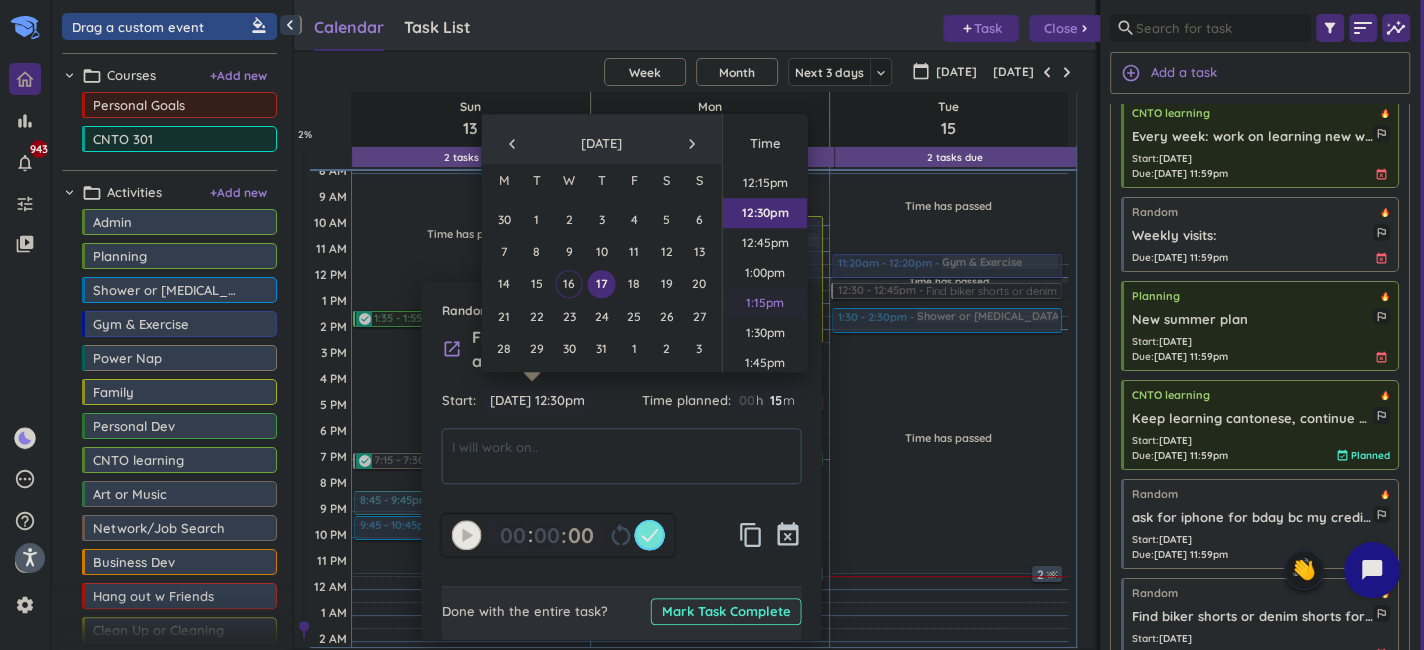scroll, scrollTop: 1510, scrollLeft: 0, axis: vertical 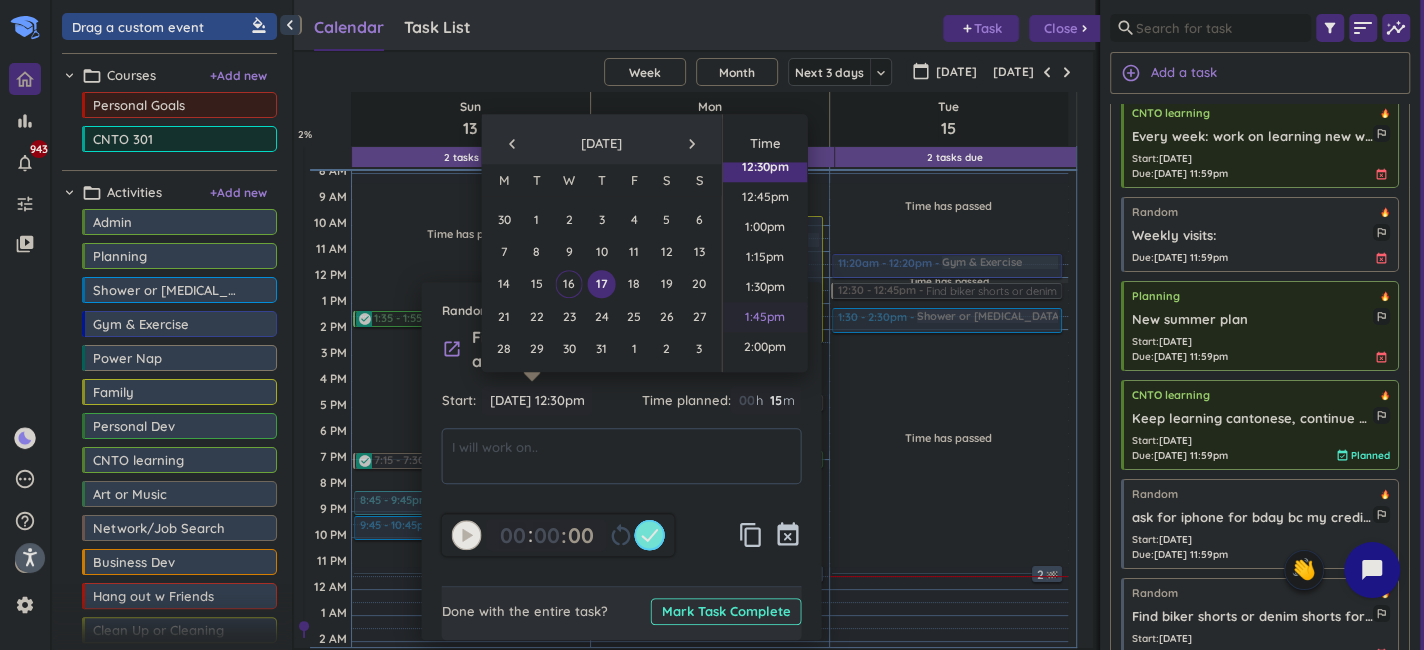 click on "1:45pm" at bounding box center [765, 317] 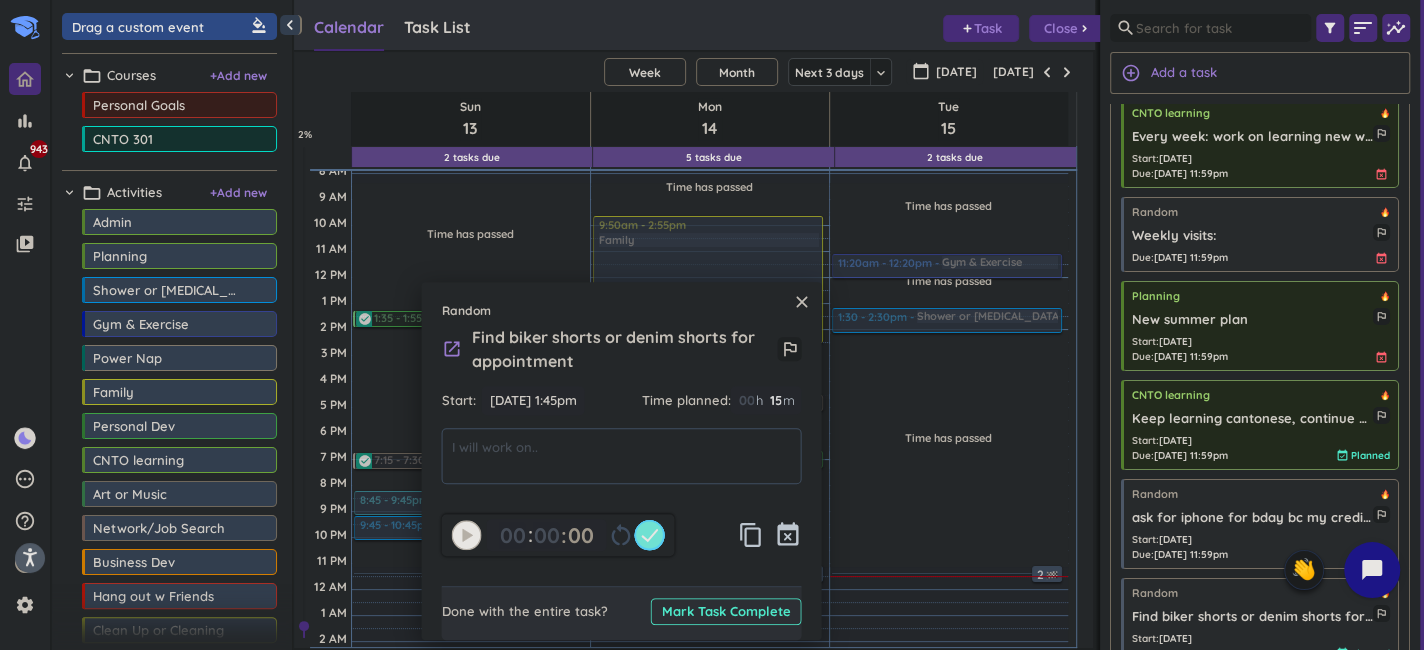 click on "Calendar Task List Calendar keyboard_arrow_down add Task Close chevron_right" at bounding box center [694, 25] 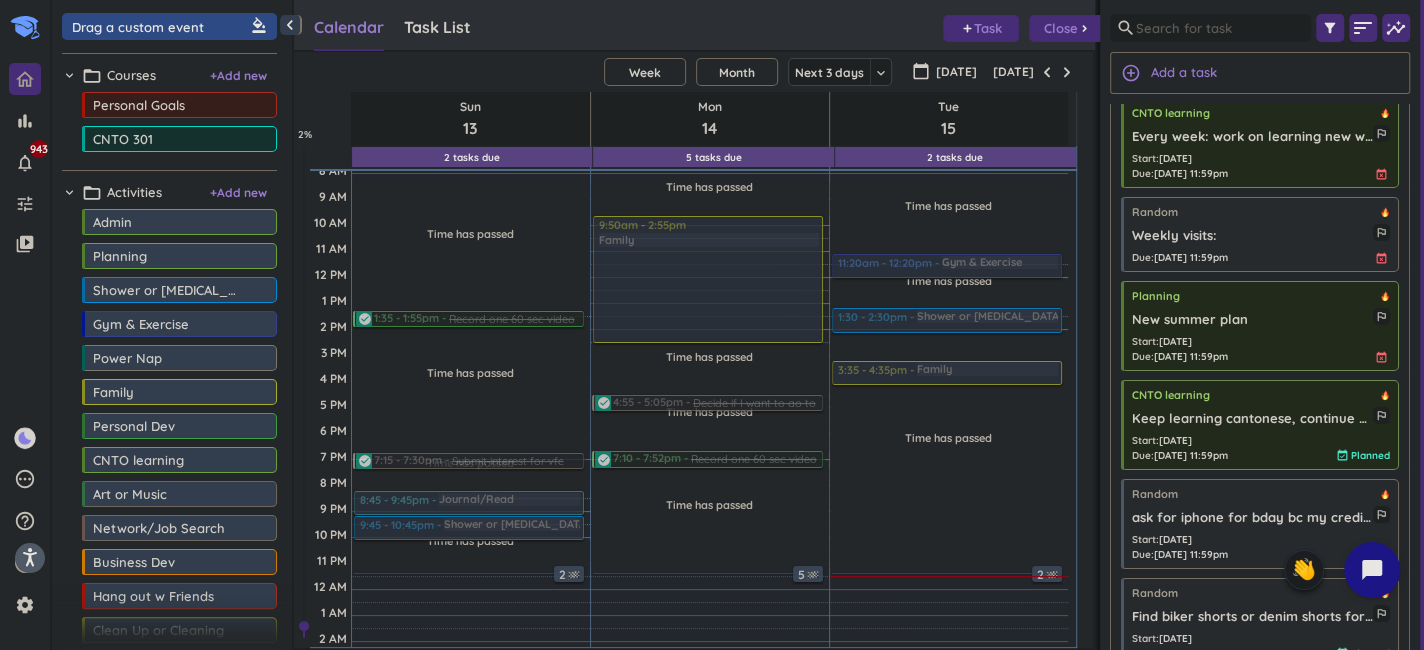 drag, startPoint x: 187, startPoint y: 392, endPoint x: 920, endPoint y: 360, distance: 733.6982 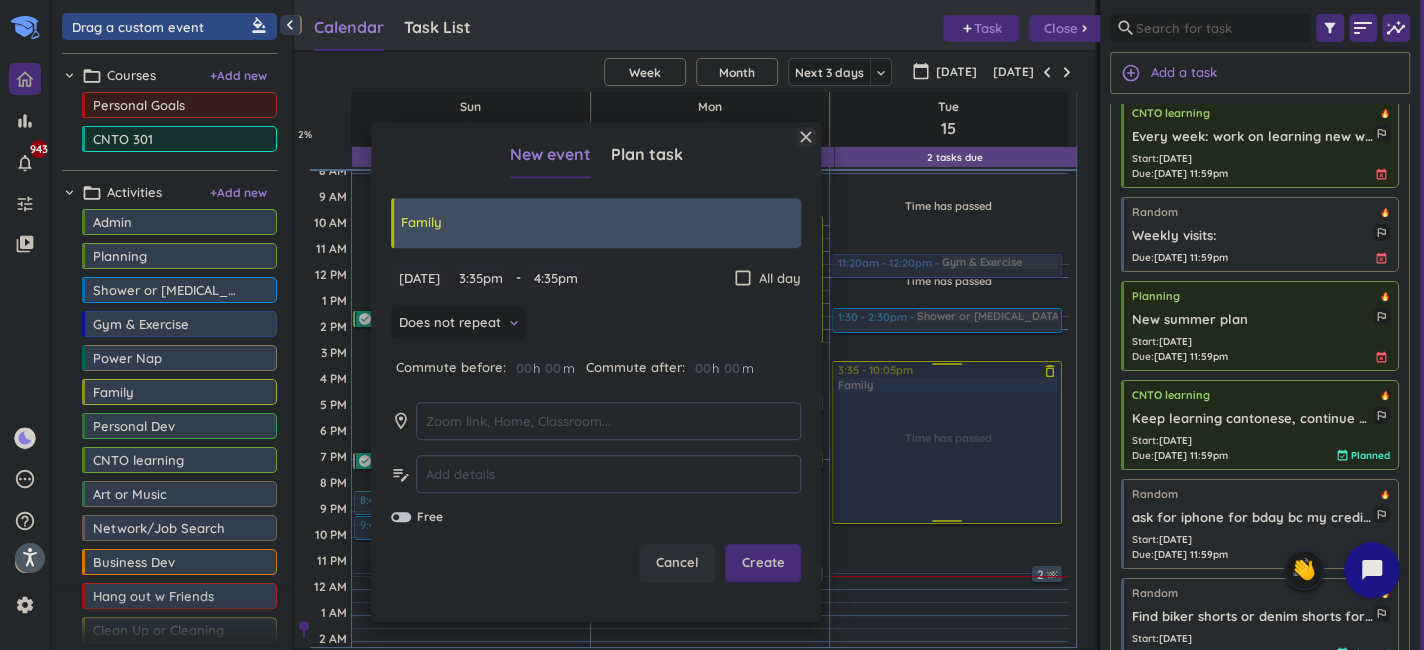 drag, startPoint x: 942, startPoint y: 381, endPoint x: 974, endPoint y: 519, distance: 141.66158 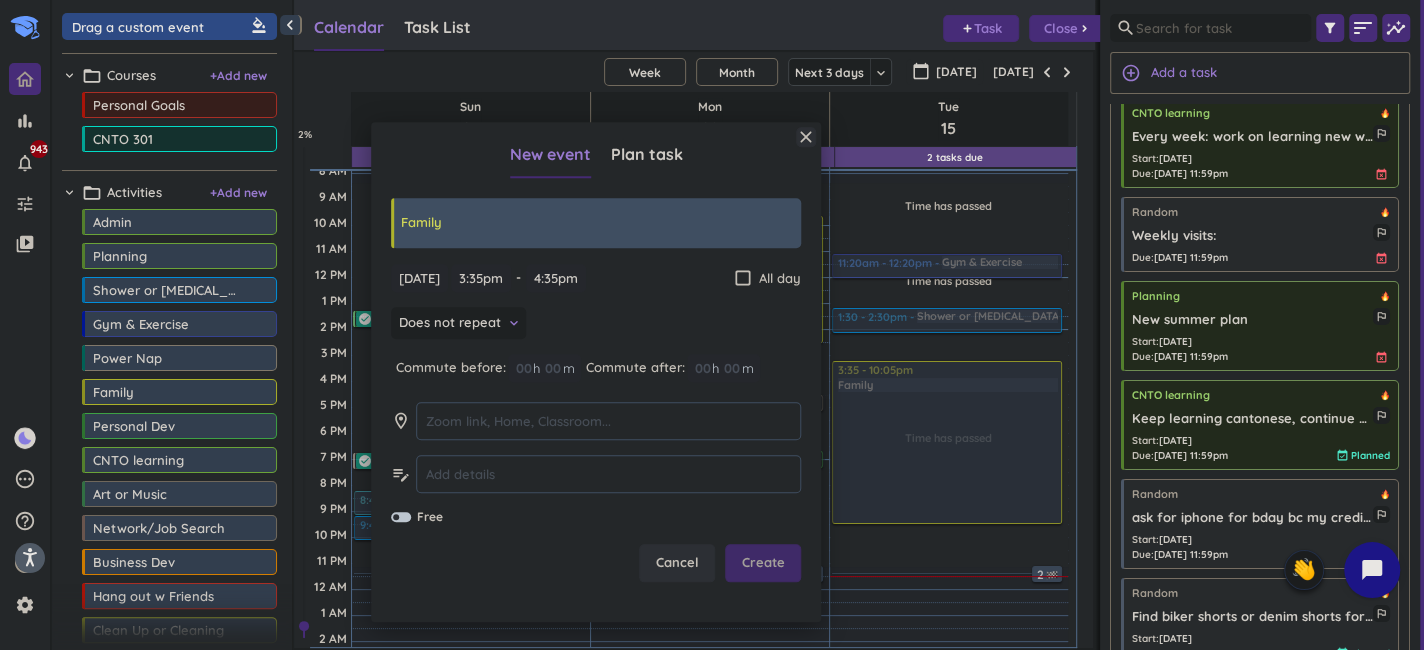 type on "10:05pm" 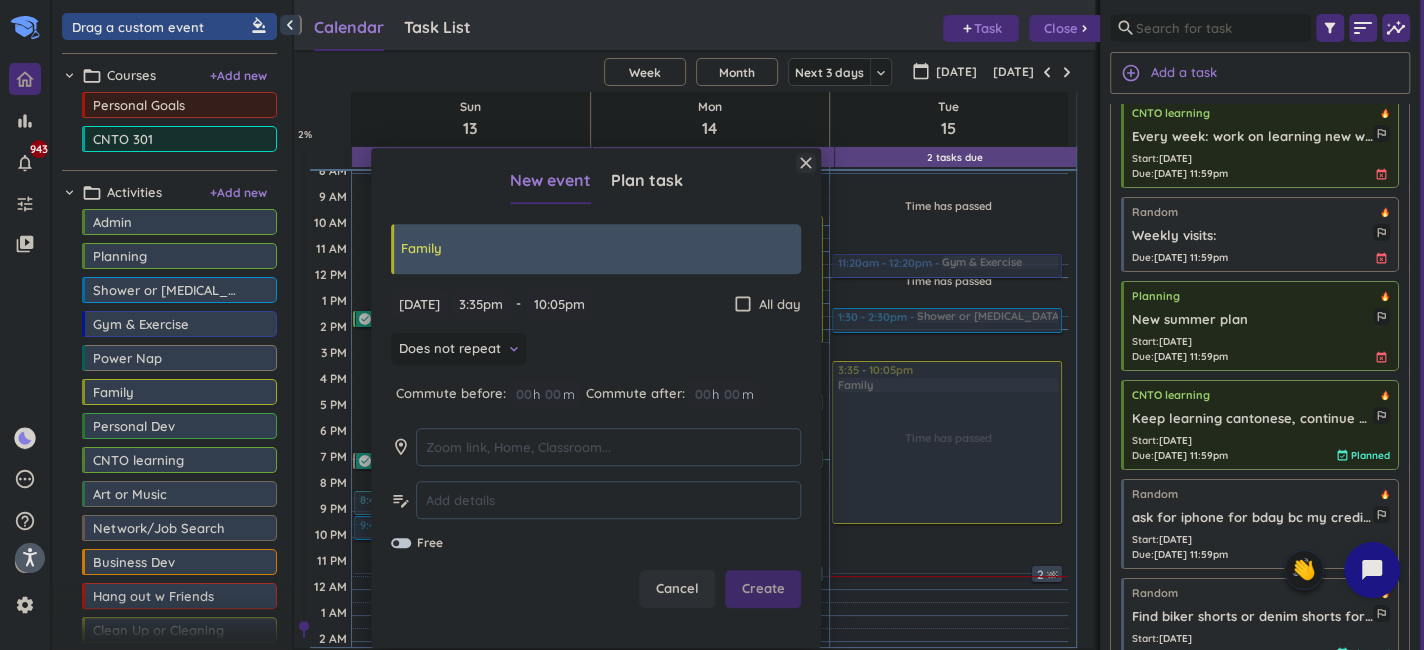 click on "Create" at bounding box center (763, 590) 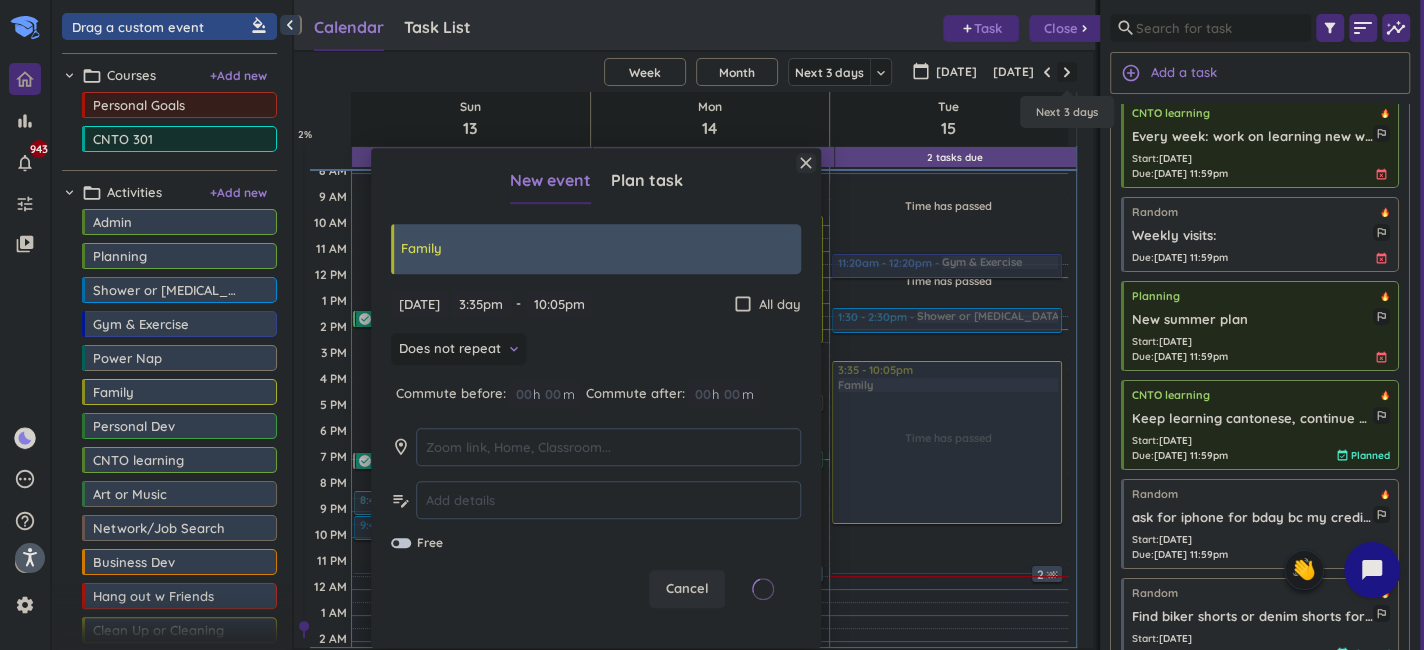 click at bounding box center [1067, 72] 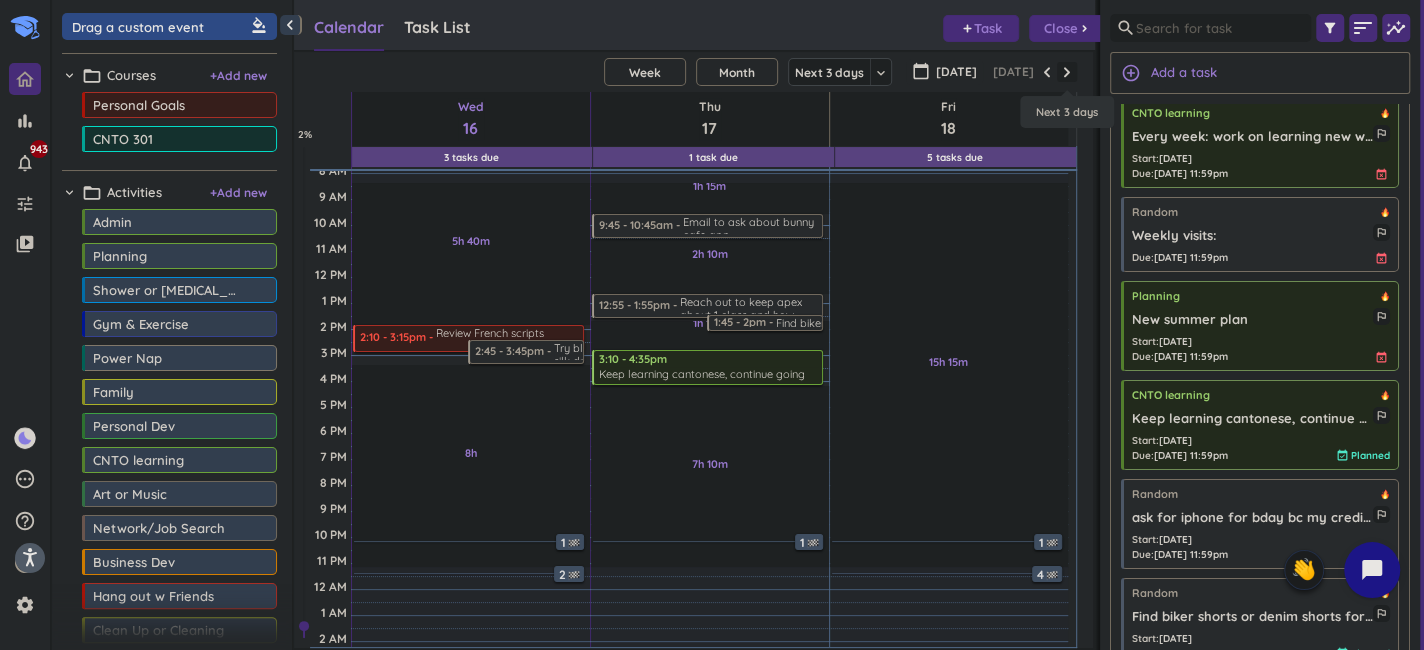 scroll, scrollTop: 103, scrollLeft: 0, axis: vertical 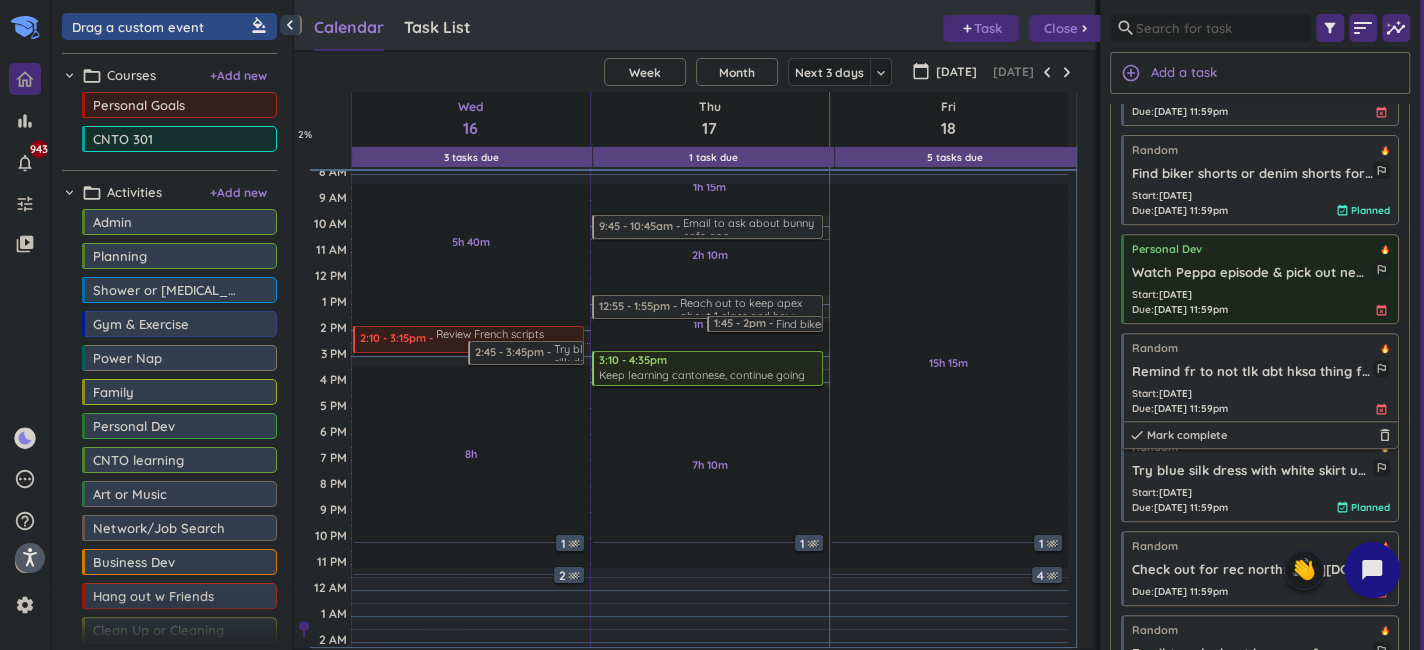 click on "Remind fr to not tlk abt hksa thing front of em" at bounding box center (1252, 372) 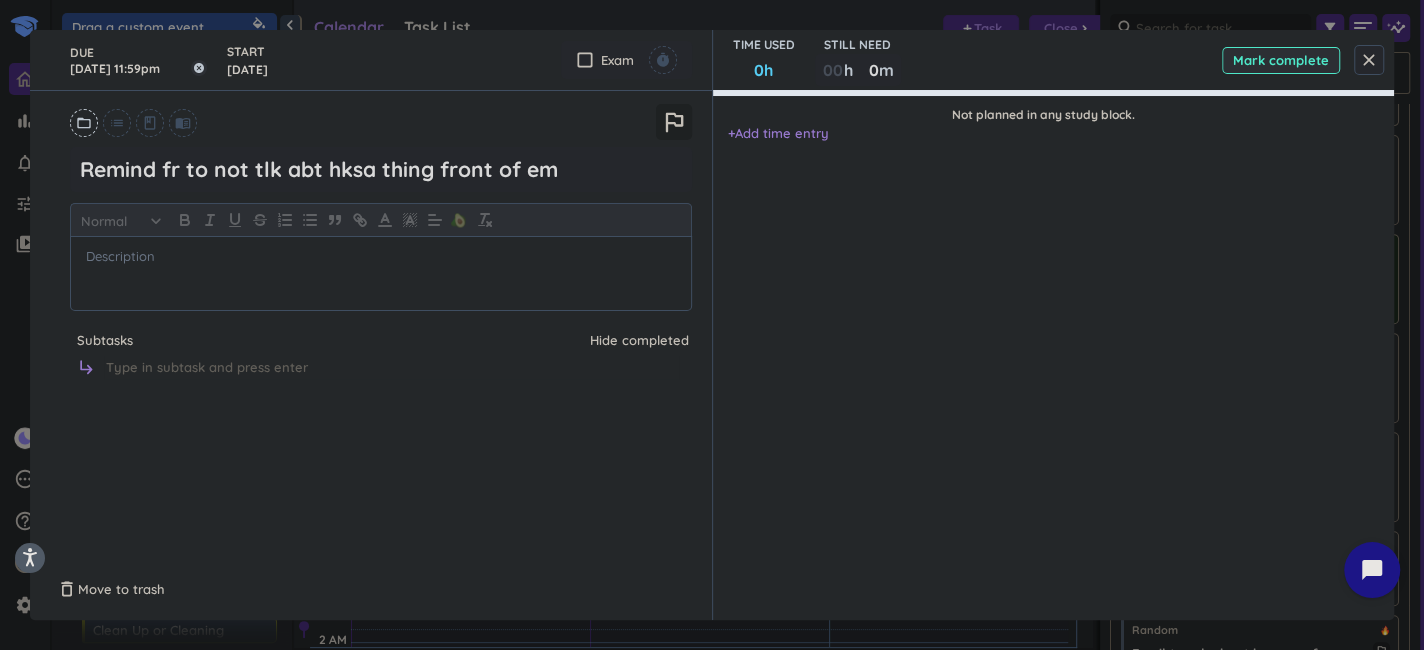click on "[DATE] 11:59pm" at bounding box center [138, 60] 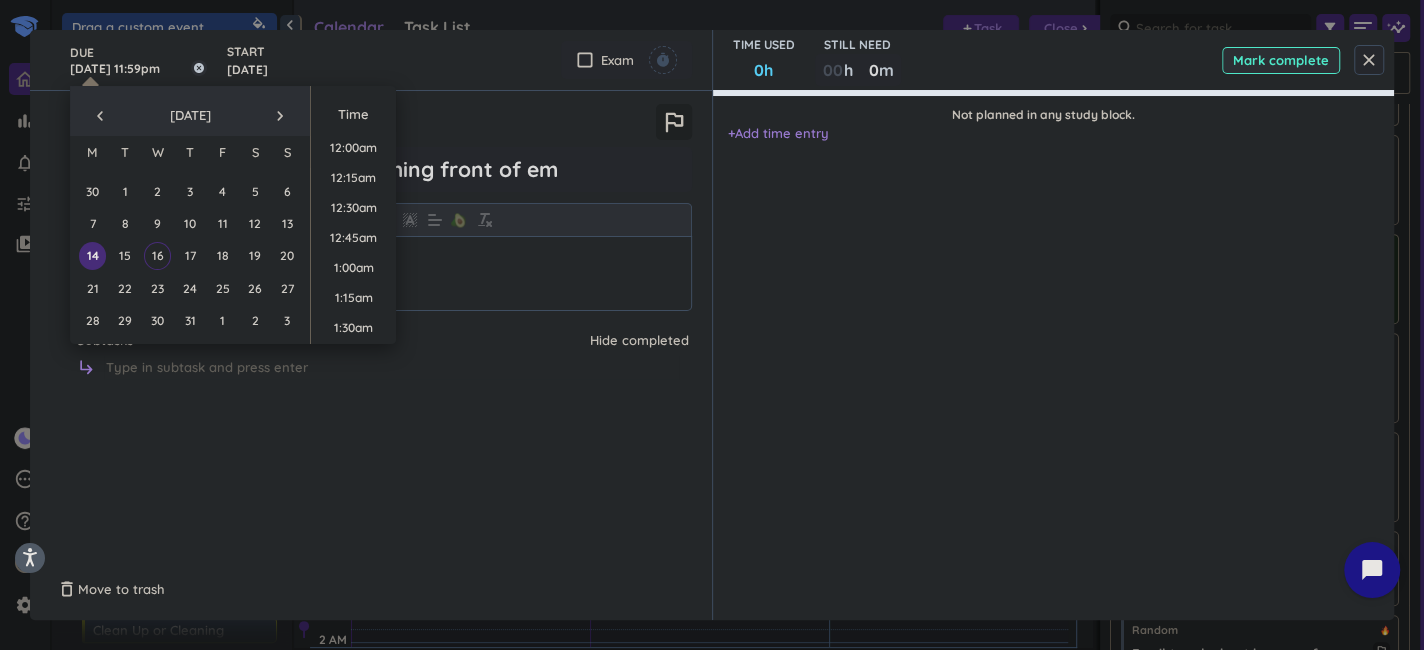 scroll, scrollTop: 2698, scrollLeft: 0, axis: vertical 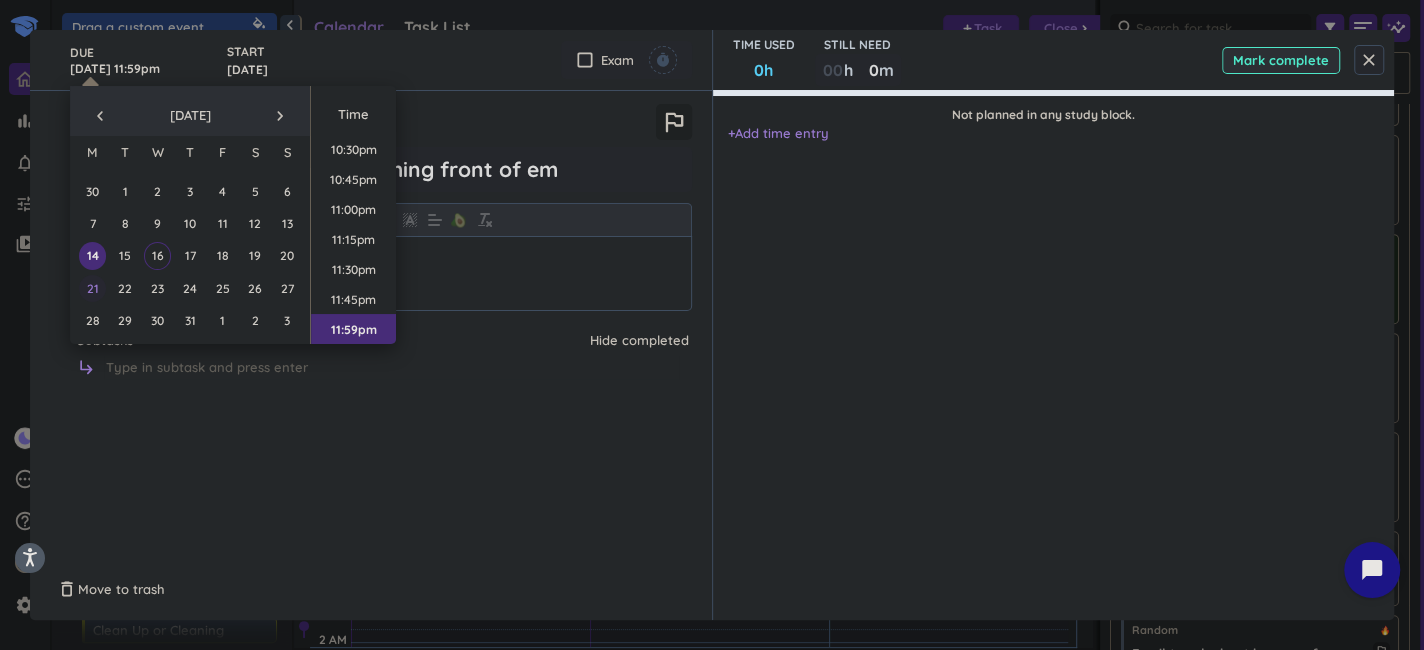 click on "21" at bounding box center (92, 288) 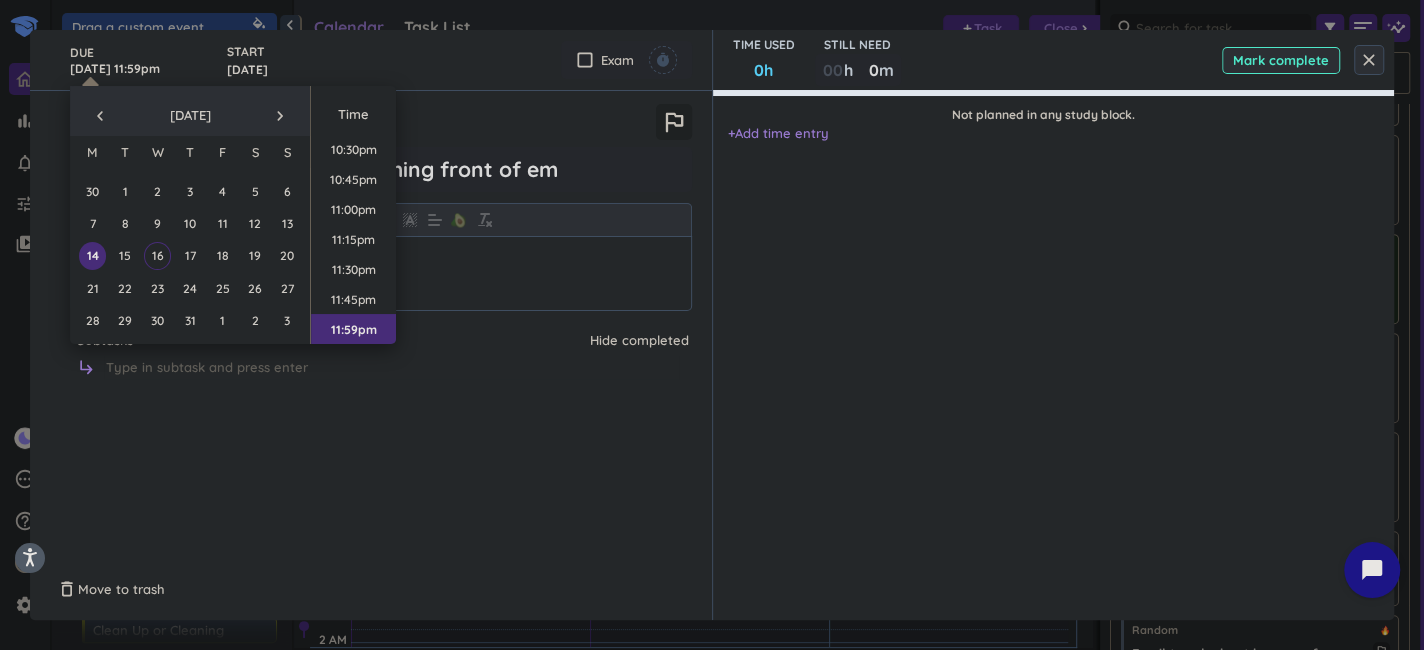 click on "close" at bounding box center (1369, 60) 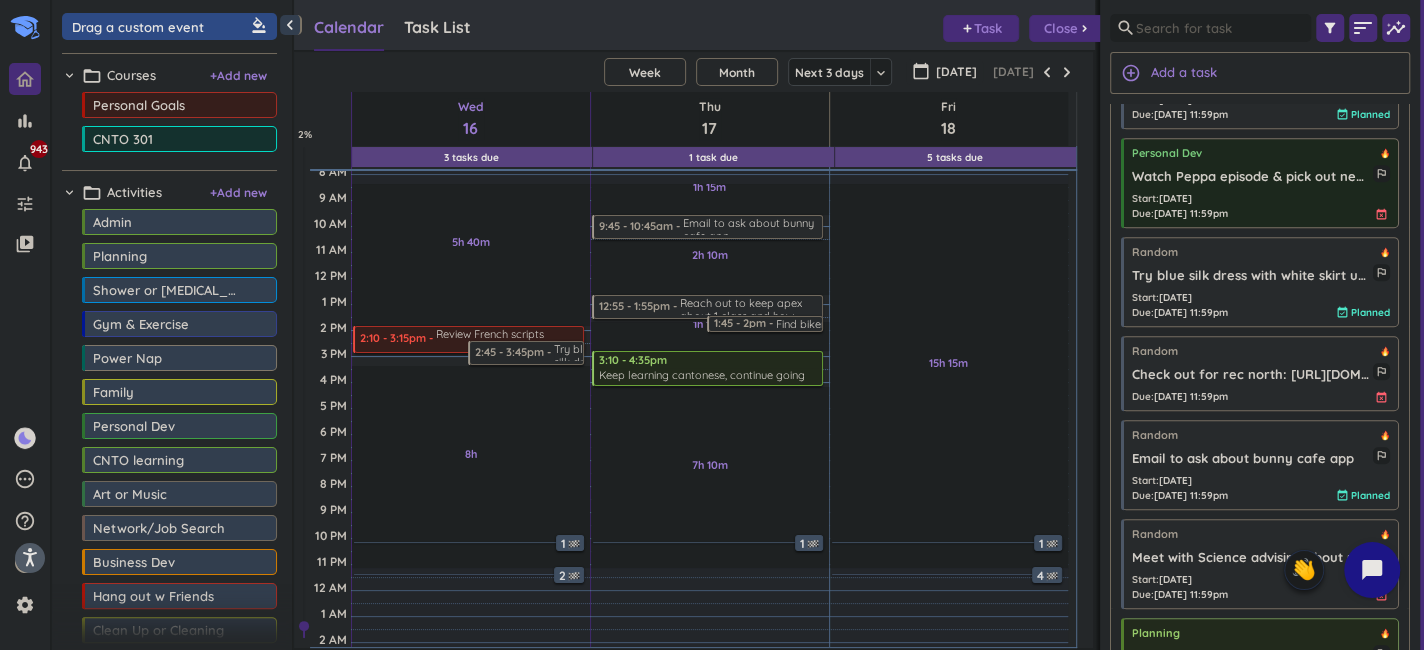 scroll, scrollTop: 600, scrollLeft: 0, axis: vertical 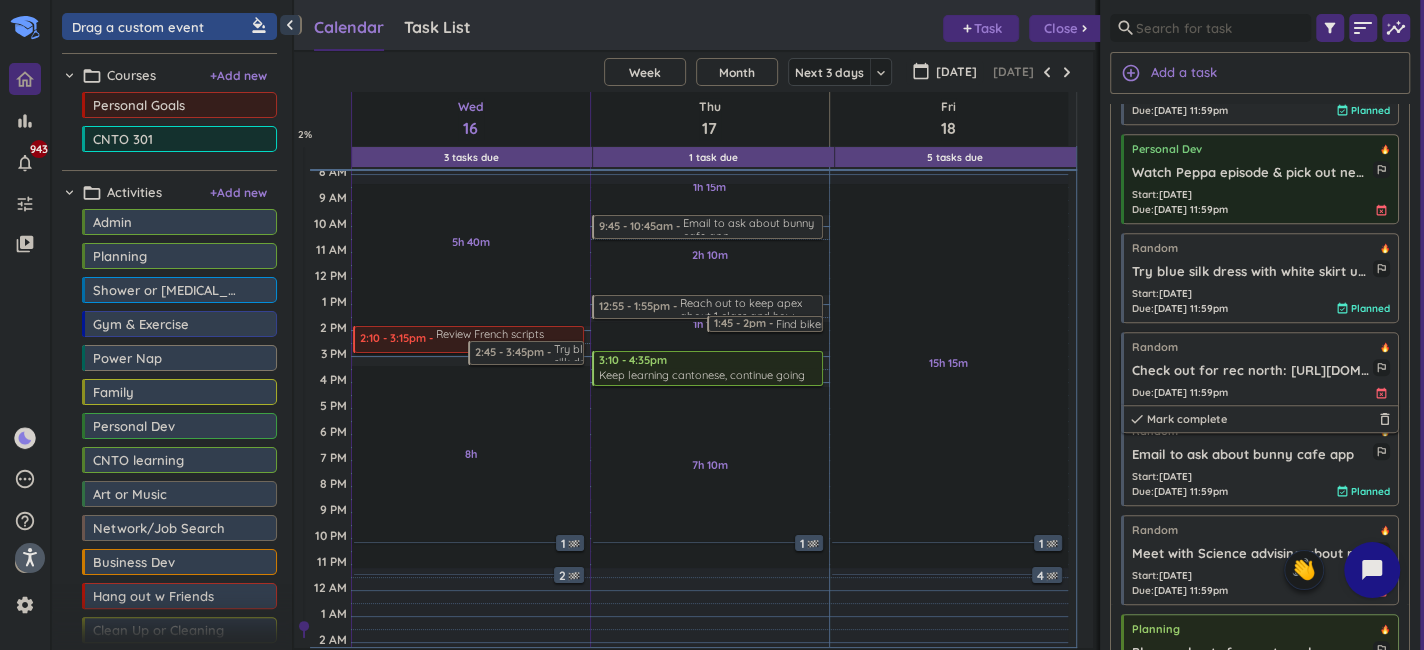 click on "Check out for rec north: [URL][DOMAIN_NAME]" at bounding box center [1252, 371] 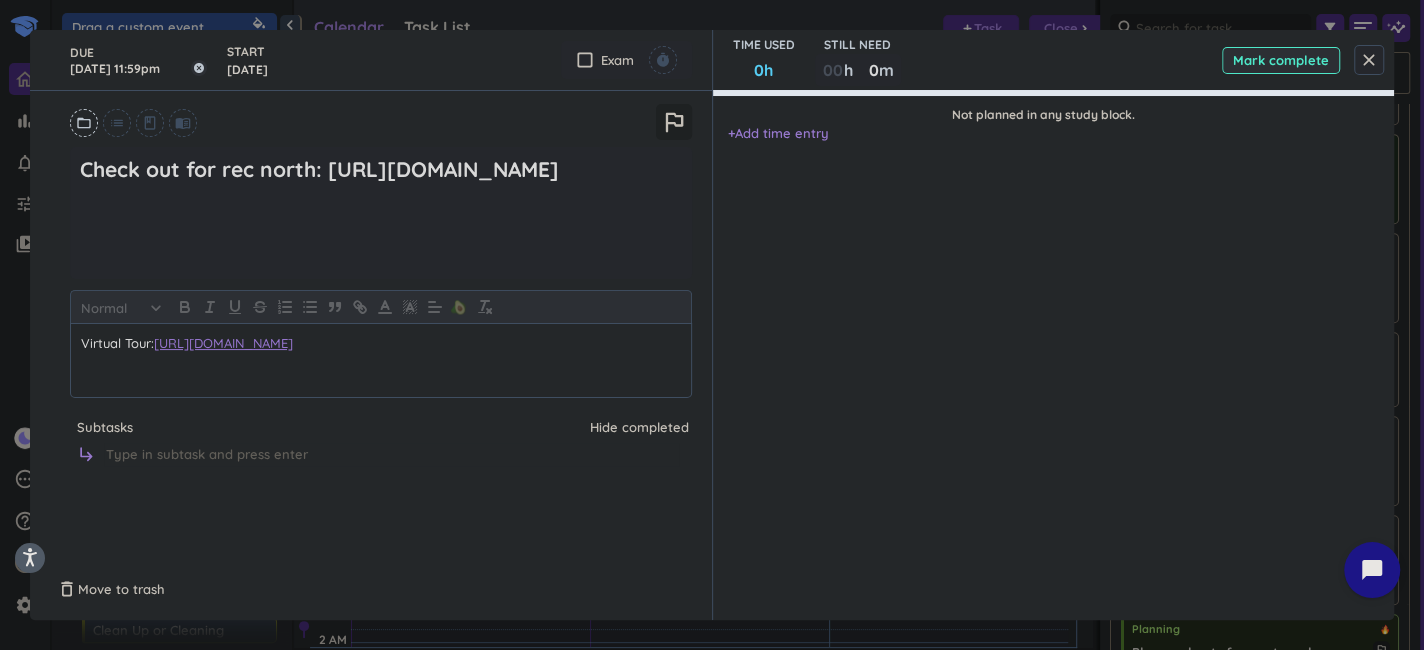 click on "[DATE] 11:59pm" at bounding box center [138, 60] 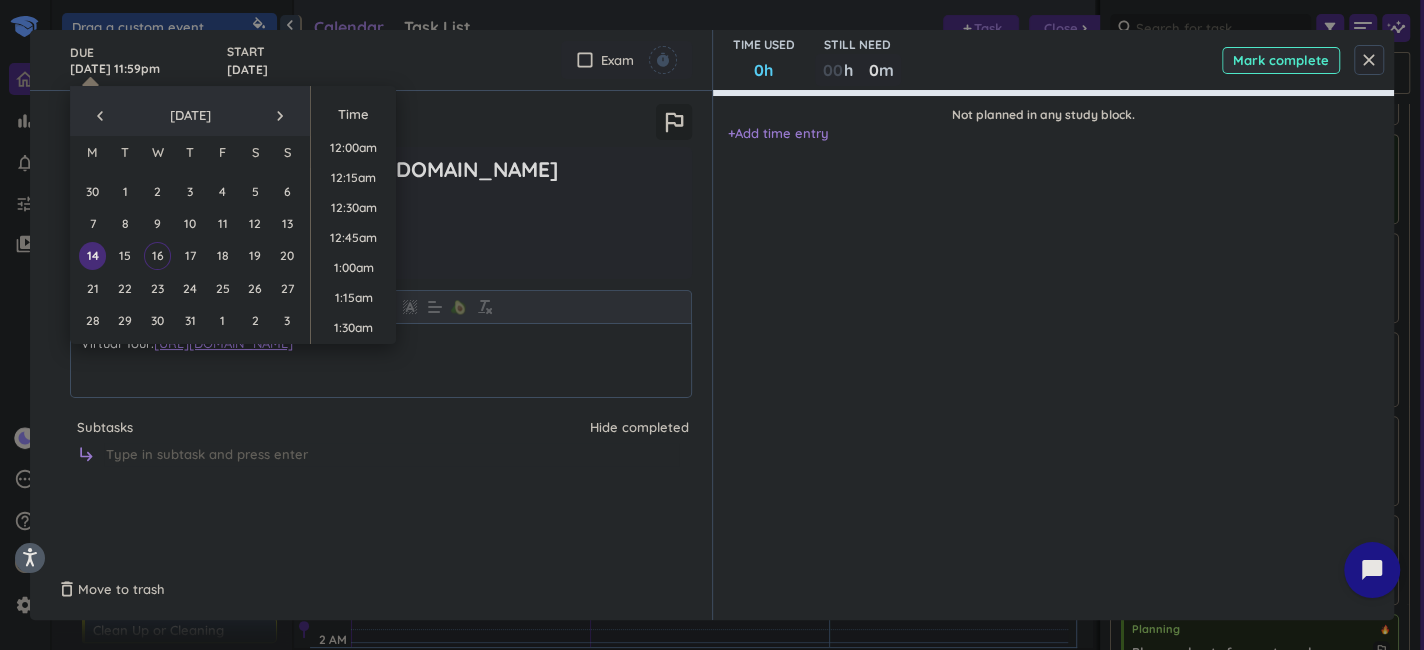 scroll, scrollTop: 2698, scrollLeft: 0, axis: vertical 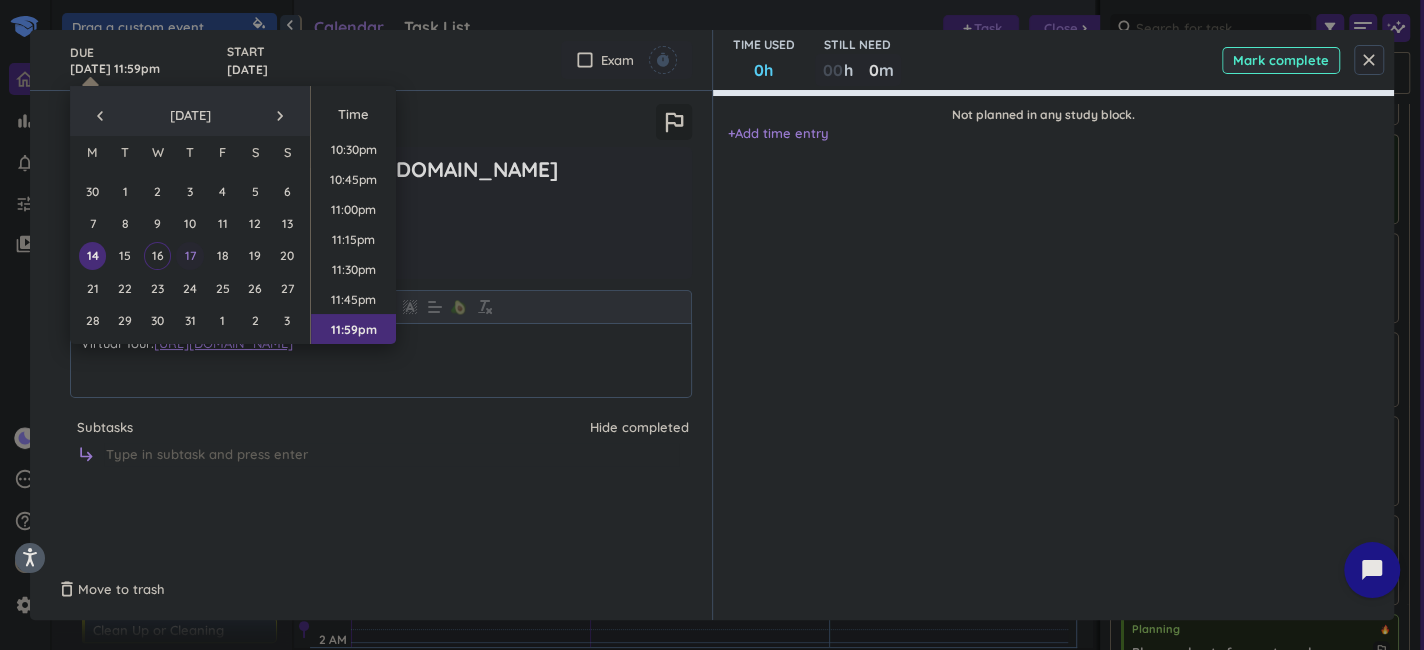 click on "17" at bounding box center (189, 255) 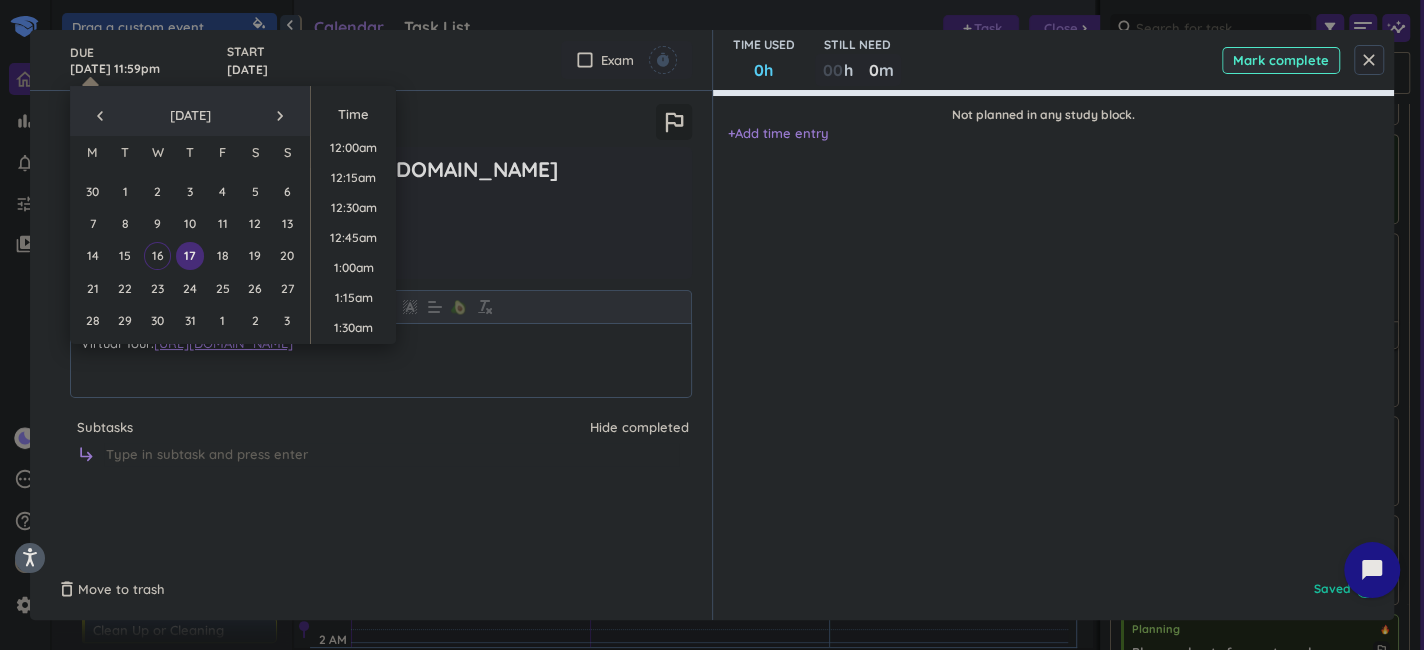 click on "close" at bounding box center (1369, 60) 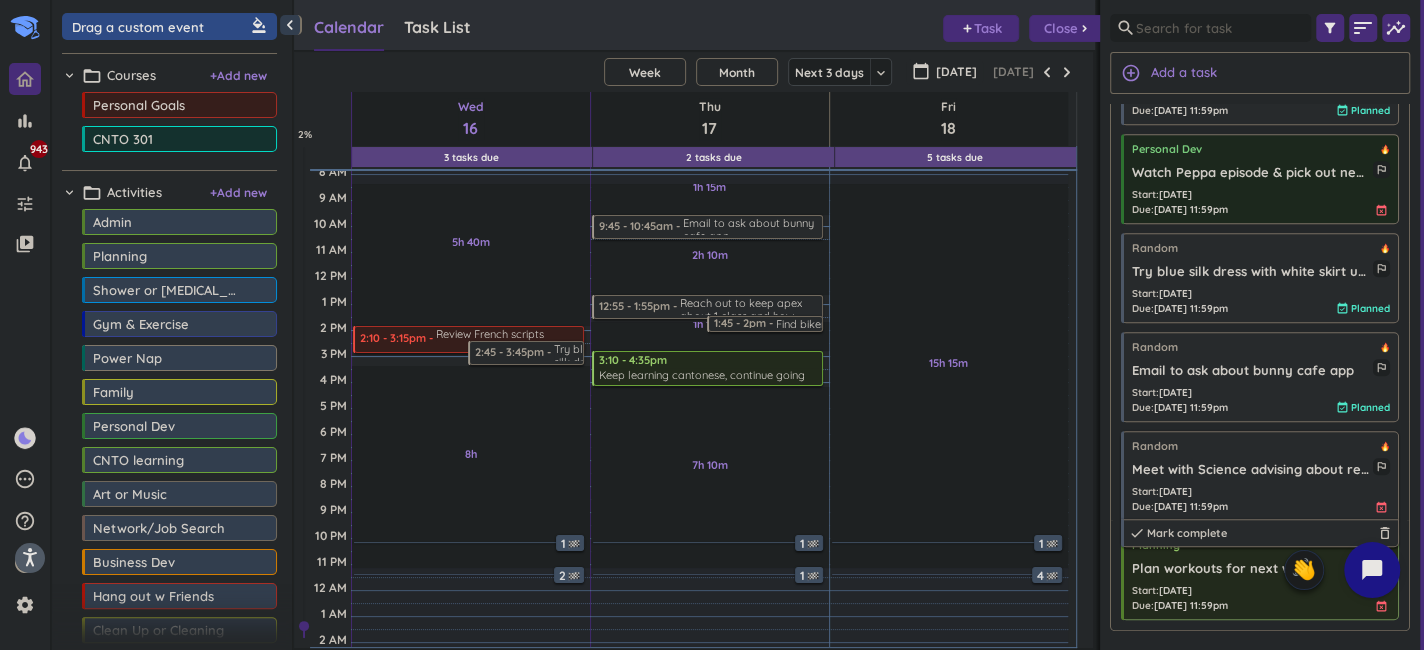 click on "Meet with Science advising about remaining credits" at bounding box center [1252, 470] 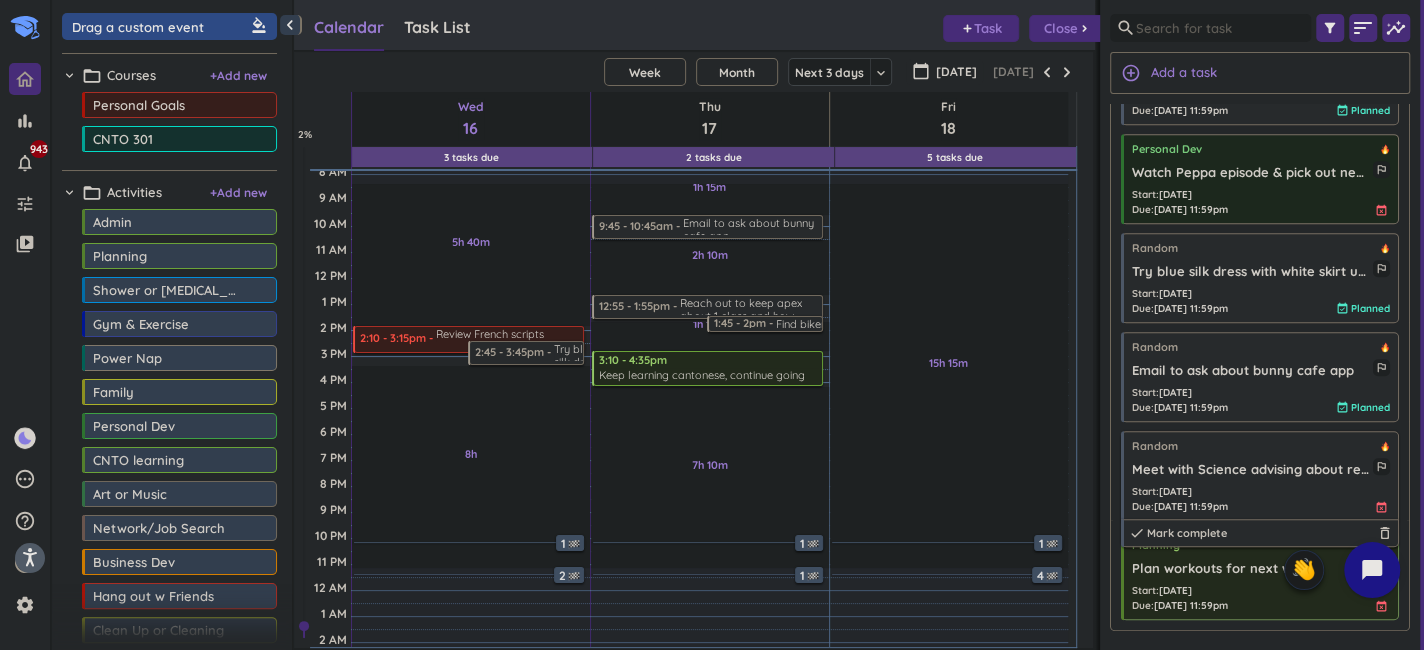 type on "x" 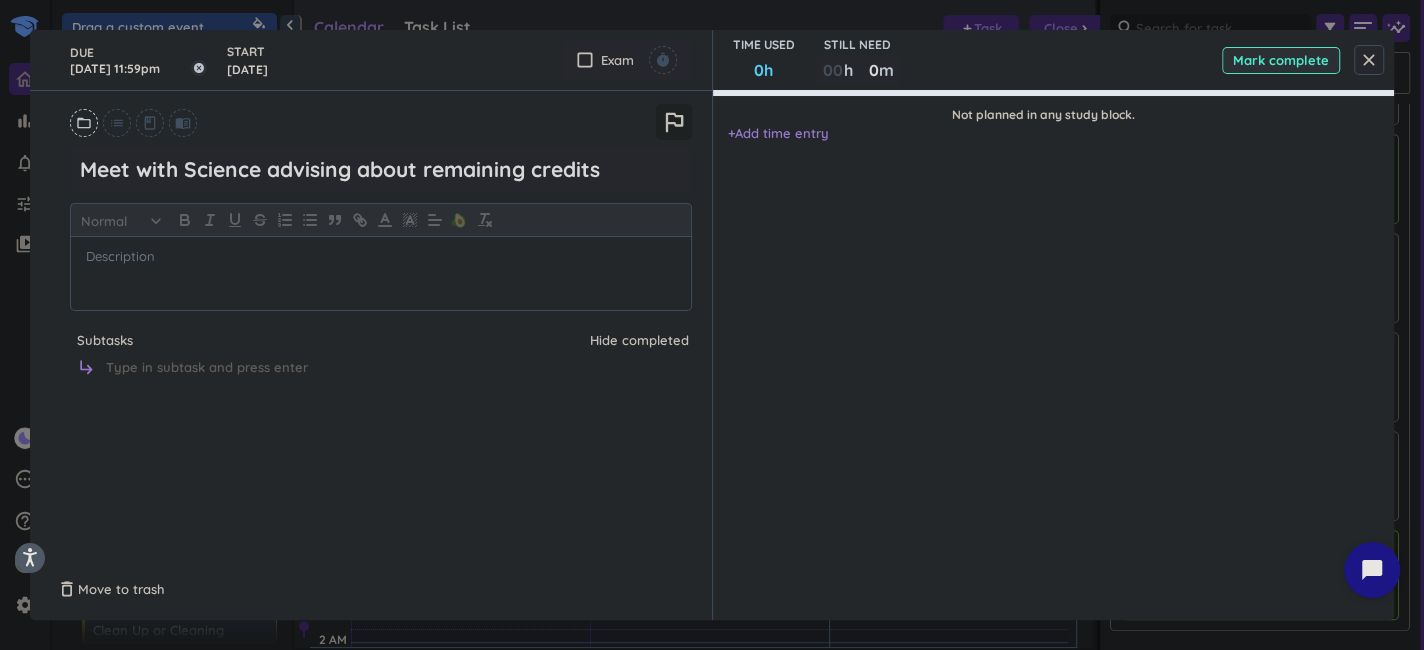 click on "[DATE] 11:59pm" at bounding box center (138, 60) 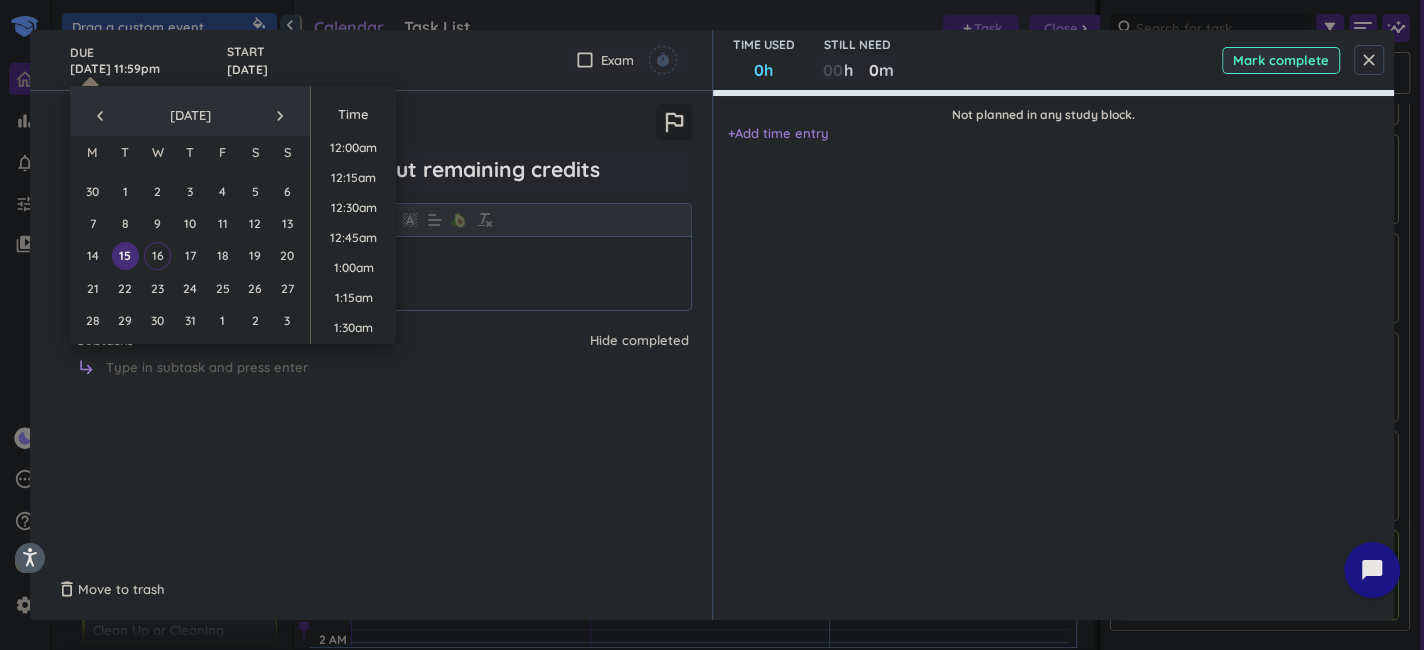 scroll, scrollTop: 2698, scrollLeft: 0, axis: vertical 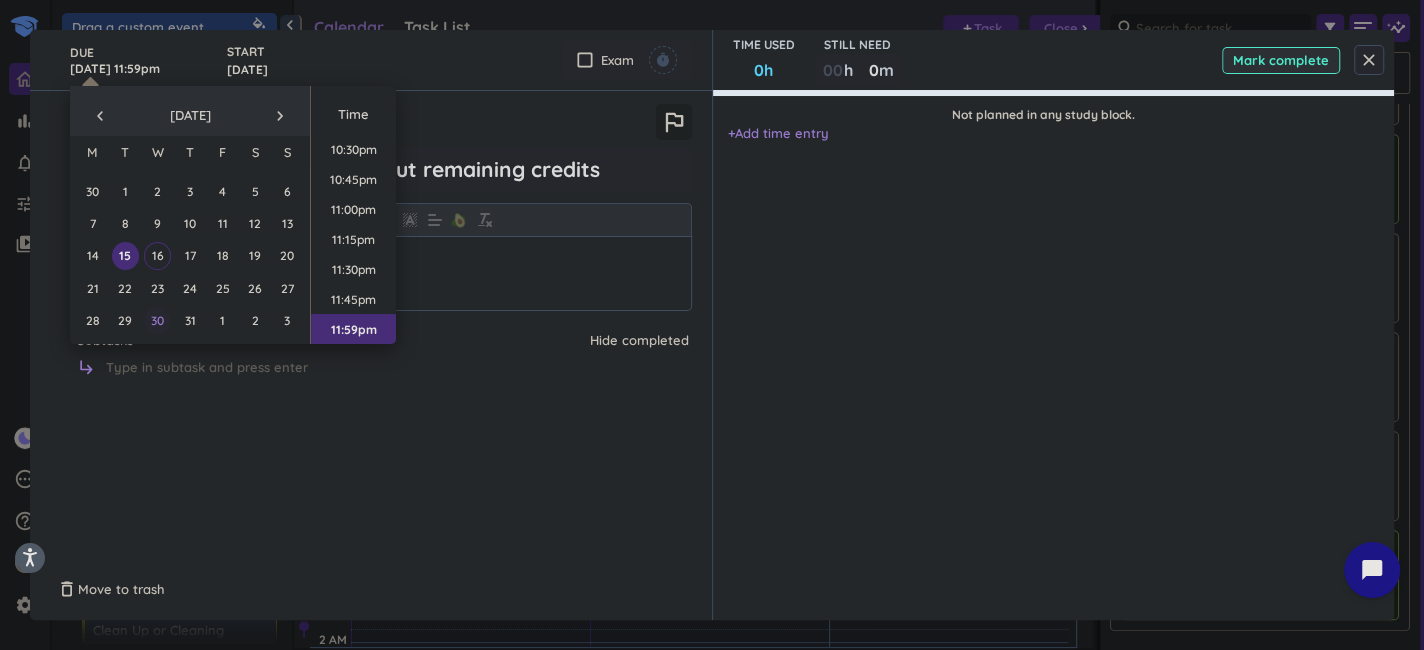 click on "30" at bounding box center [157, 320] 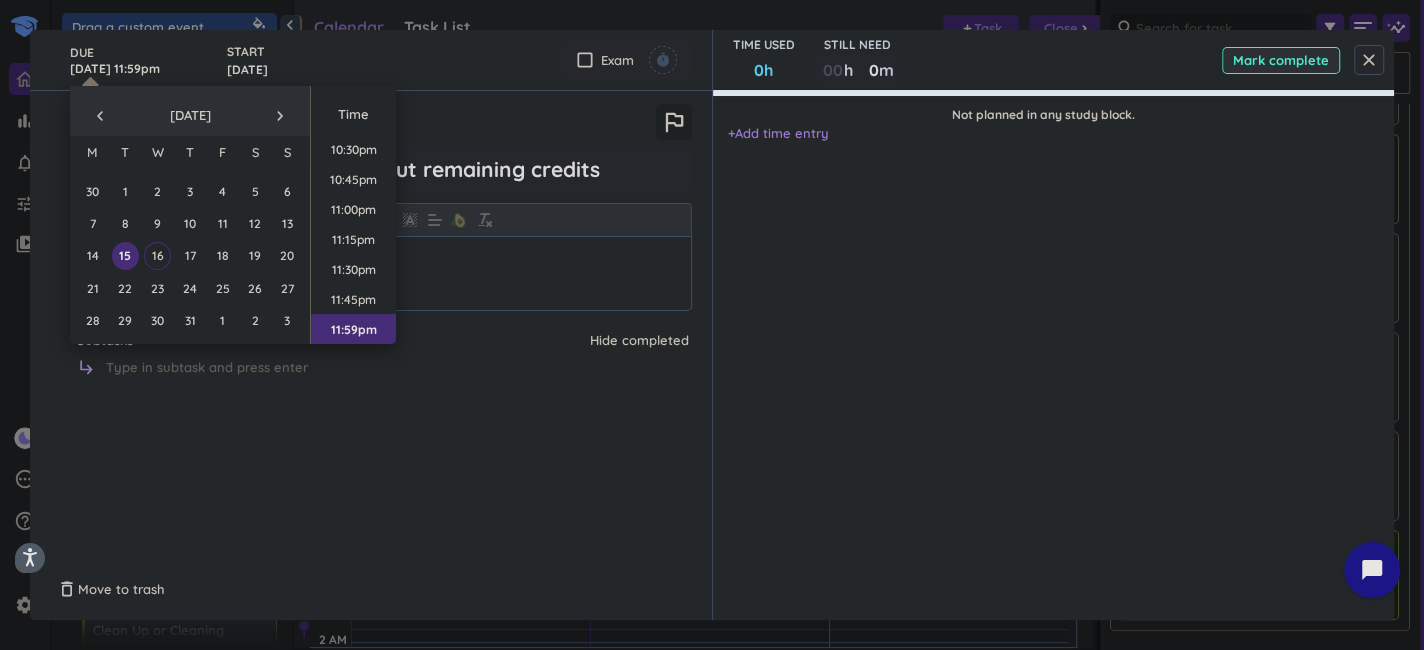 type on "[DATE] 11:59pm" 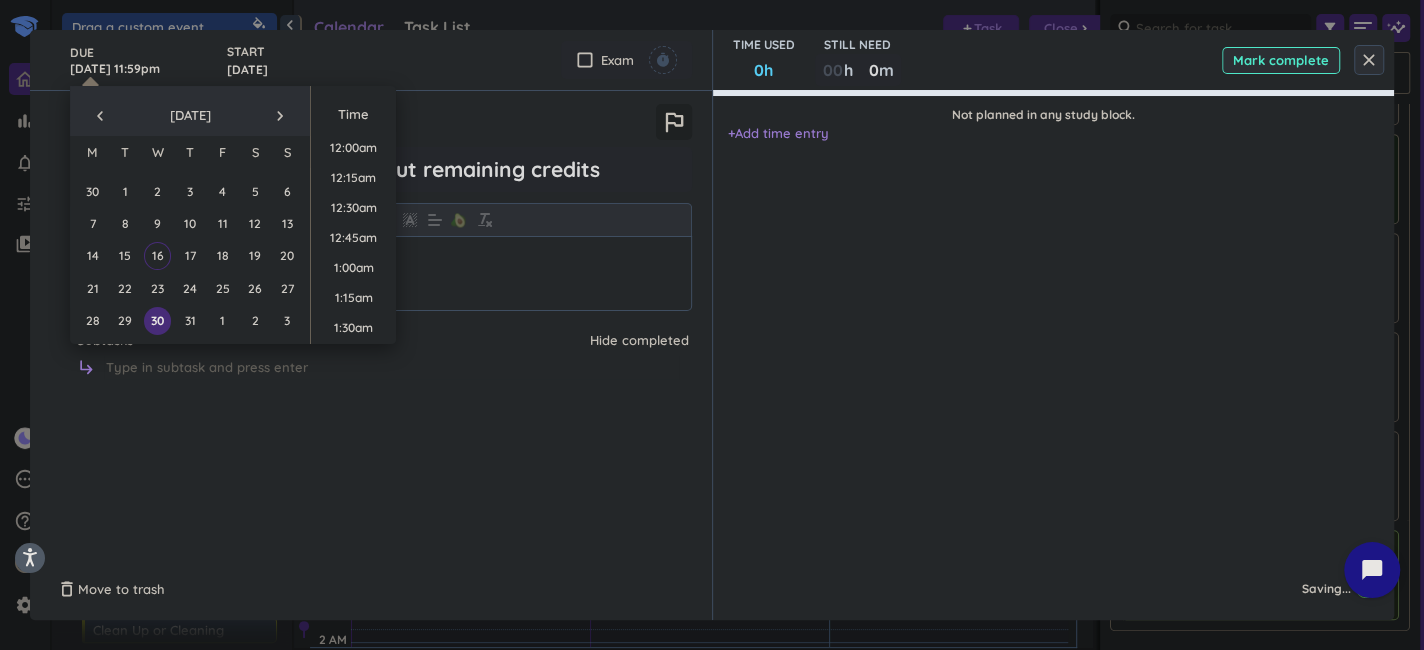 click on "close" at bounding box center (1369, 60) 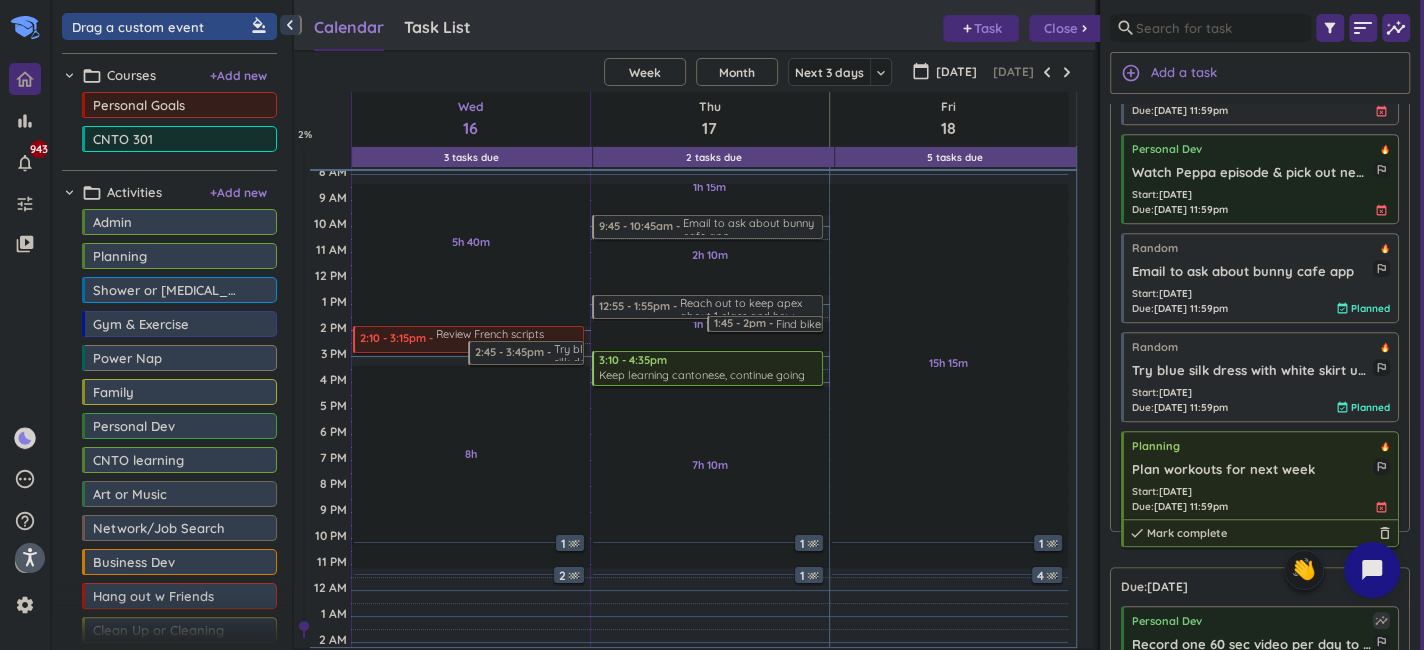 click on "Start :  [DATE] Due :  [DATE] 11:59pm event_busy" at bounding box center (1261, 499) 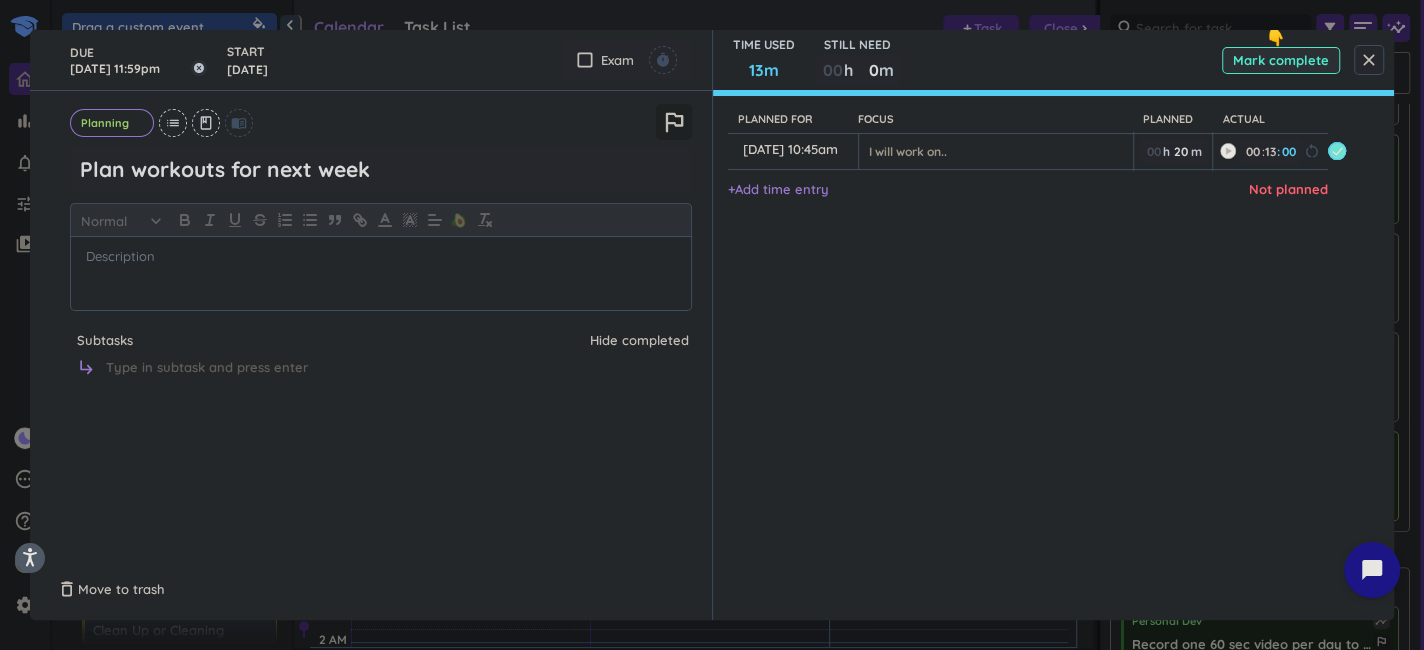 click on "[DATE] 11:59pm" at bounding box center (138, 60) 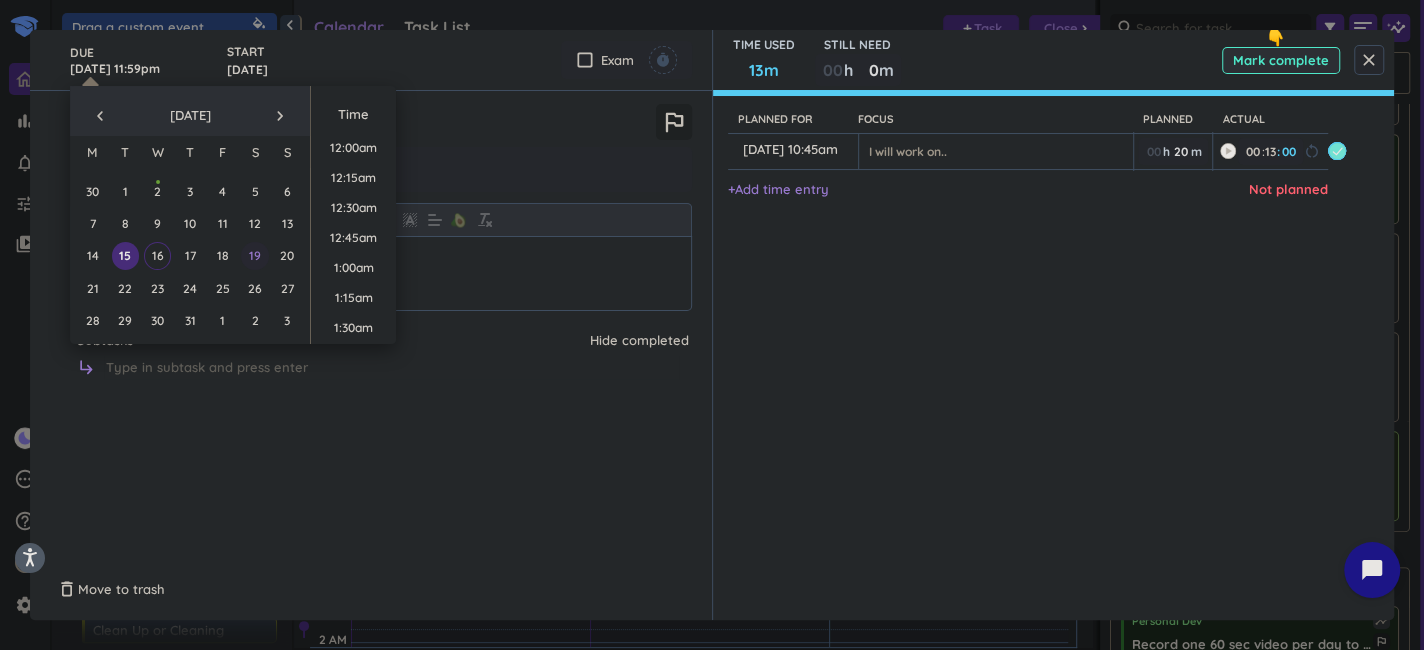 scroll, scrollTop: 2698, scrollLeft: 0, axis: vertical 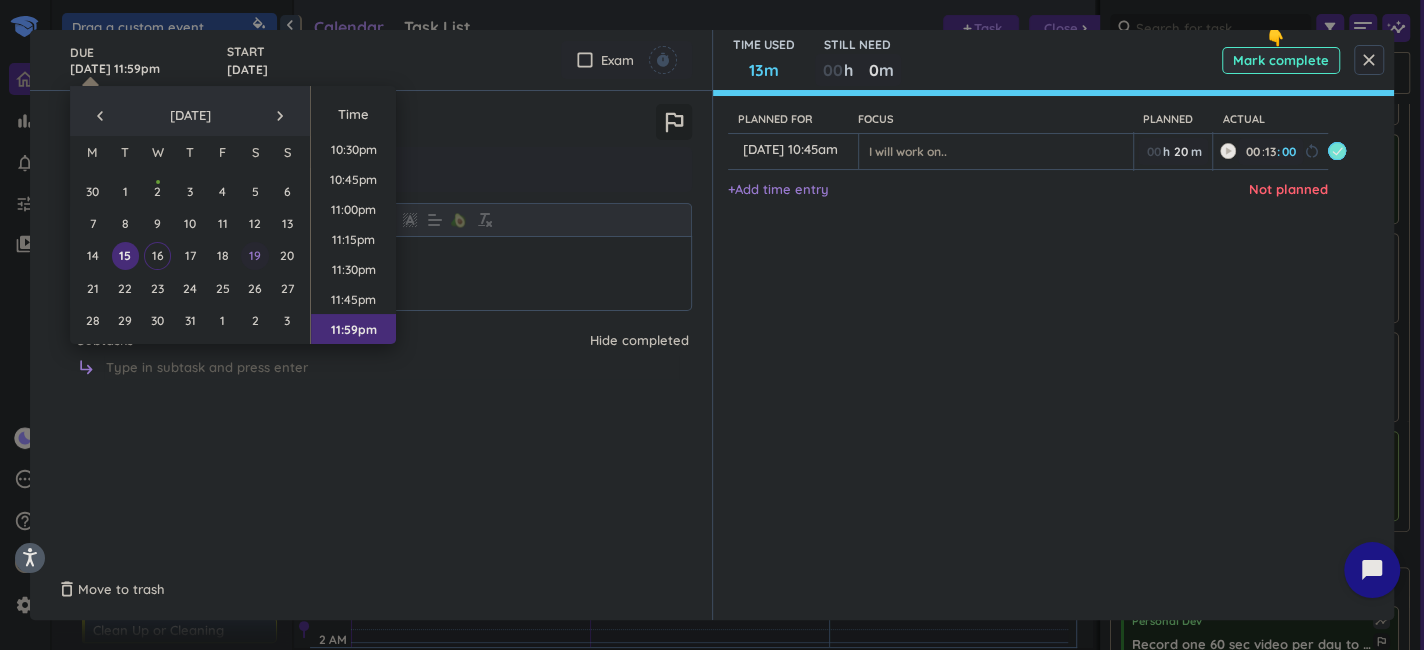 click on "19" at bounding box center [254, 255] 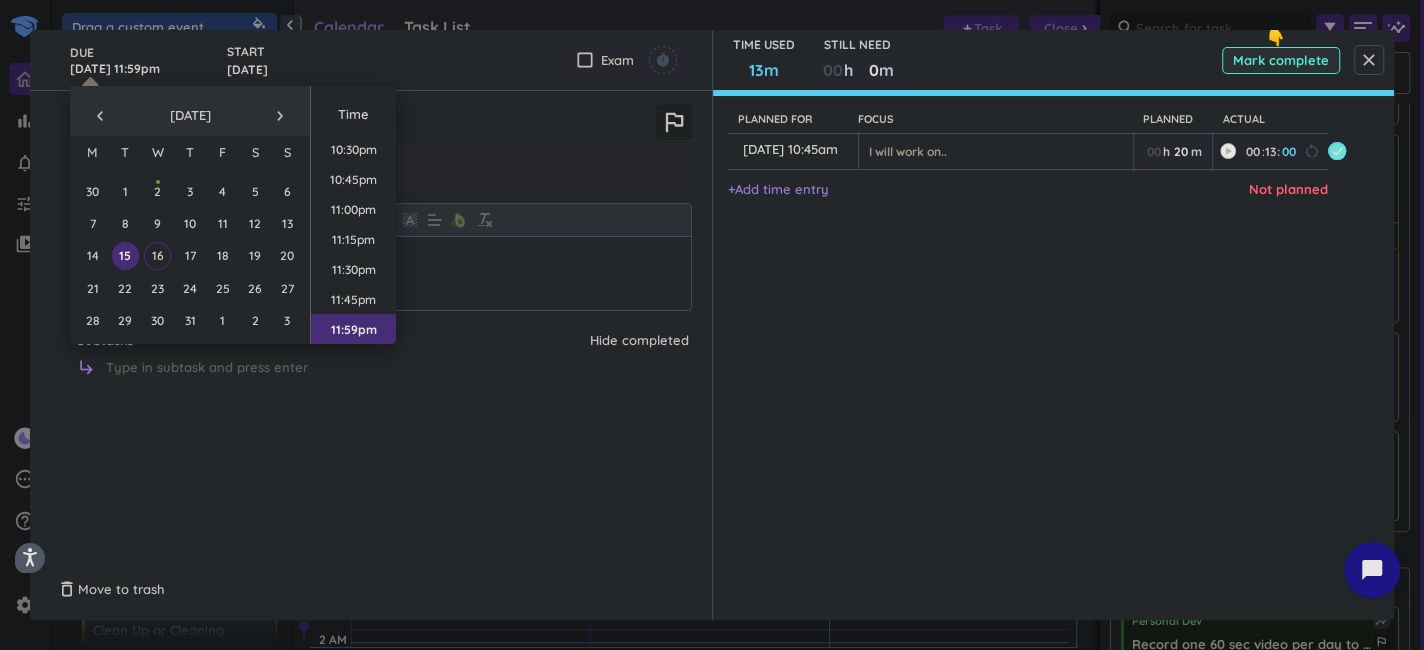 click on "close" at bounding box center (1369, 60) 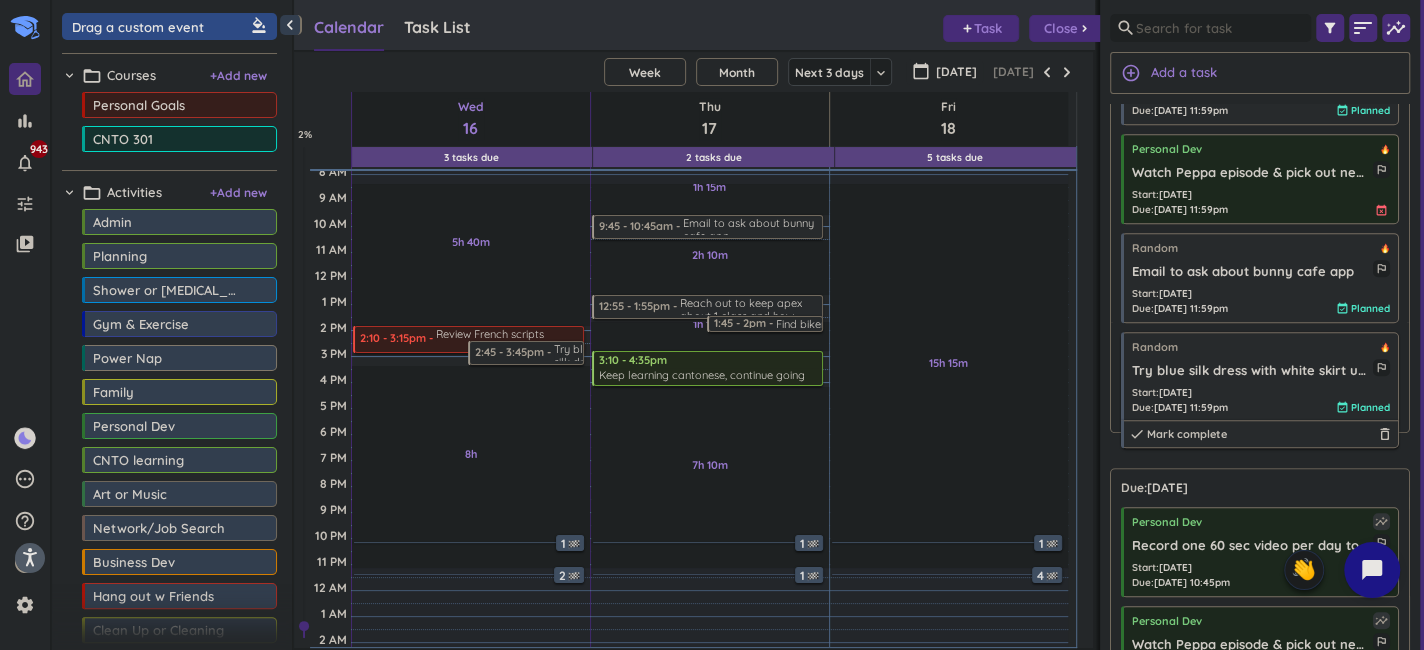 click on "Random Try blue silk dress with white skirt underneath outlined_flag Start :  [DATE] Due :  [DATE] 11:59pm event_available Planned done Mark complete delete_outline" at bounding box center (1260, 377) 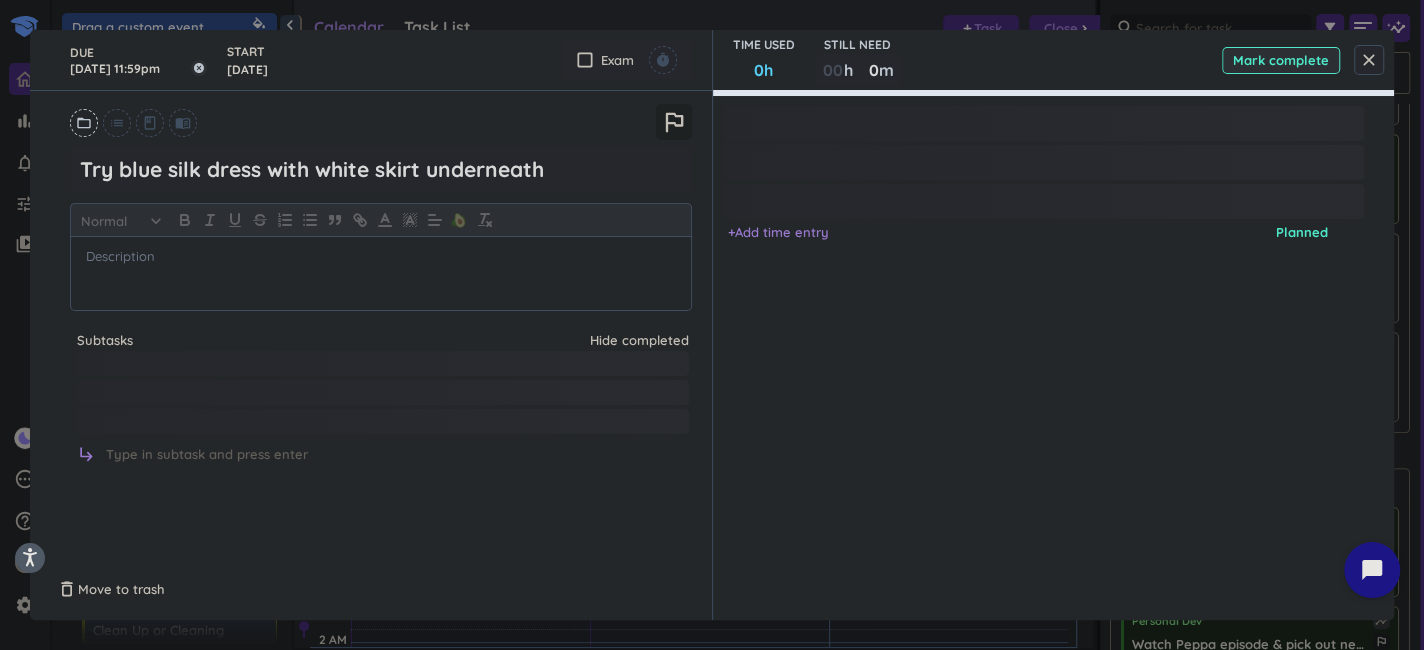 click on "[DATE] 11:59pm" at bounding box center [138, 60] 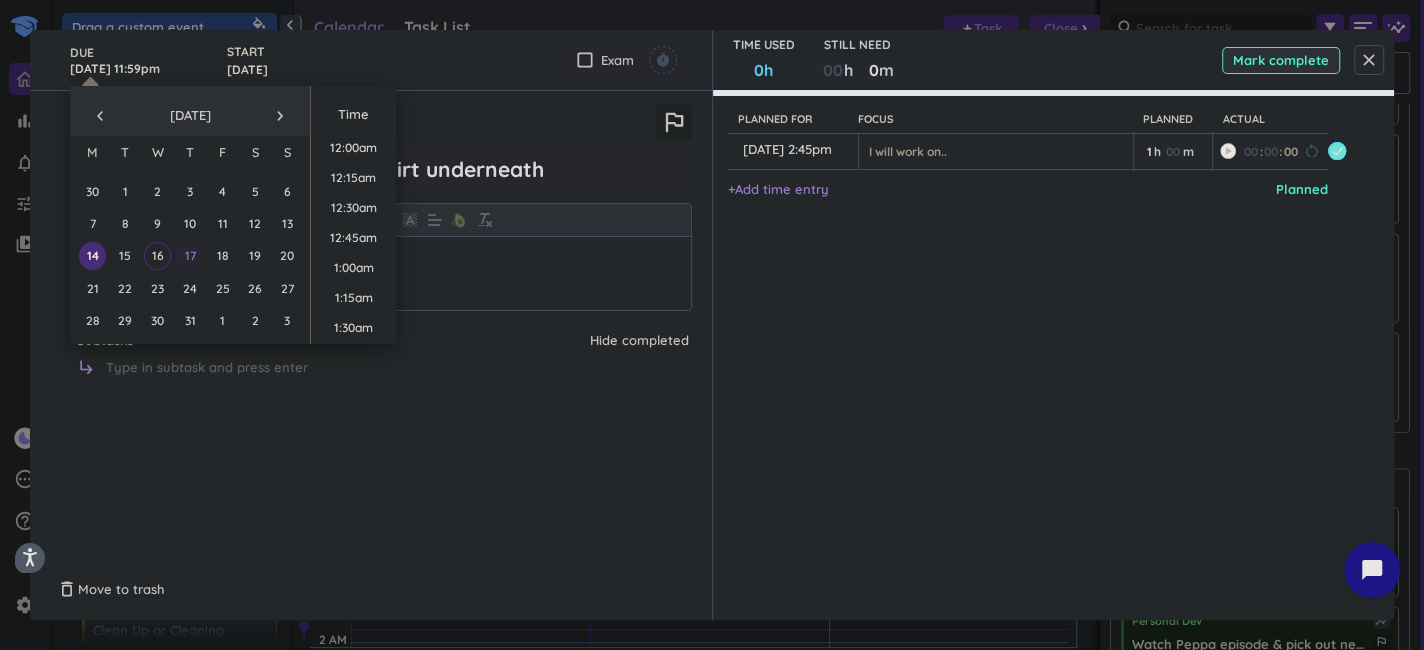 scroll, scrollTop: 2698, scrollLeft: 0, axis: vertical 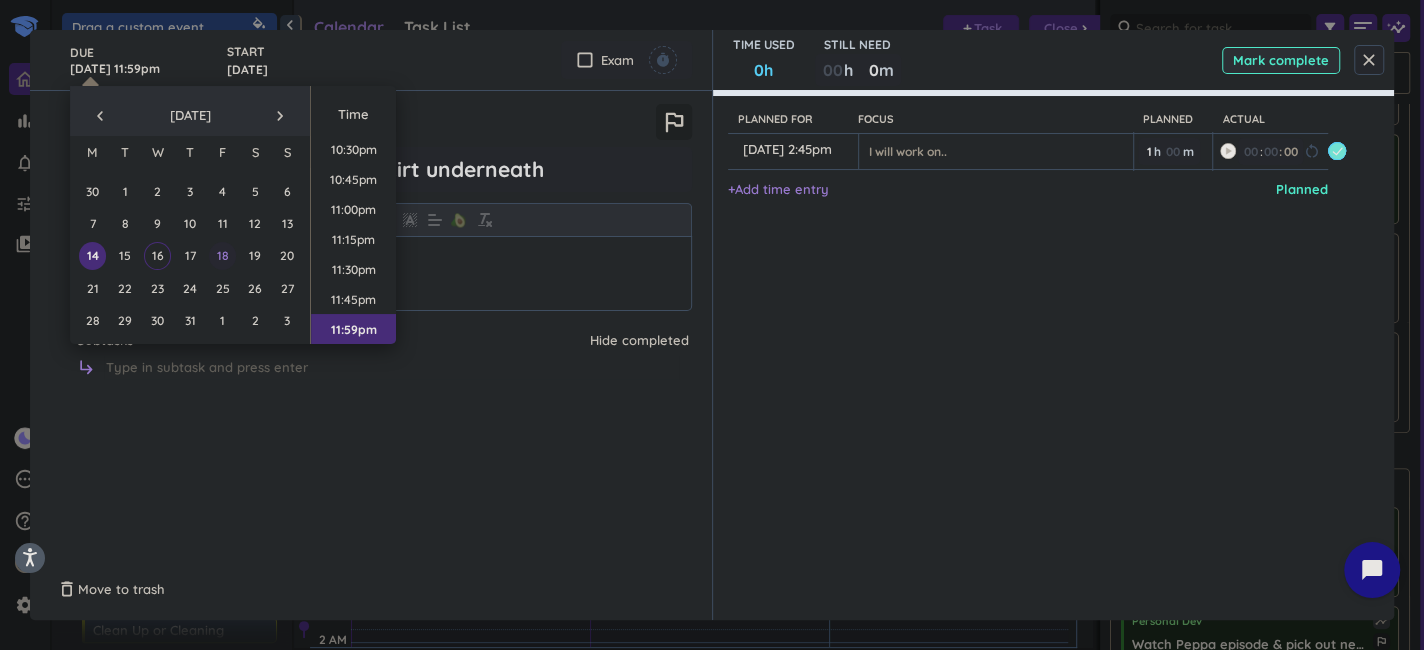 click on "18" at bounding box center [222, 255] 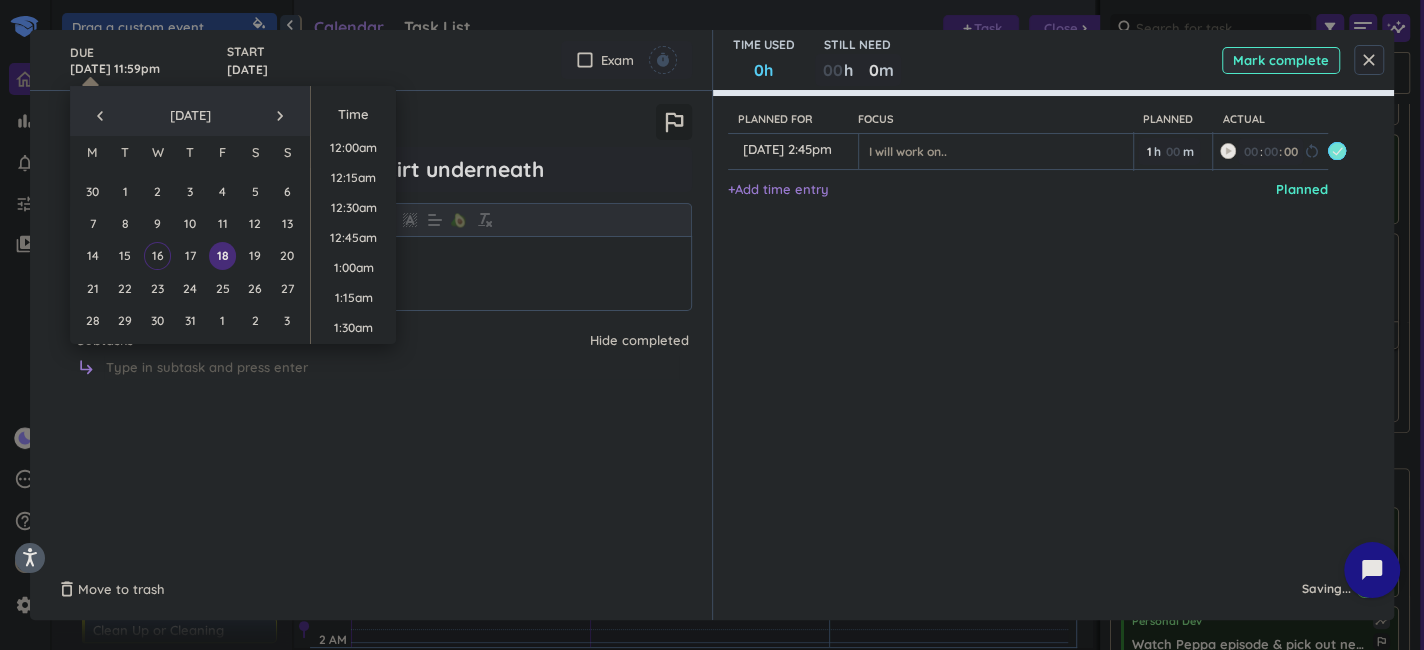 click on "close" at bounding box center [1369, 60] 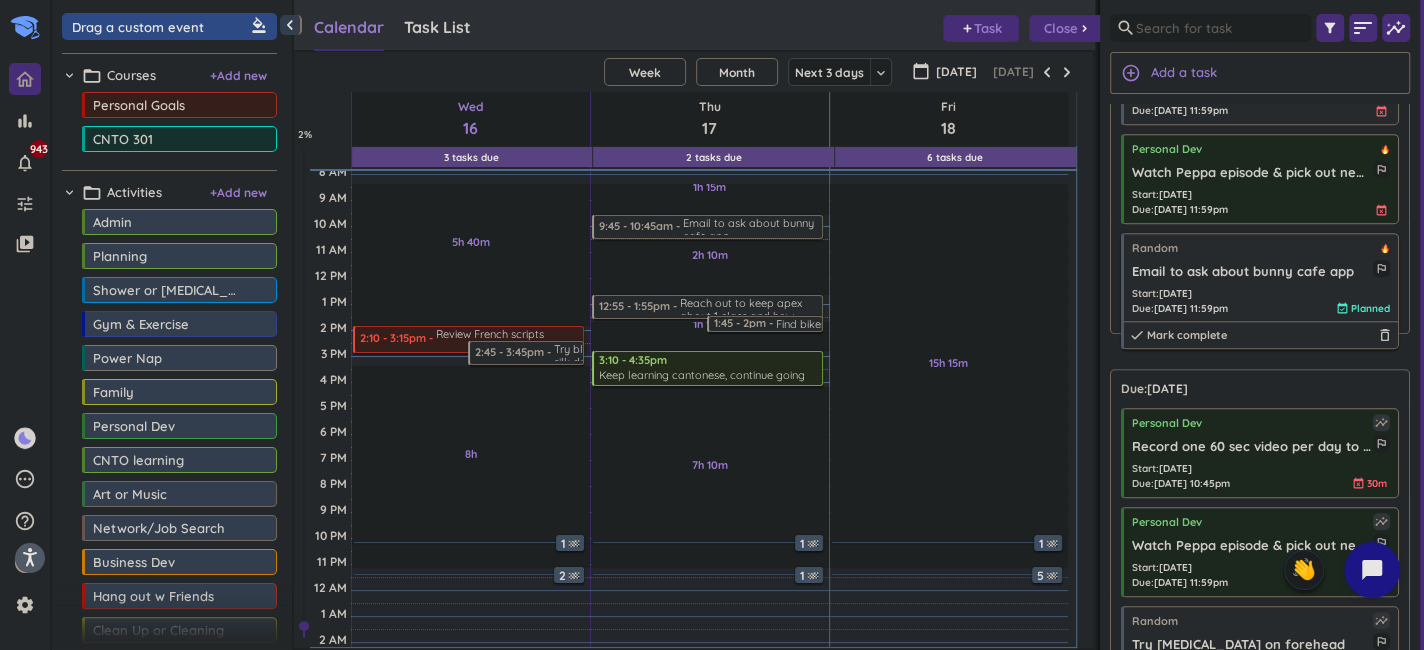 click on "Start :  [DATE] Due :  [DATE] 11:59pm event_available Planned" at bounding box center [1261, 301] 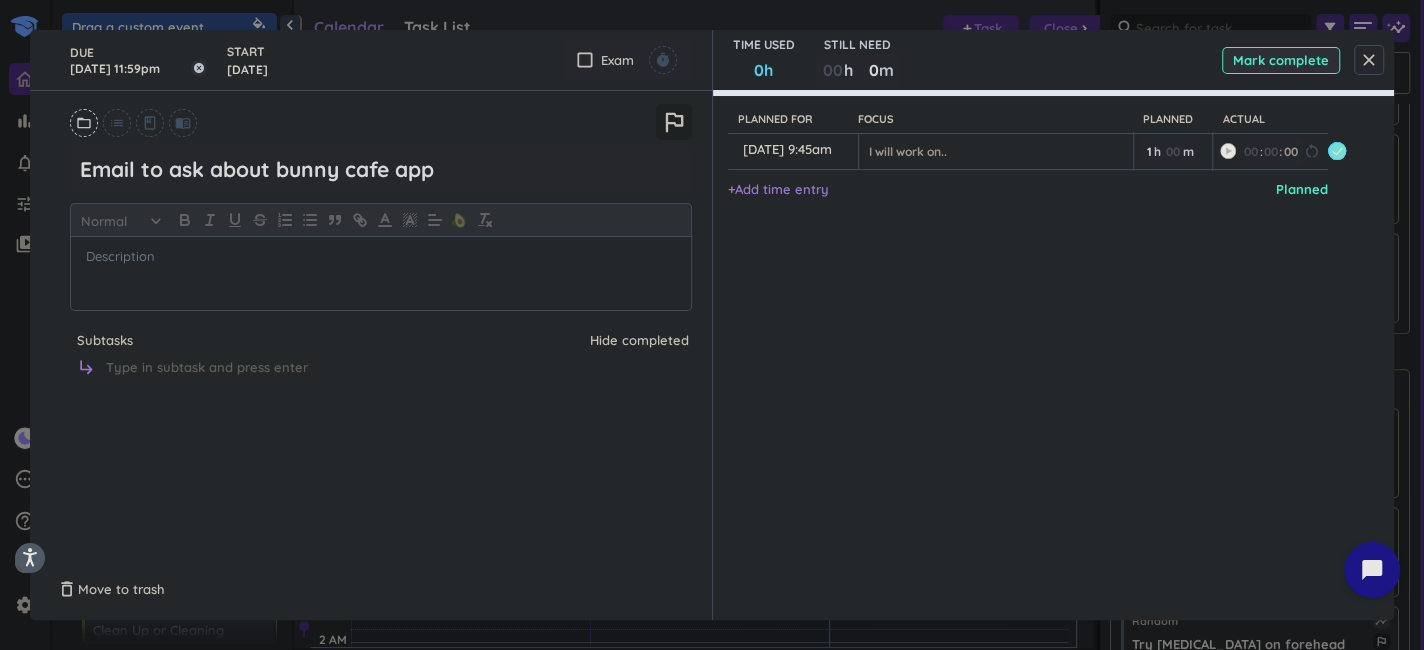 click on "[DATE] 11:59pm" at bounding box center (138, 60) 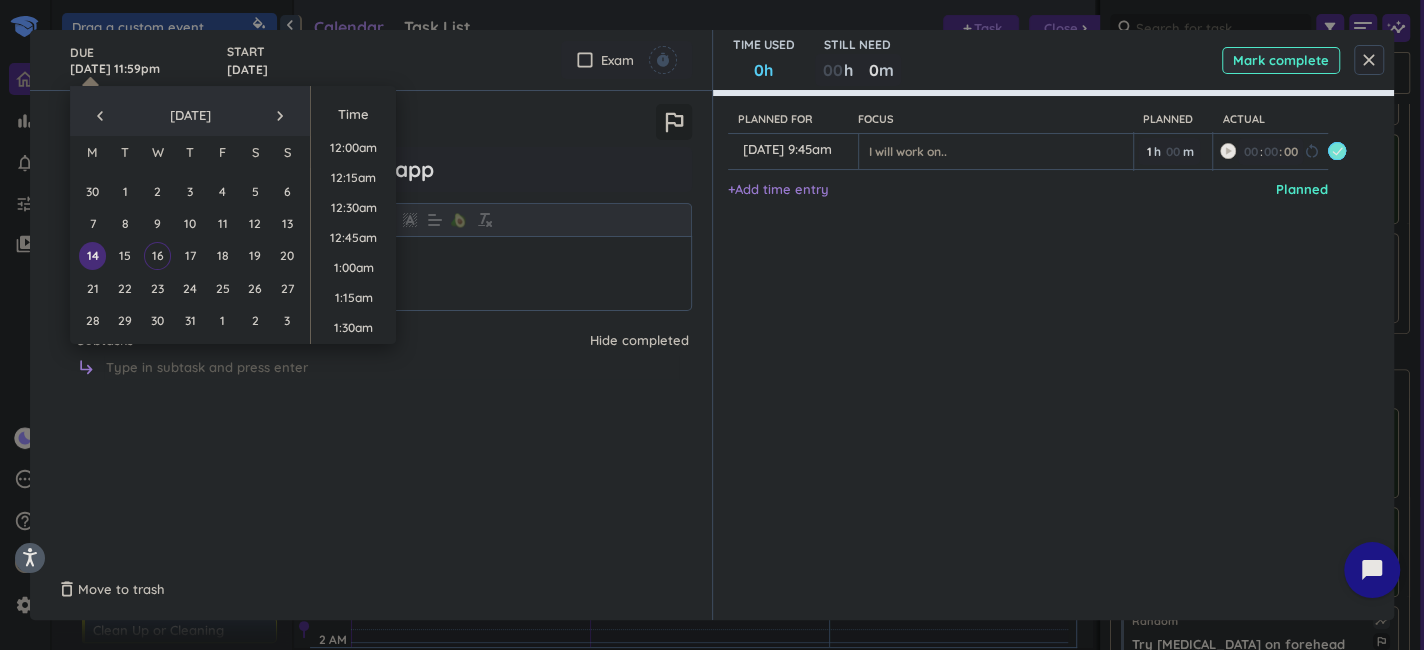 scroll, scrollTop: 2698, scrollLeft: 0, axis: vertical 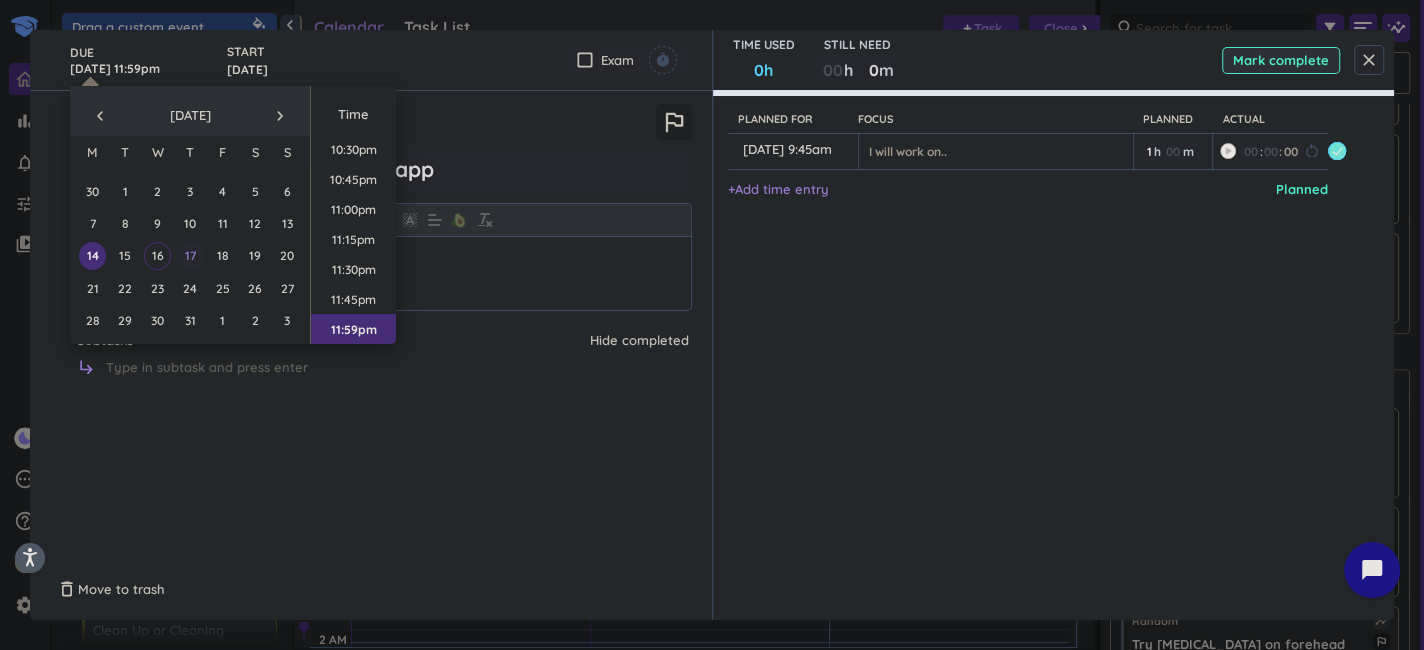 click on "17" at bounding box center (189, 255) 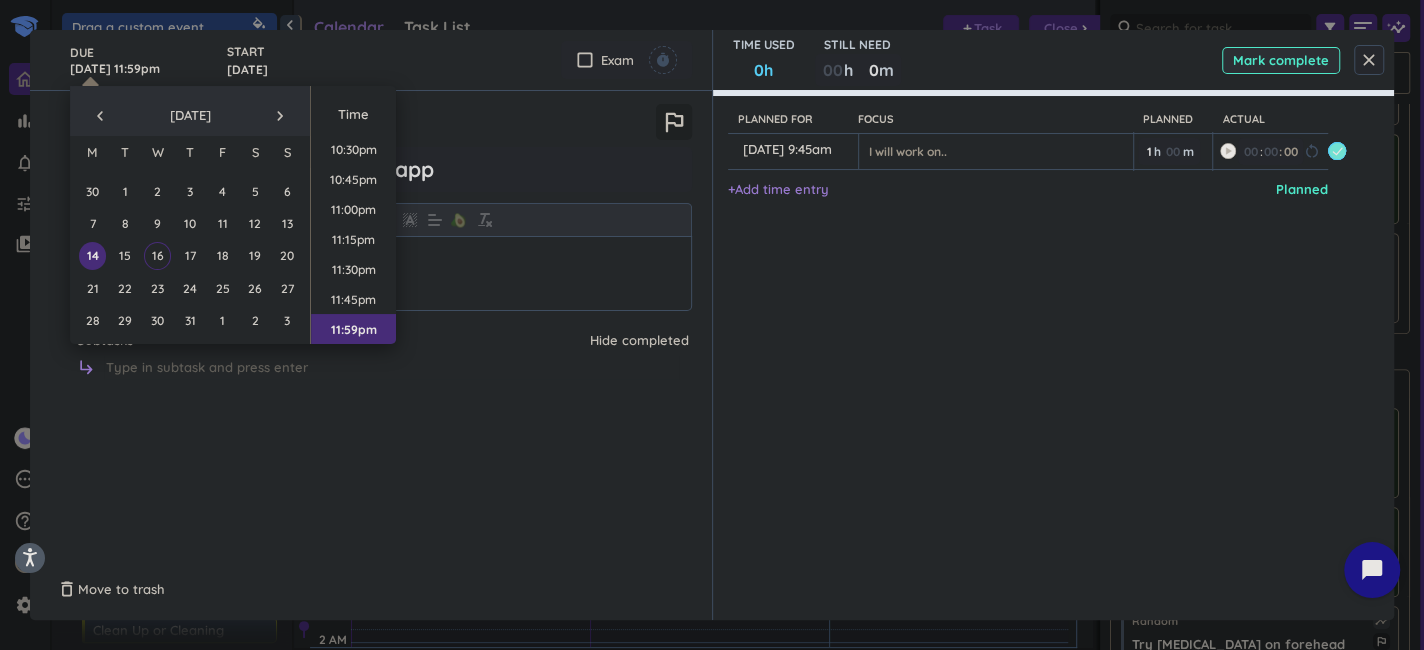 type on "[DATE] 11:59pm" 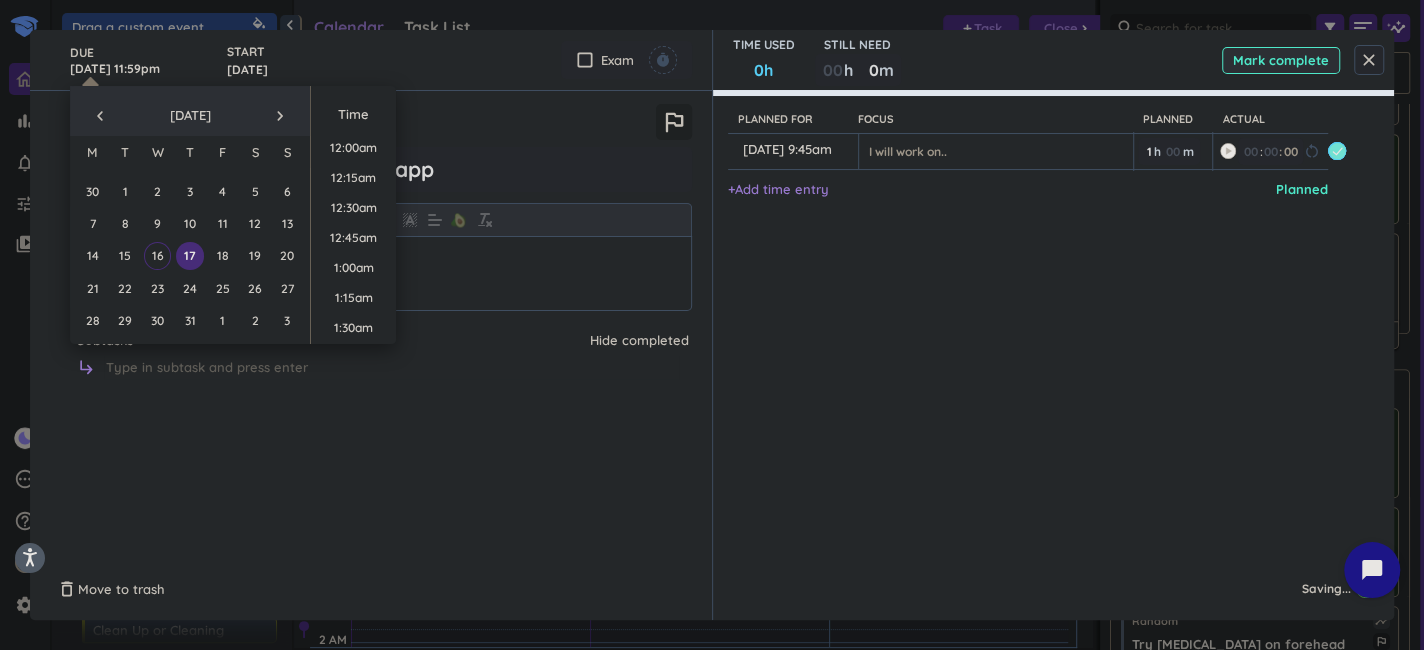 click on "close" at bounding box center [1369, 60] 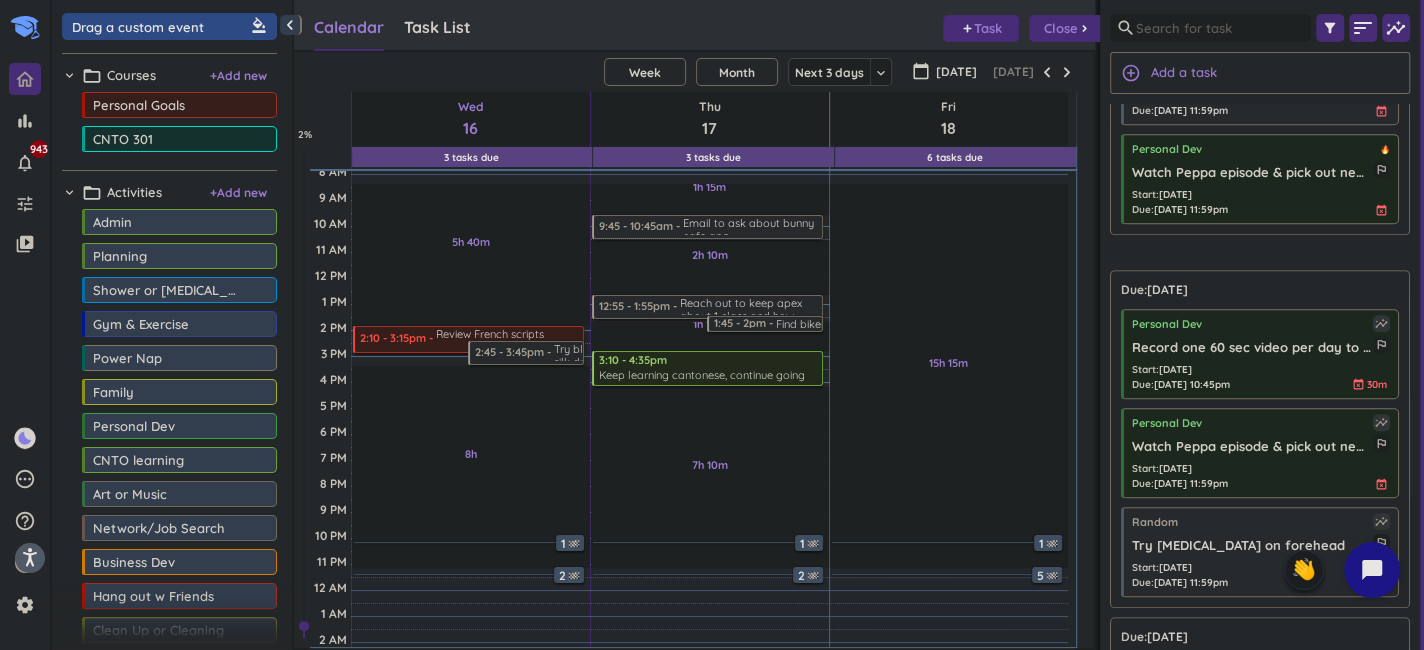 scroll, scrollTop: 400, scrollLeft: 0, axis: vertical 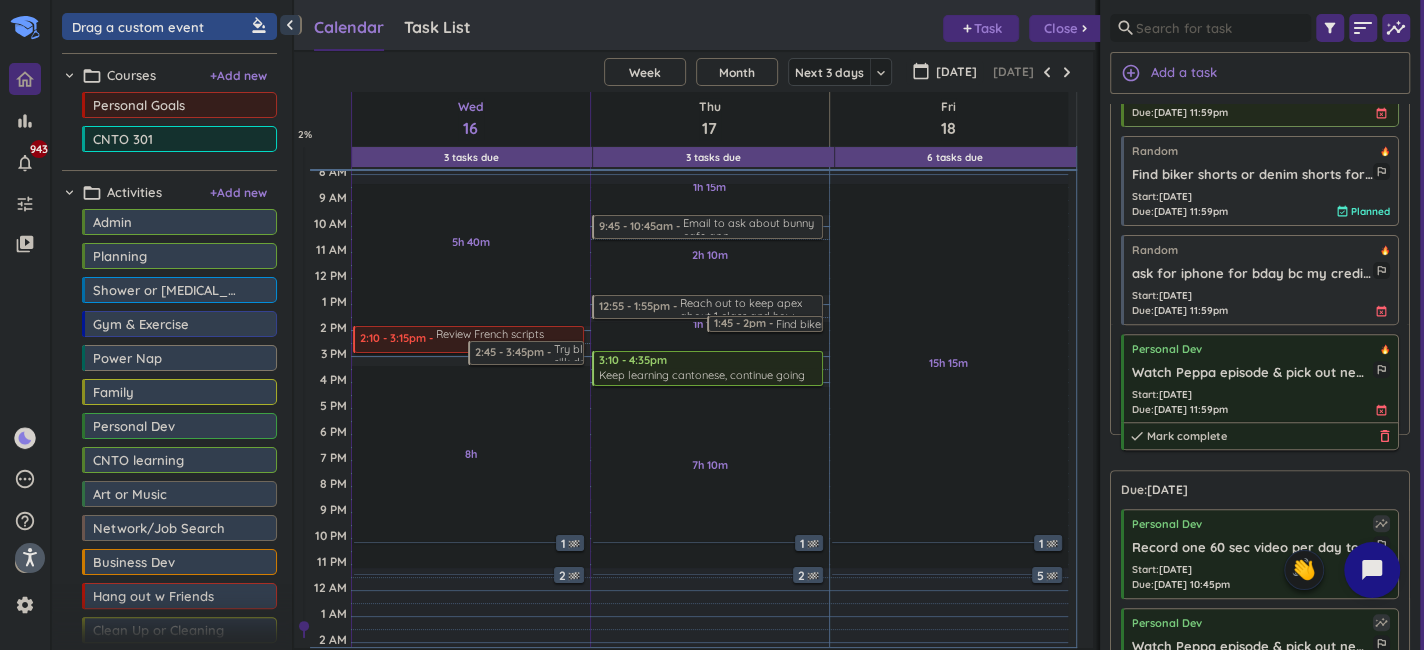 click on "delete_outline" at bounding box center [1385, 436] 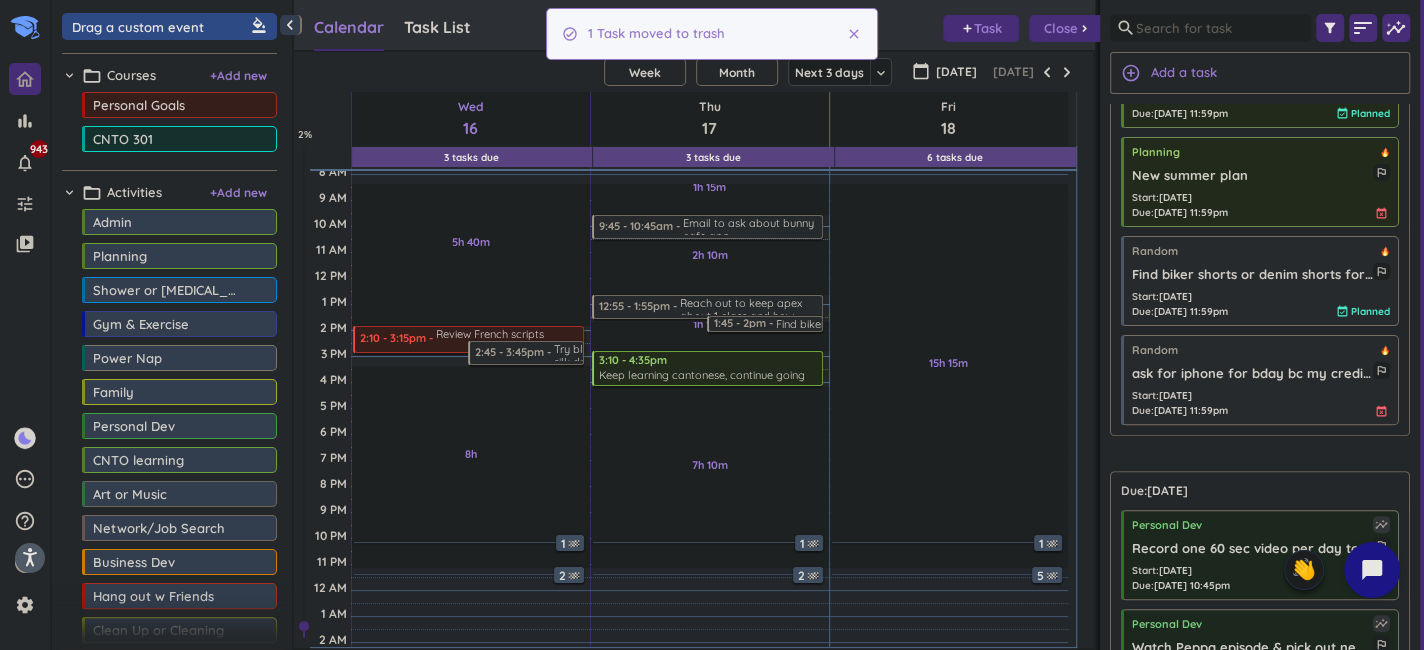 scroll, scrollTop: 200, scrollLeft: 0, axis: vertical 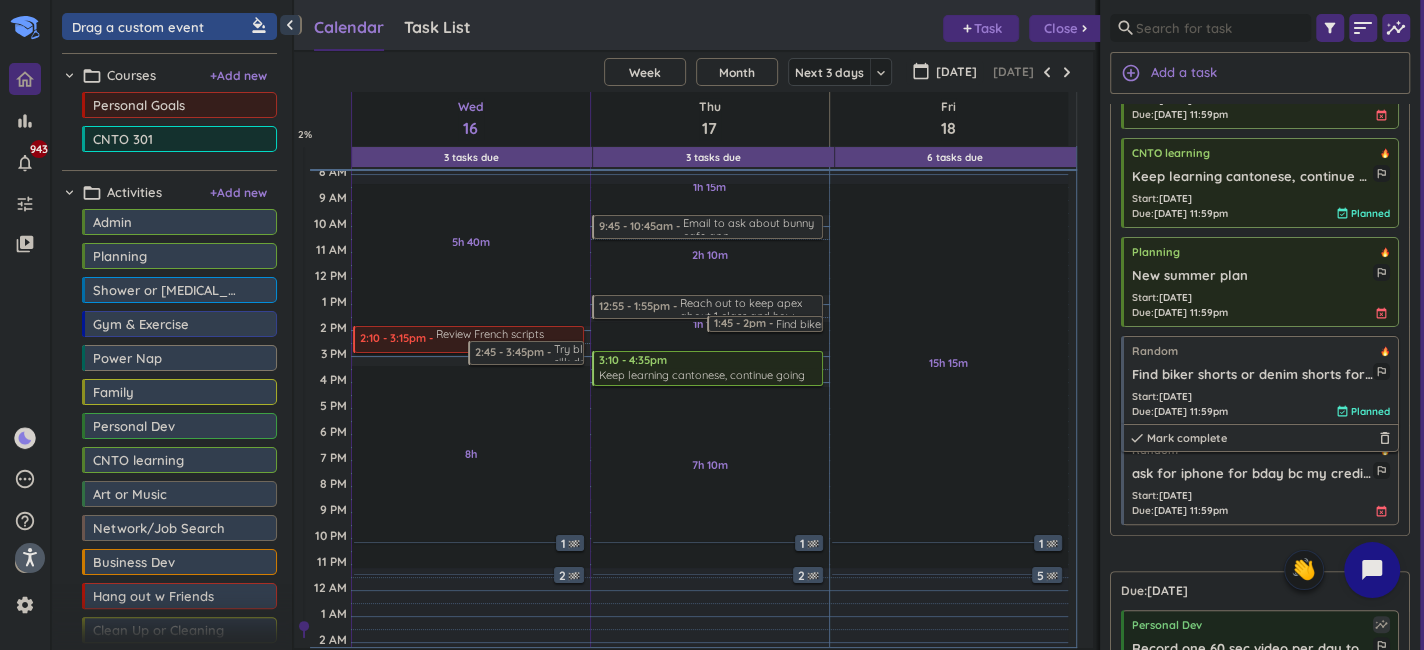 click on "Find biker shorts or denim shorts for appointment" at bounding box center (1252, 375) 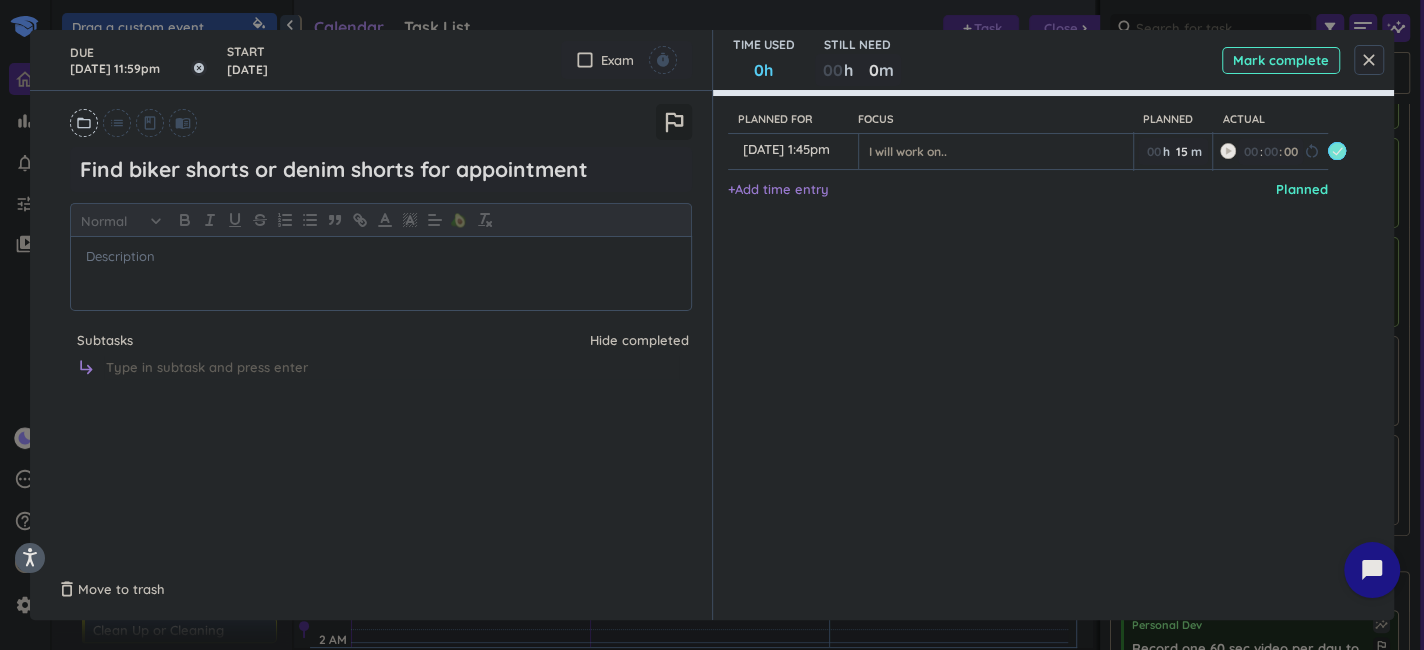 click on "[DATE] 11:59pm" at bounding box center [138, 60] 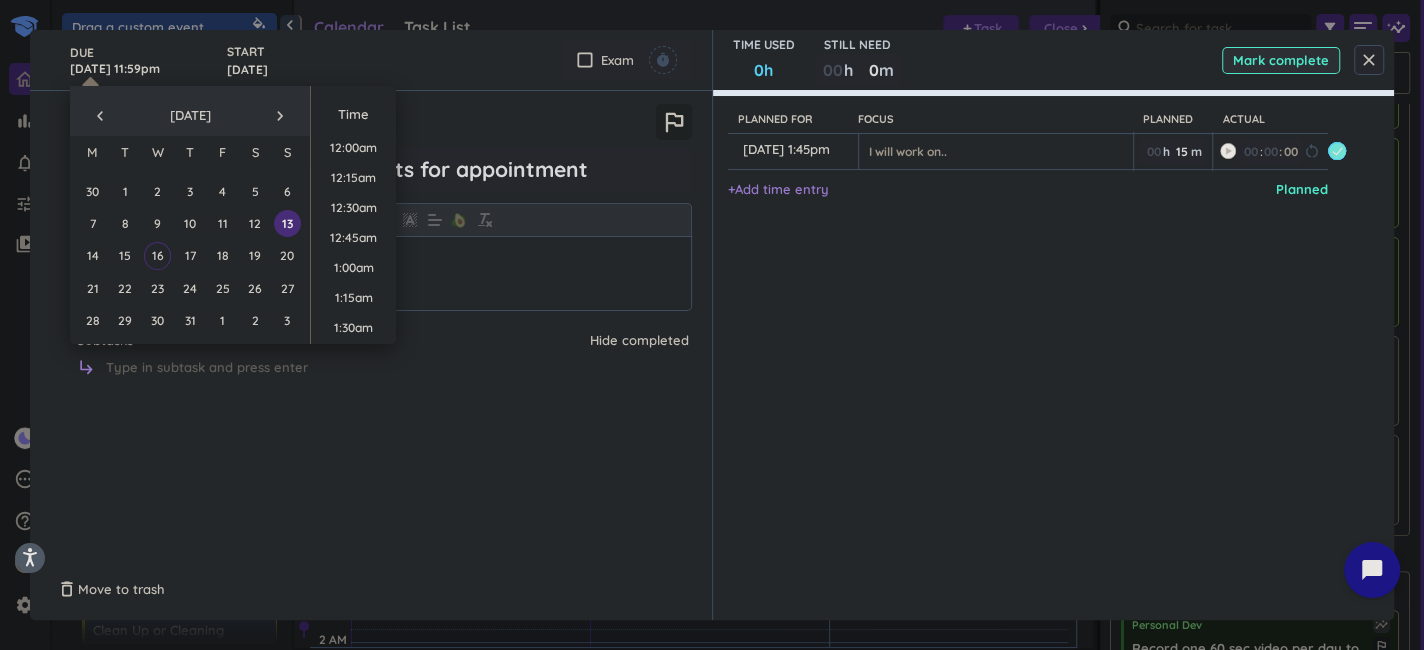 scroll, scrollTop: 2698, scrollLeft: 0, axis: vertical 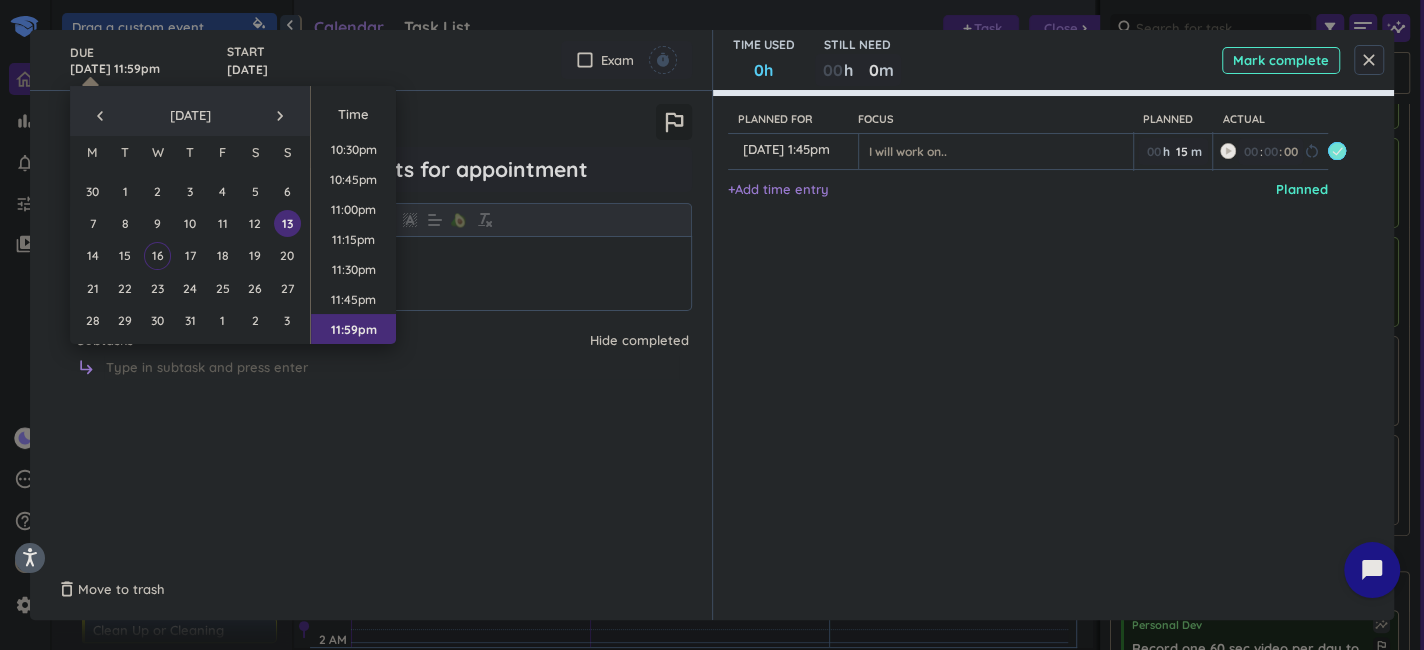 click on "14 15 16 17 18 19 20" at bounding box center (189, 256) 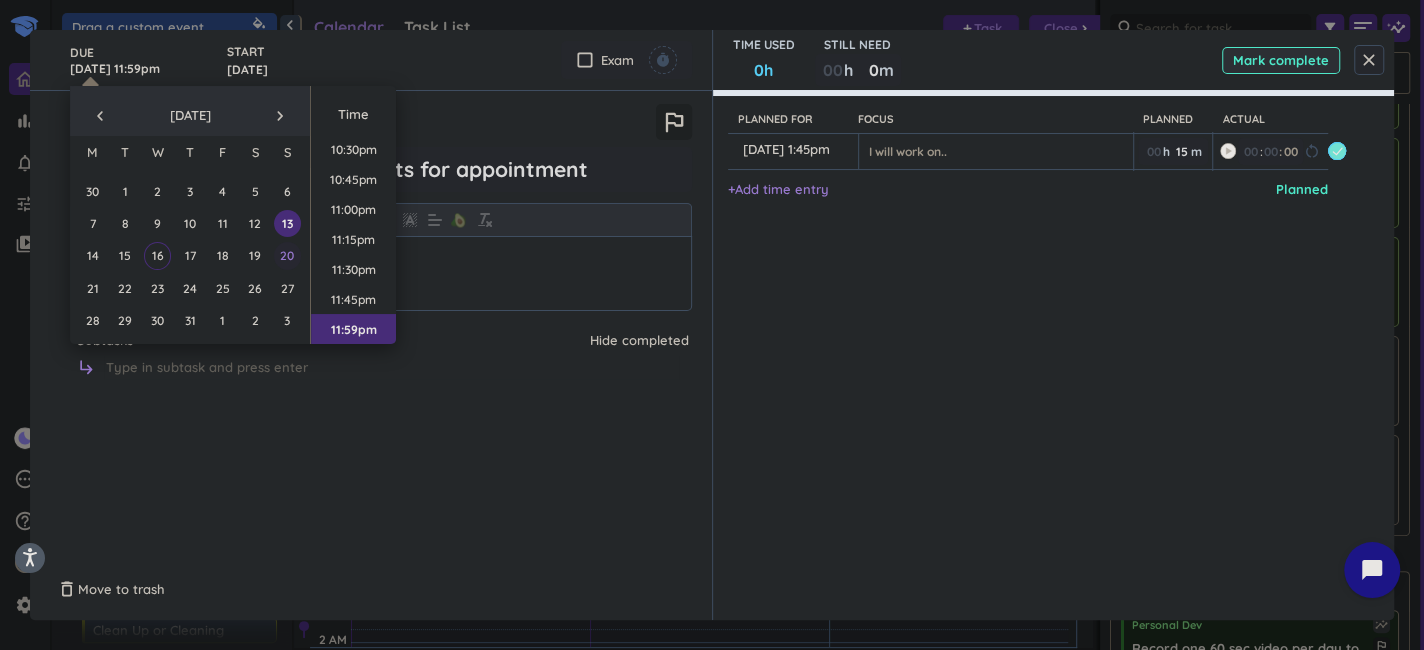 click on "20" at bounding box center [287, 255] 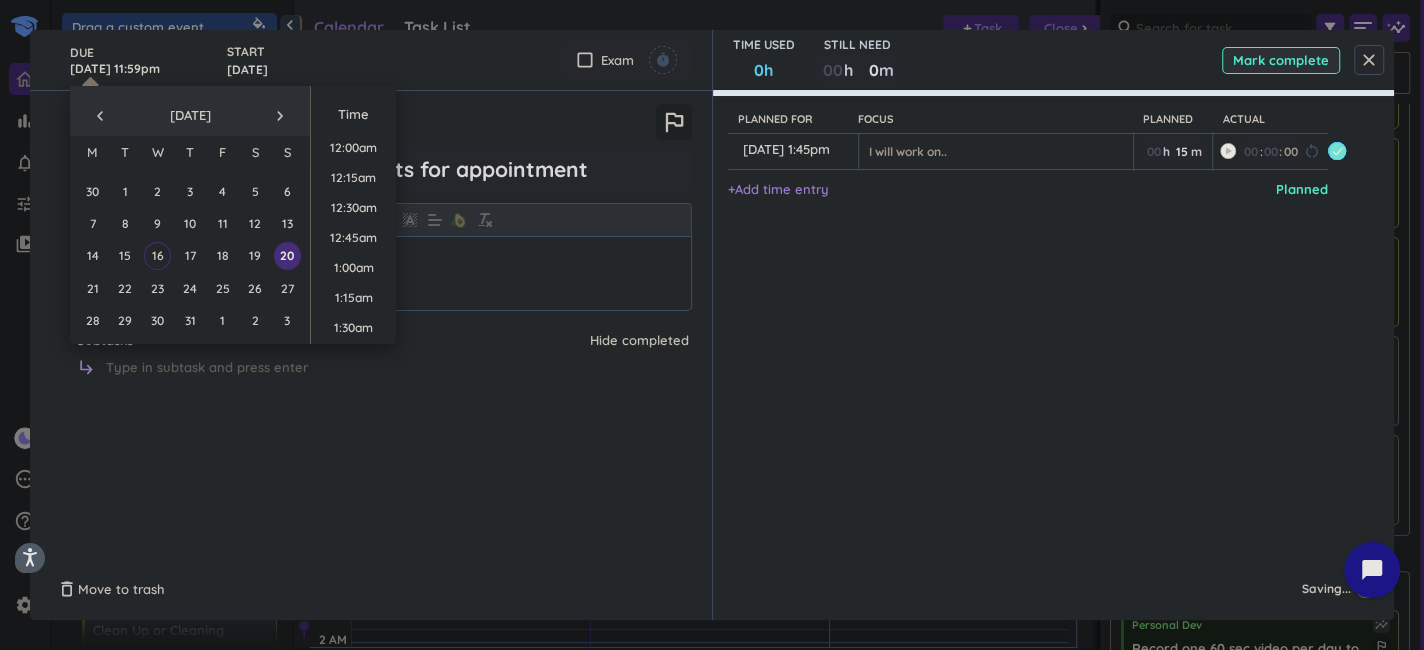 scroll, scrollTop: 2698, scrollLeft: 0, axis: vertical 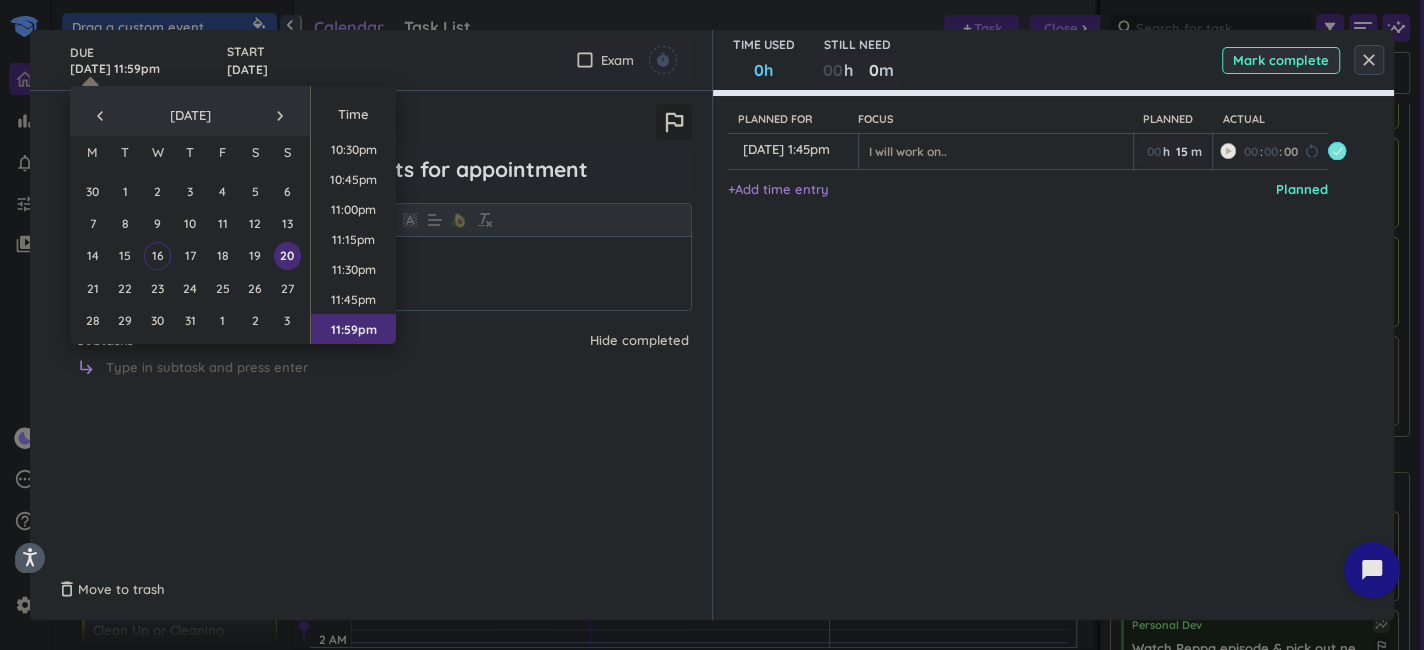 click on "close" at bounding box center [1369, 60] 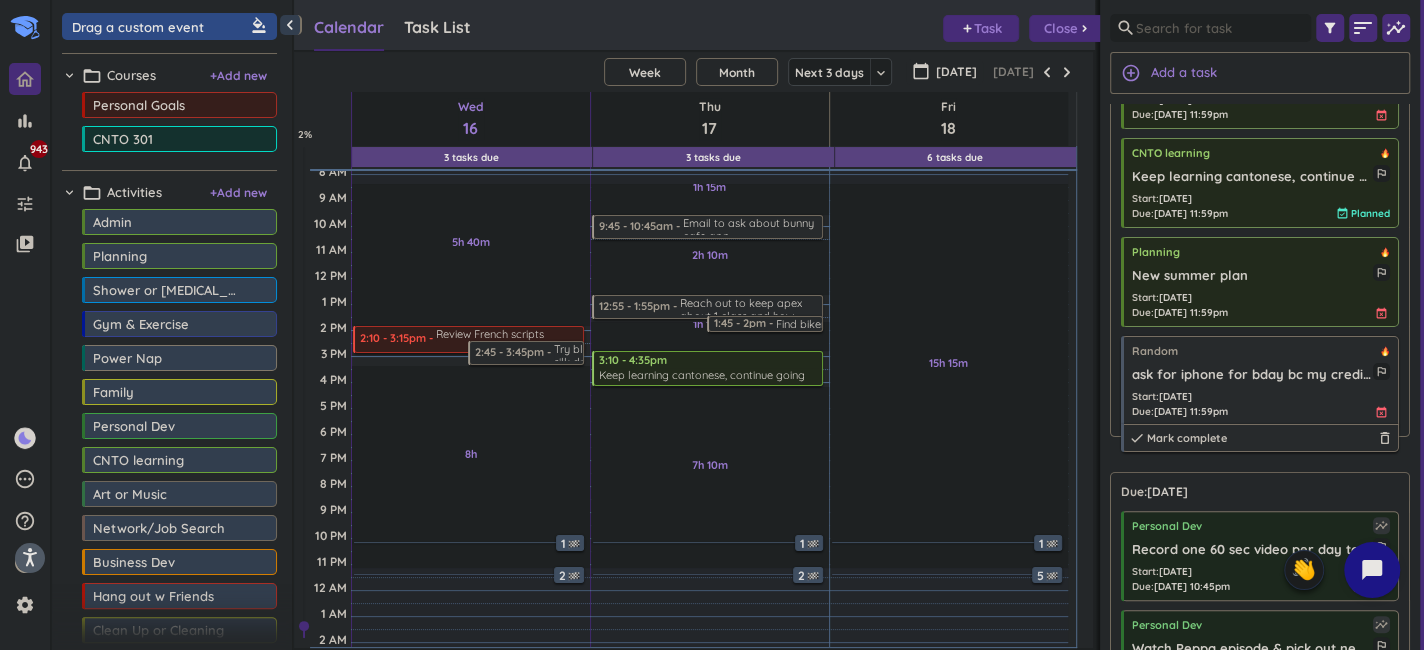 click on "Start :  [DATE] Due :  [DATE] 11:59pm event_busy" at bounding box center [1261, 404] 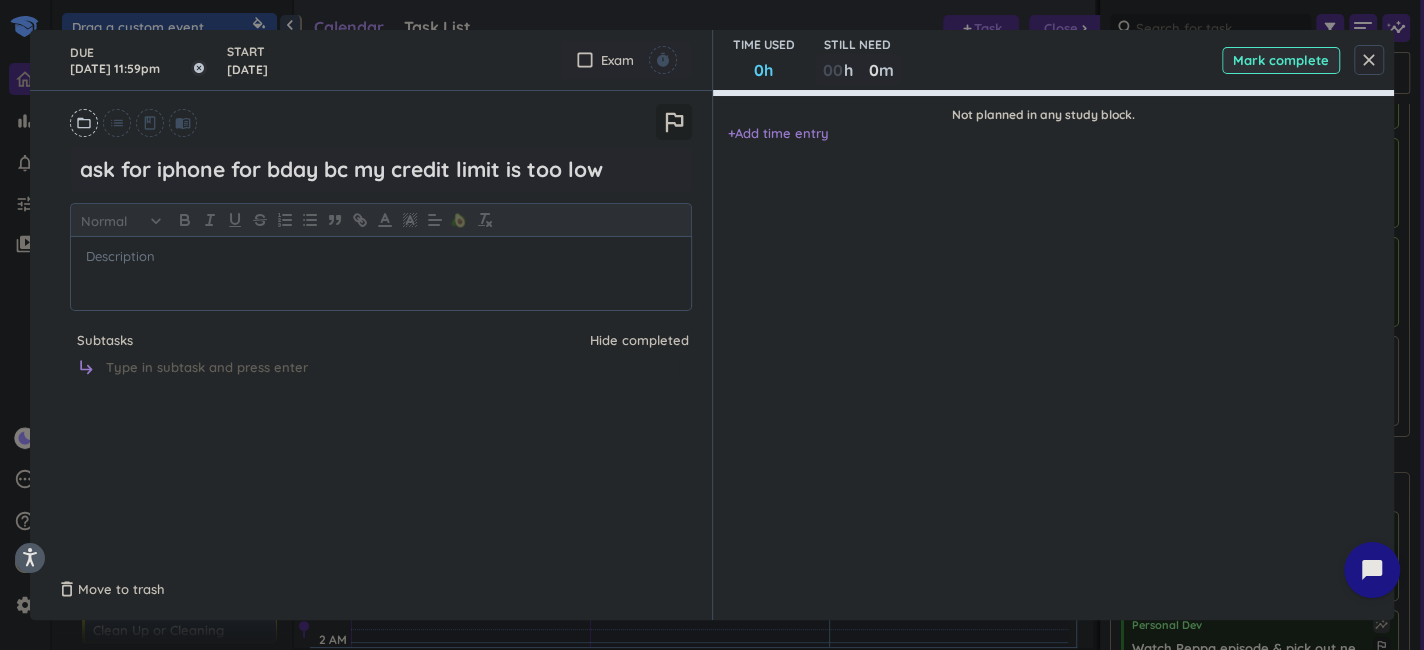 click on "[DATE] 11:59pm" at bounding box center (138, 60) 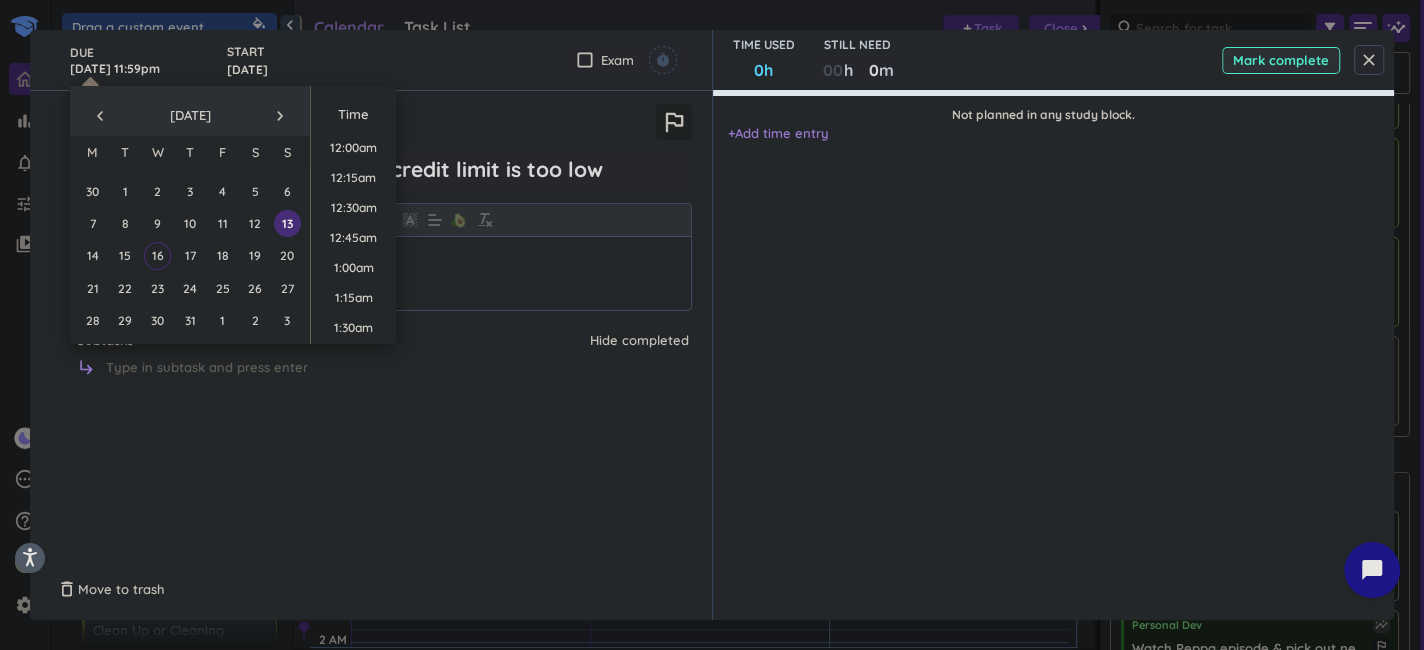 scroll, scrollTop: 2698, scrollLeft: 0, axis: vertical 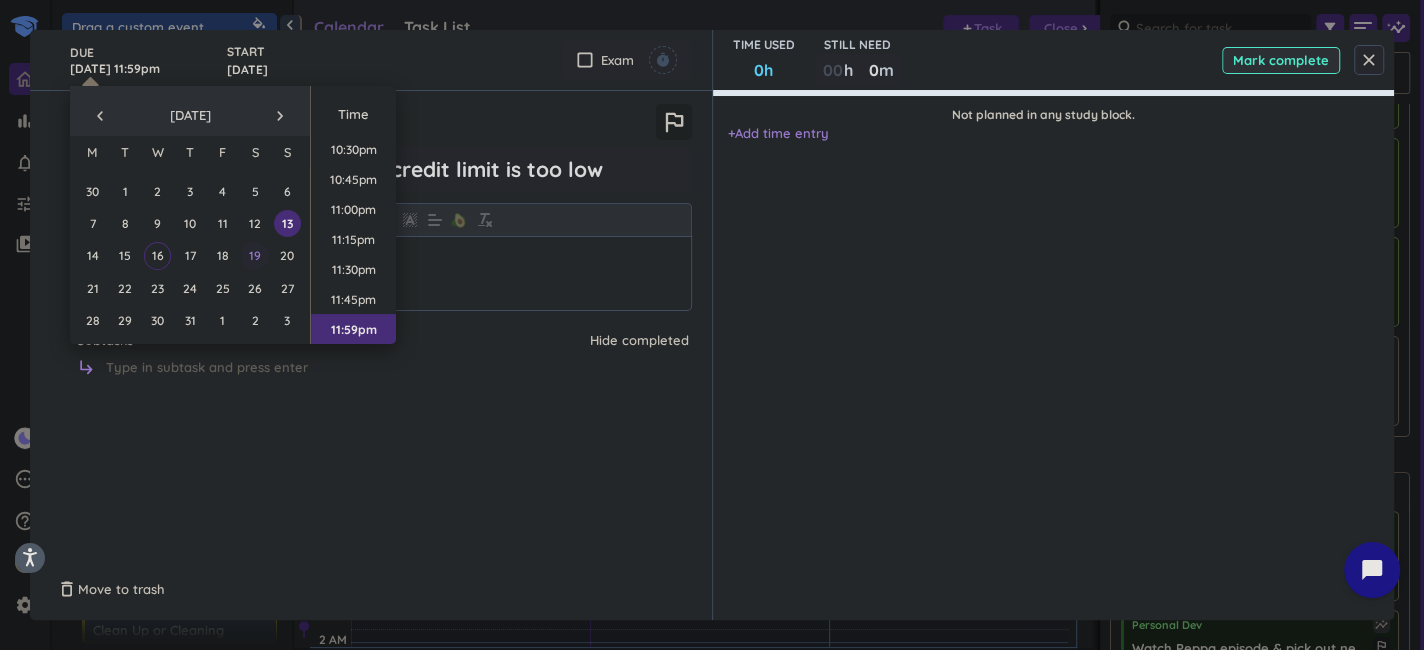 click on "19" at bounding box center (254, 255) 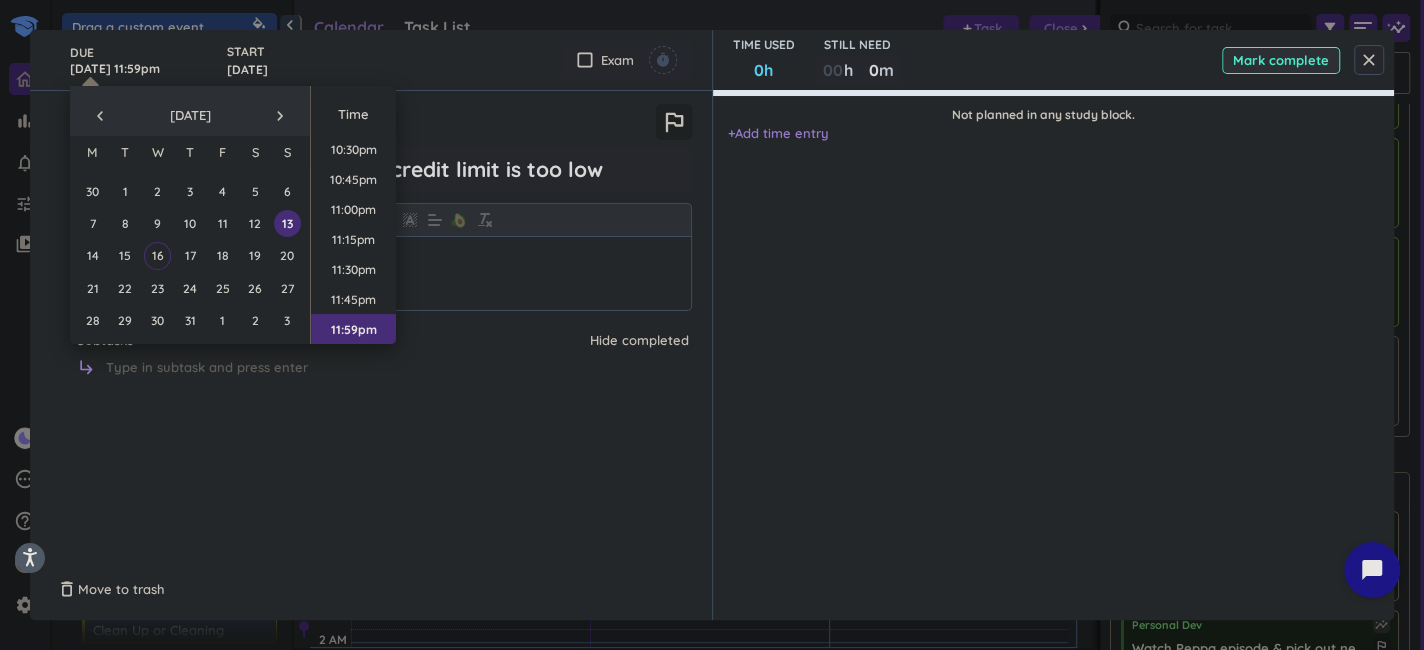 type on "[DATE] 11:59pm" 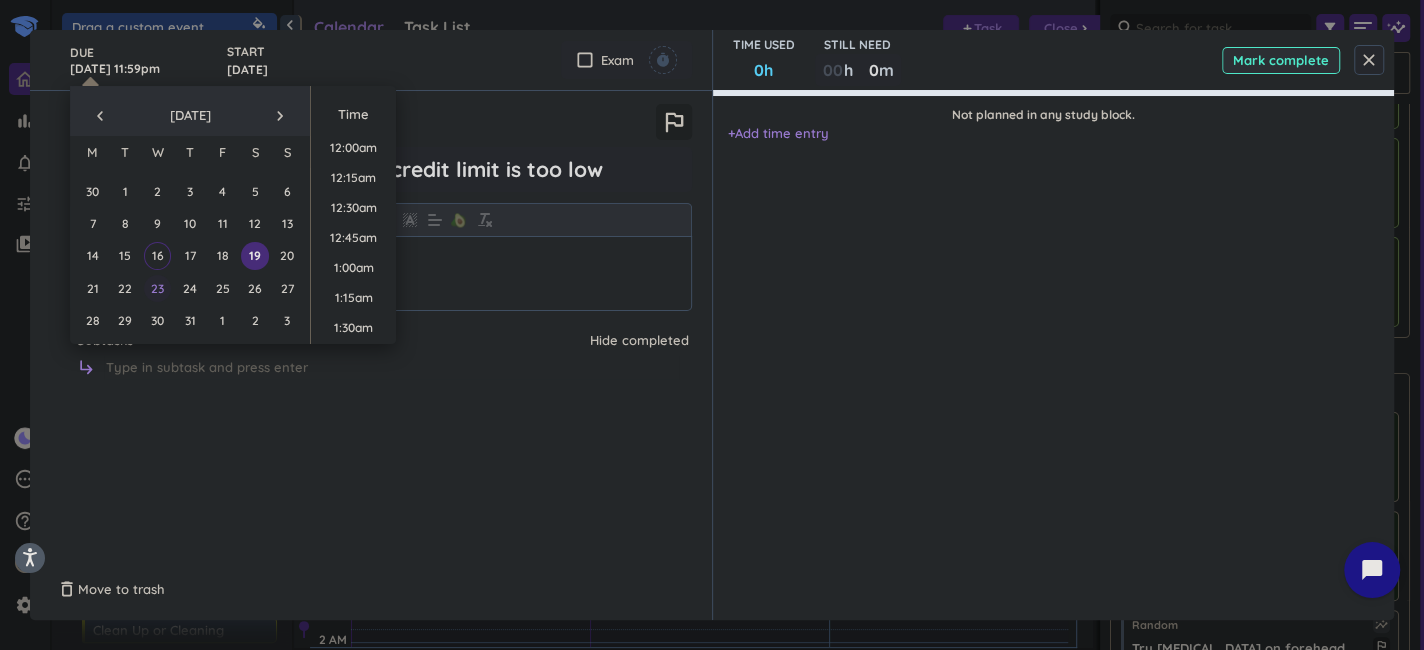 click on "23" at bounding box center [157, 288] 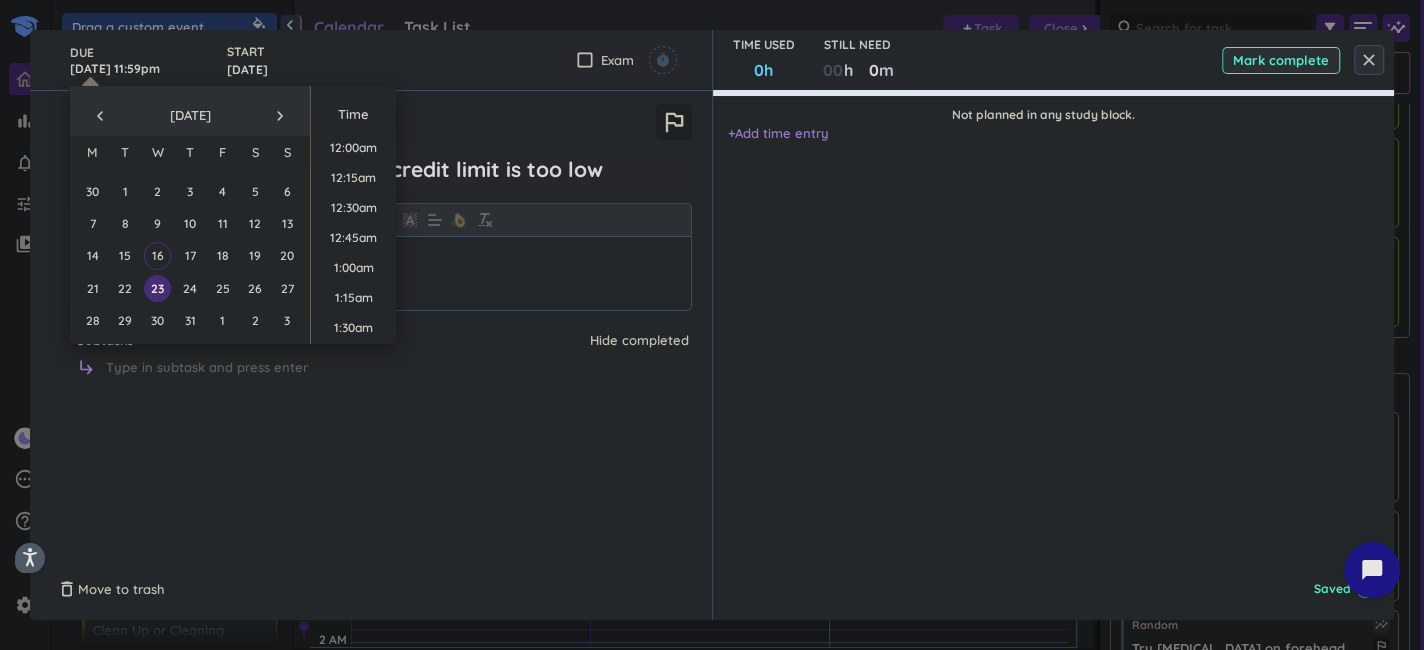 click on "close" at bounding box center [1369, 60] 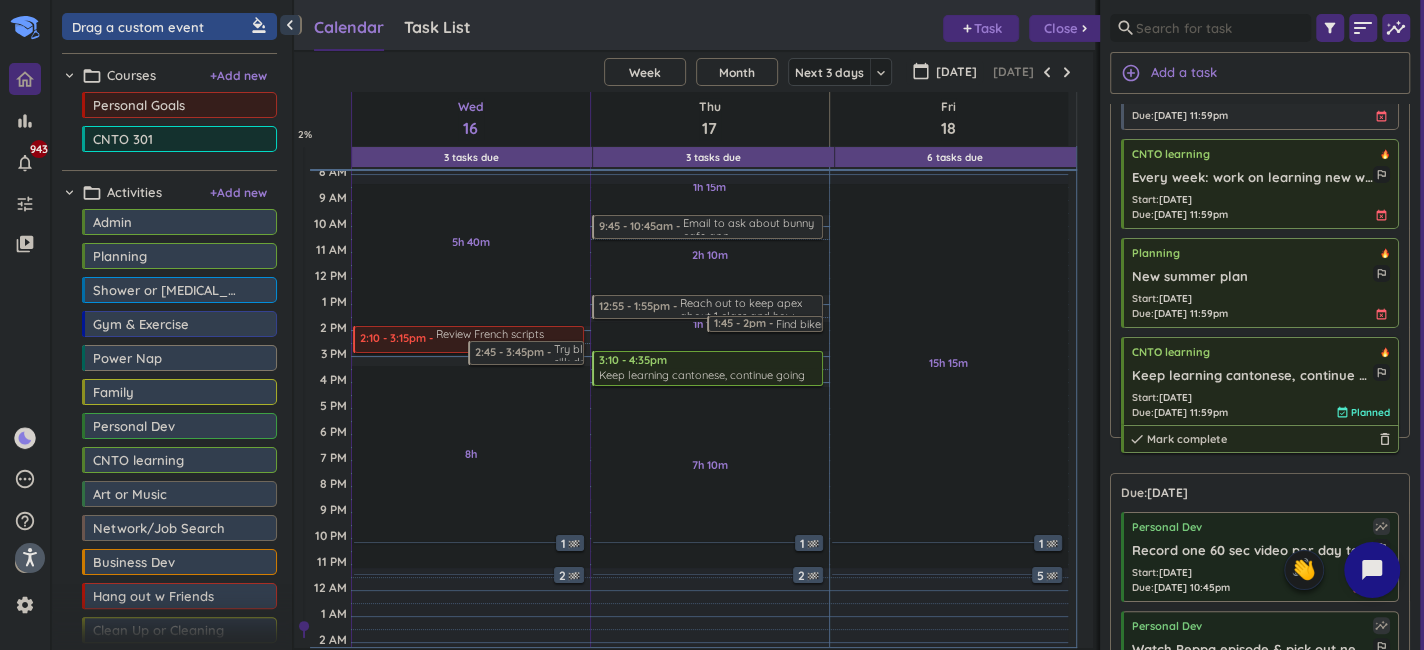 scroll, scrollTop: 0, scrollLeft: 0, axis: both 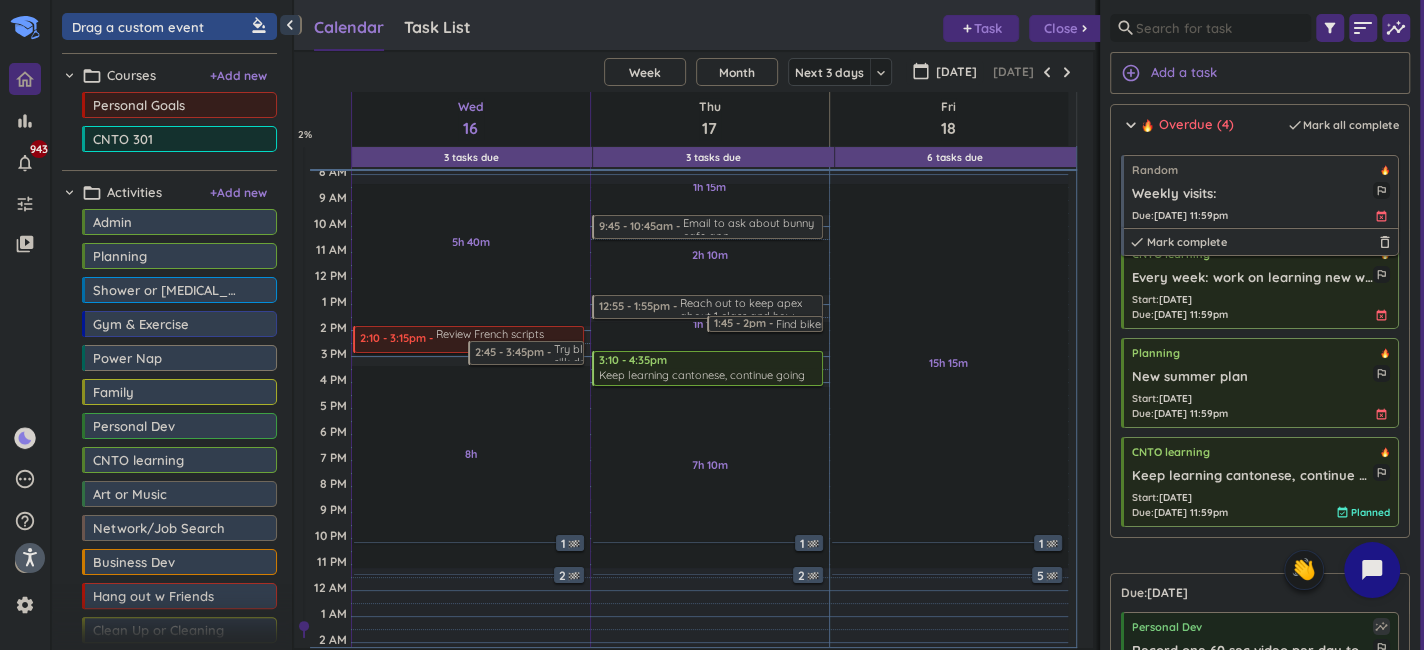 click on "Random Weekly visits: outlined_flag Due :  [DATE] 11:59pm event_busy done [PERSON_NAME] complete delete_outline" at bounding box center (1260, 192) 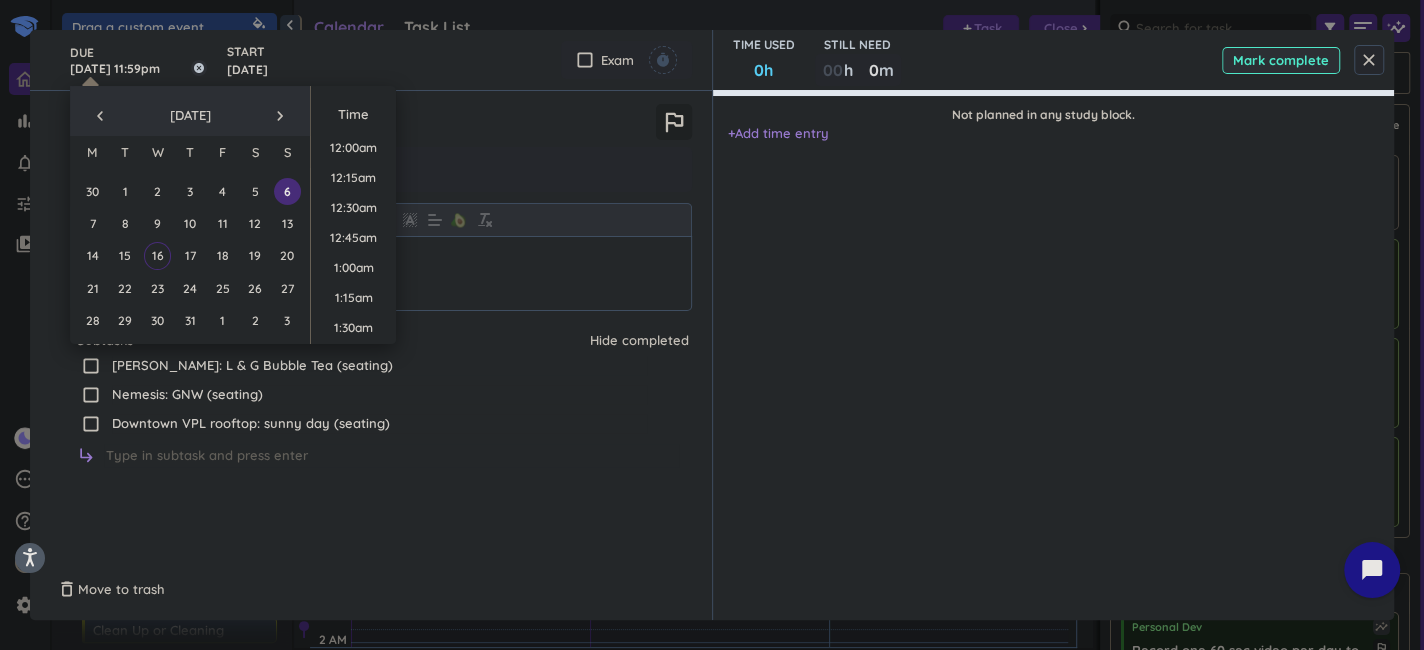 click on "[DATE] 11:59pm" at bounding box center [138, 60] 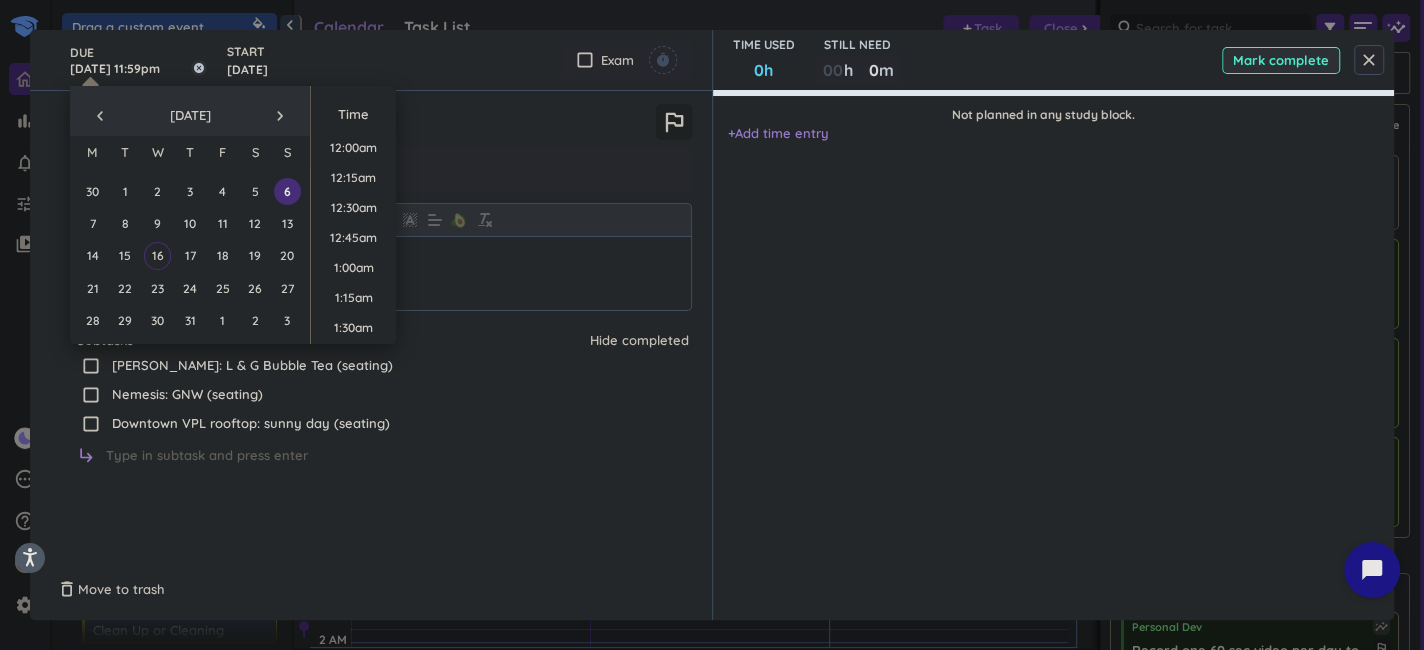 scroll, scrollTop: 2698, scrollLeft: 0, axis: vertical 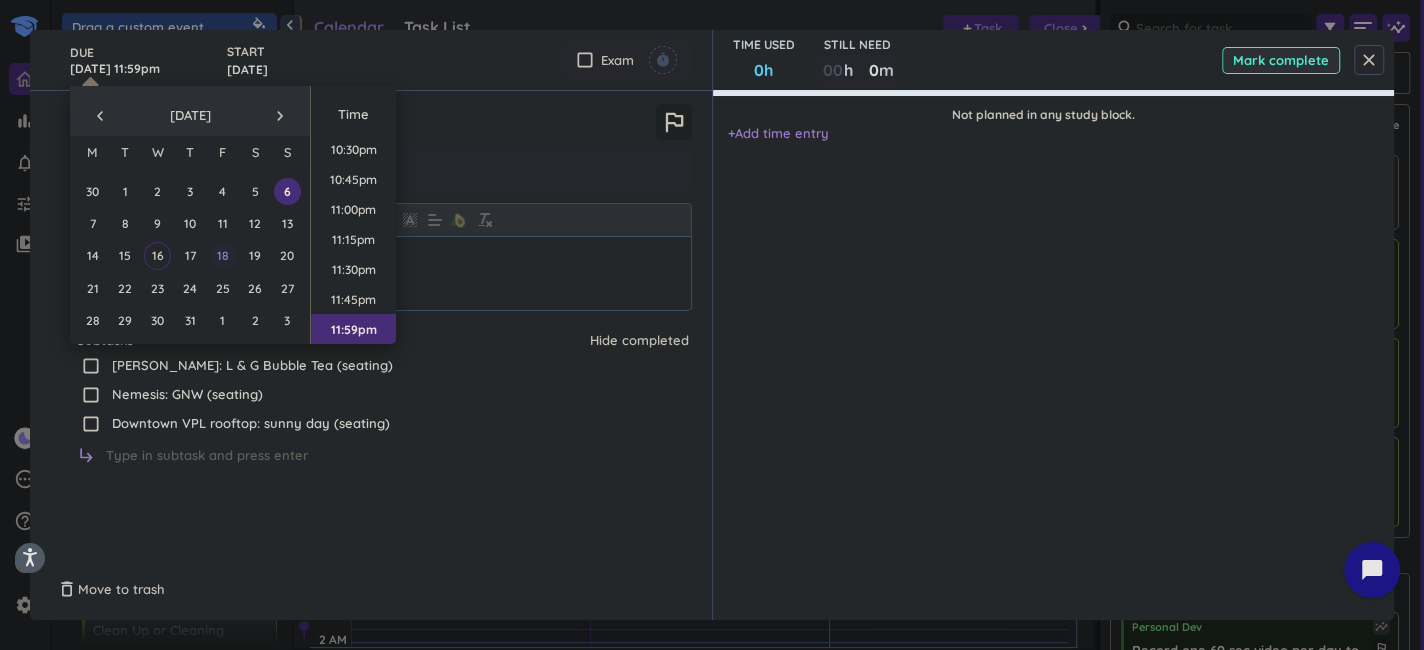 click on "18" at bounding box center [222, 255] 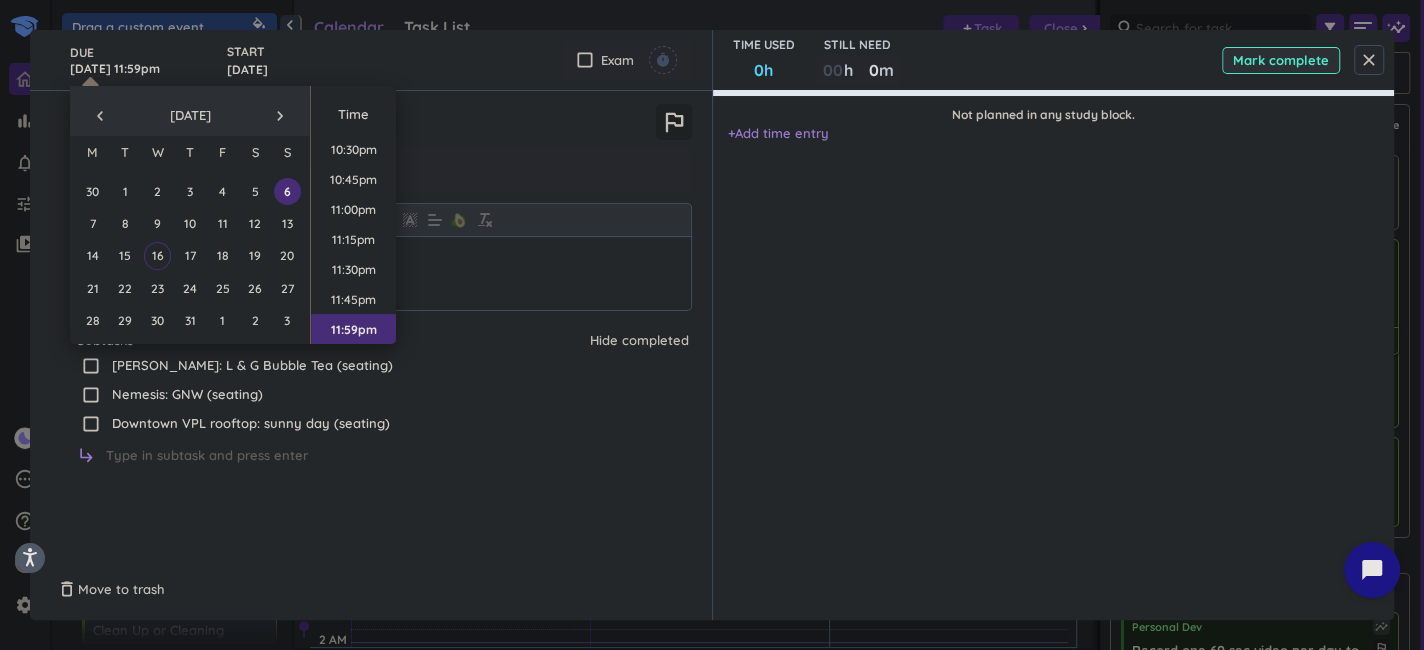click on "close" at bounding box center [1369, 60] 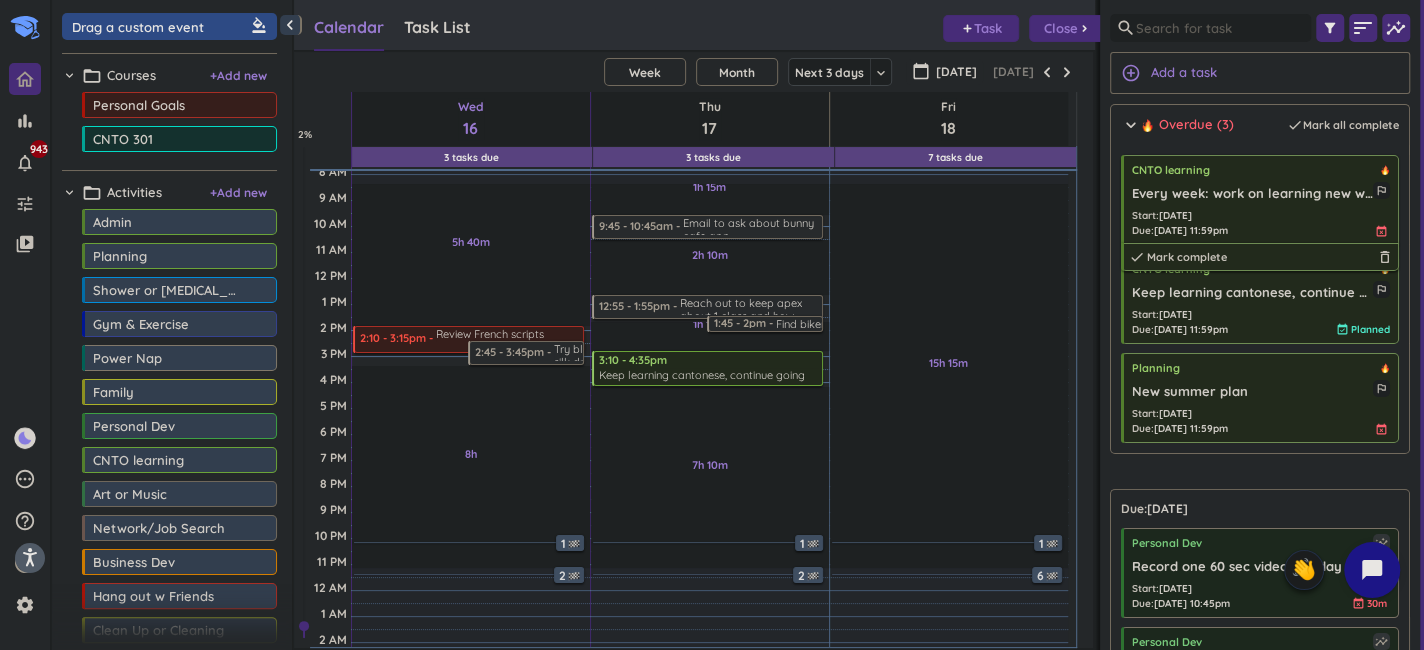 click on "Start :  [DATE] Due :  [DATE] 11:59pm event_busy" at bounding box center (1261, 223) 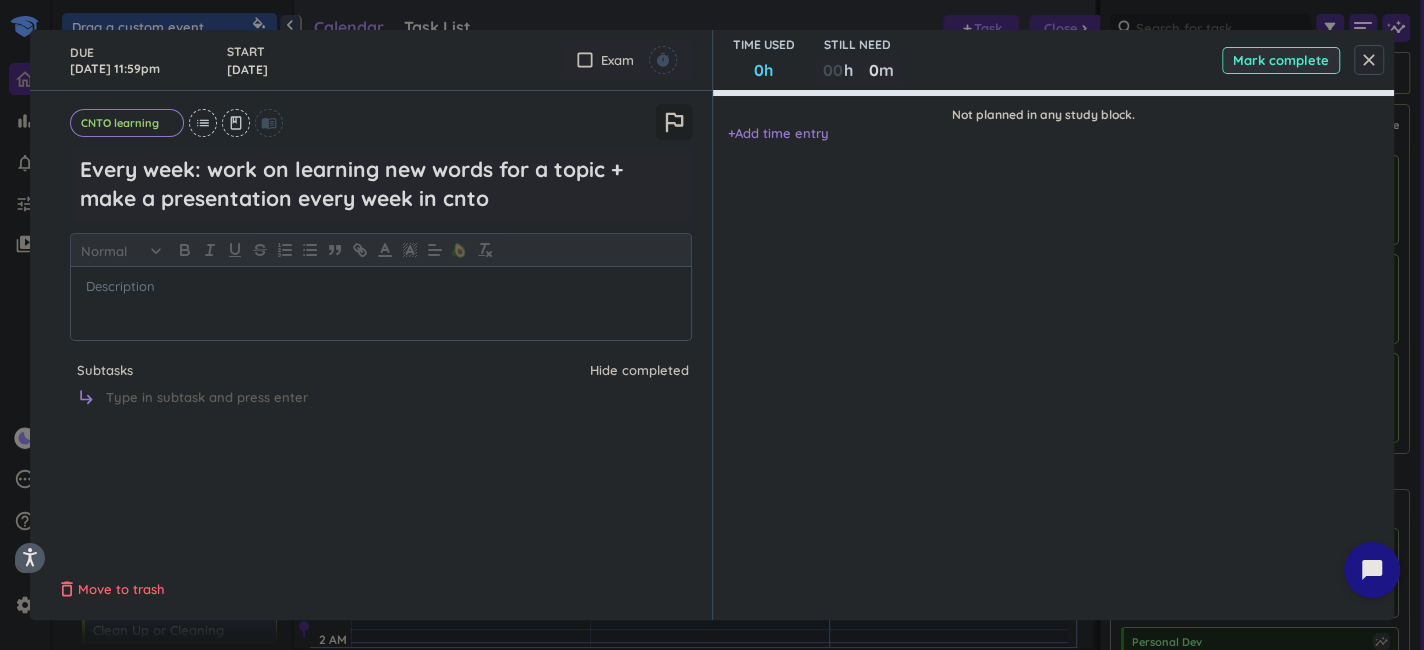 click on "Move to trash" at bounding box center [121, 590] 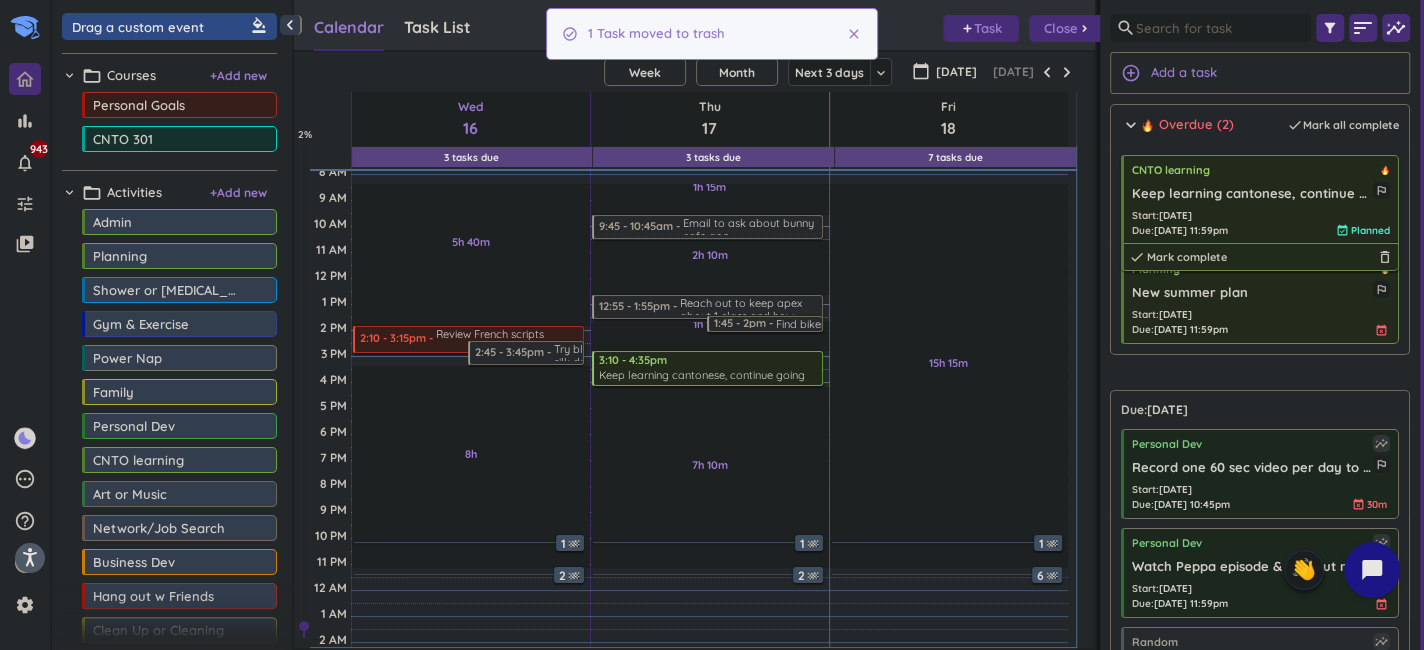 click on "CNTO learning Keep learning cantonese, continue going over the textbook outlined_flag Start :  [DATE] Due :  [DATE] 11:59pm event_available Planned done Mark complete delete_outline" at bounding box center (1260, 200) 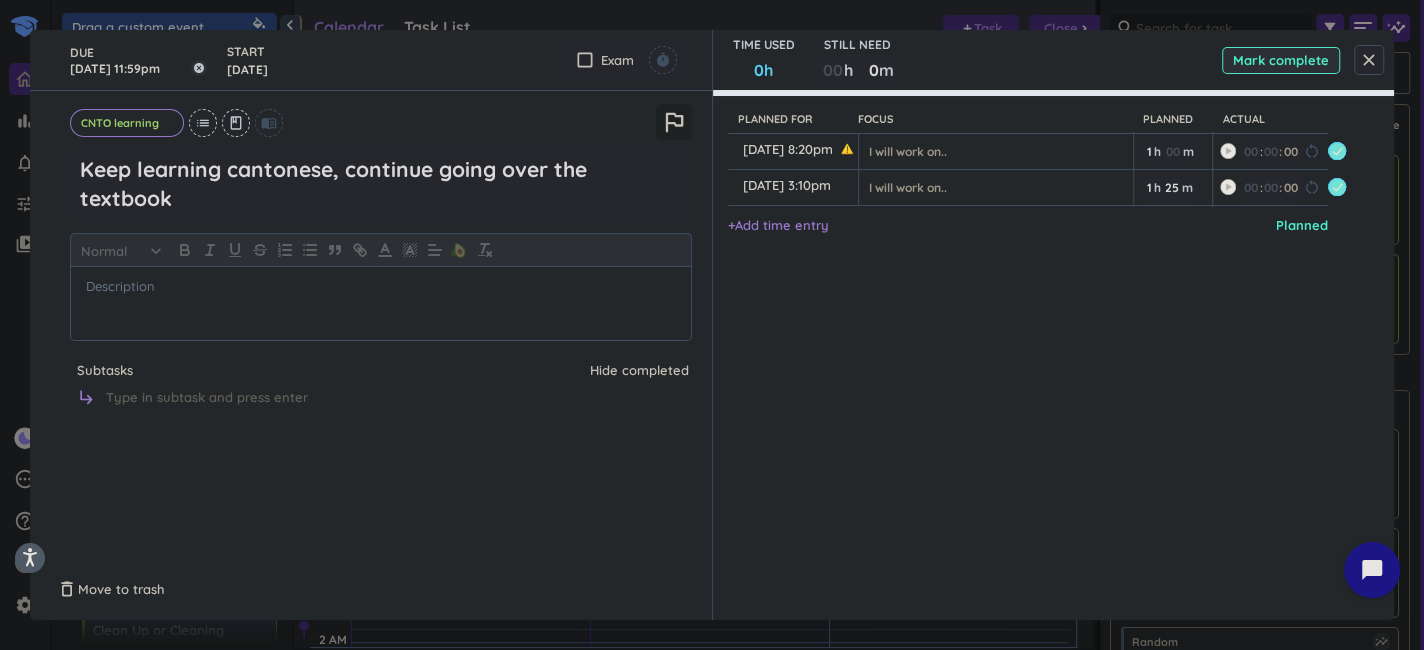 click on "[DATE] 11:59pm" at bounding box center (138, 60) 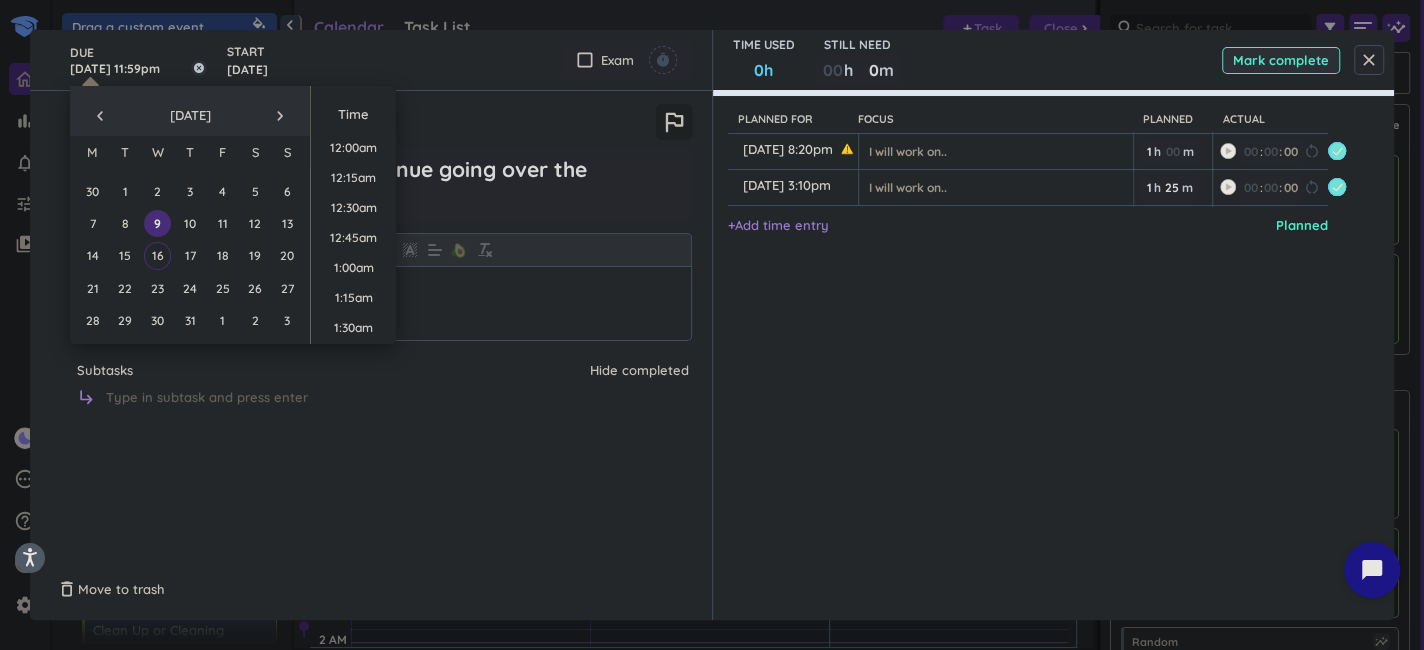 scroll, scrollTop: 2698, scrollLeft: 0, axis: vertical 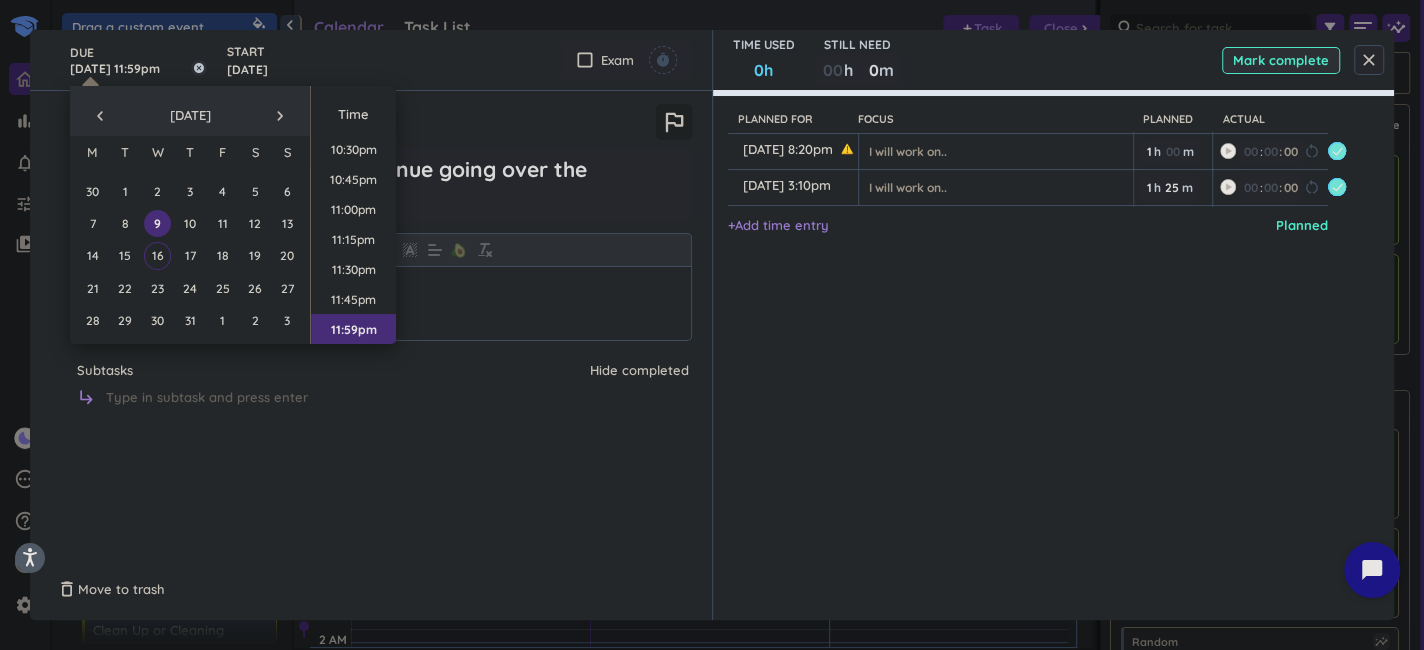 click on "[DATE] 11:59pm" at bounding box center (138, 60) 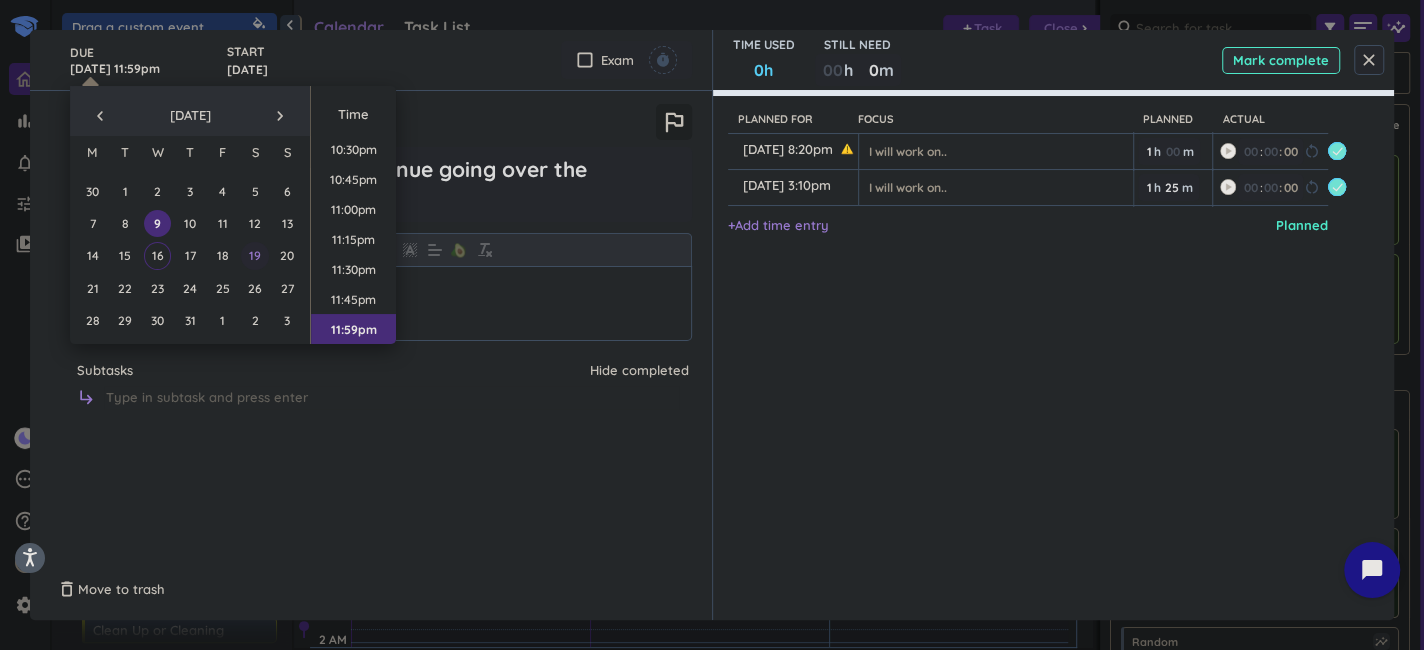click on "19" at bounding box center [254, 255] 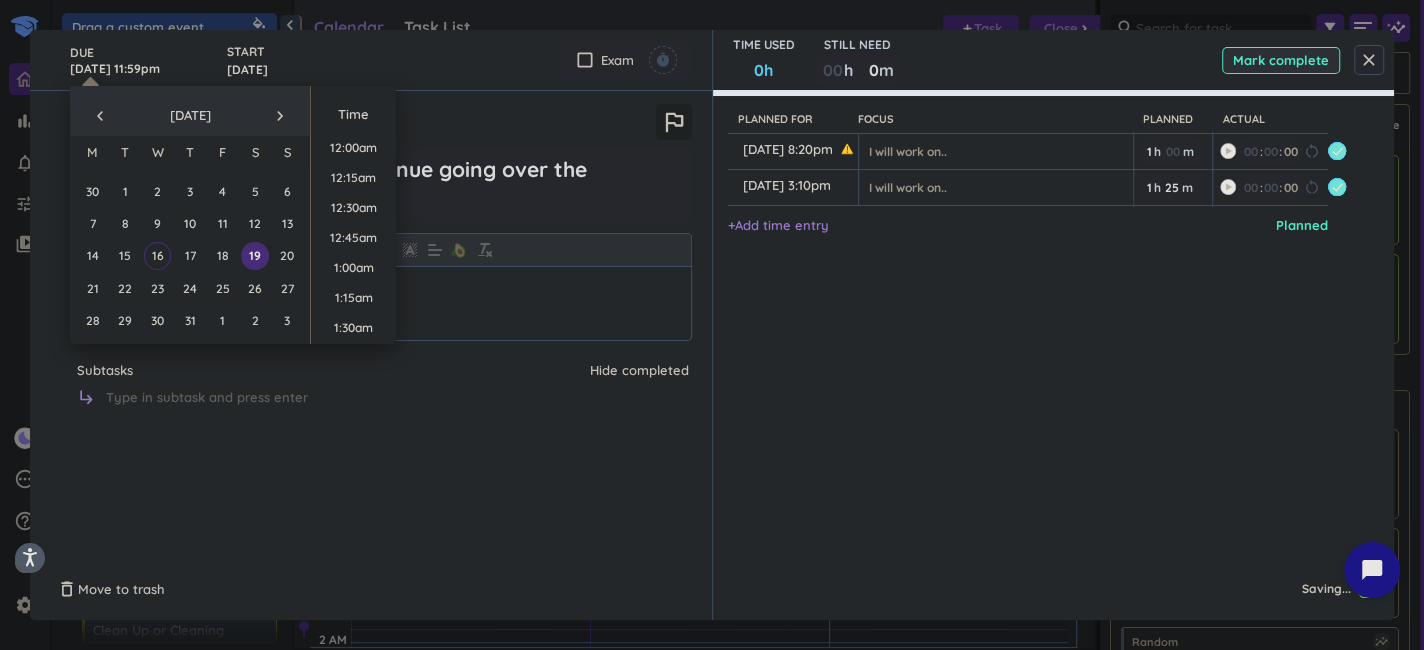 scroll, scrollTop: 2698, scrollLeft: 0, axis: vertical 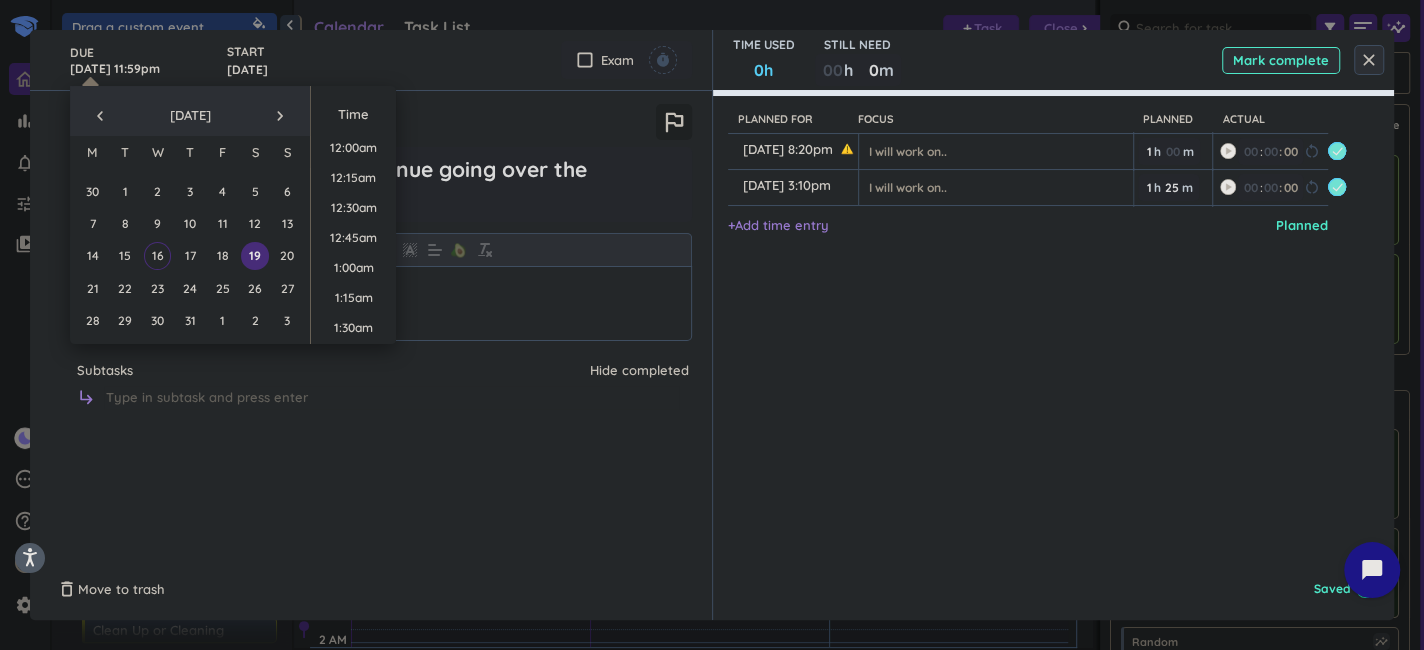 click on "TIME USED 0h STILL NEED 00 h 0 0 00 m Mark complete" at bounding box center (1054, 60) 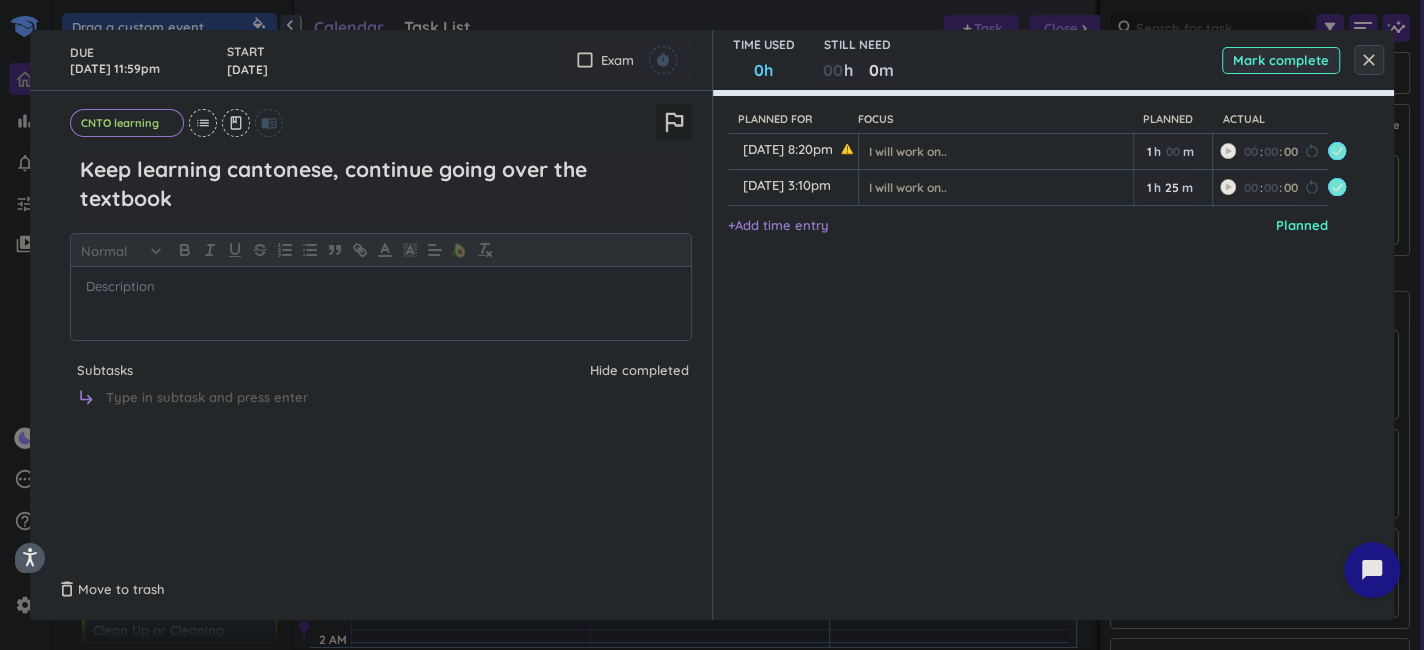 click on "close" at bounding box center [1369, 60] 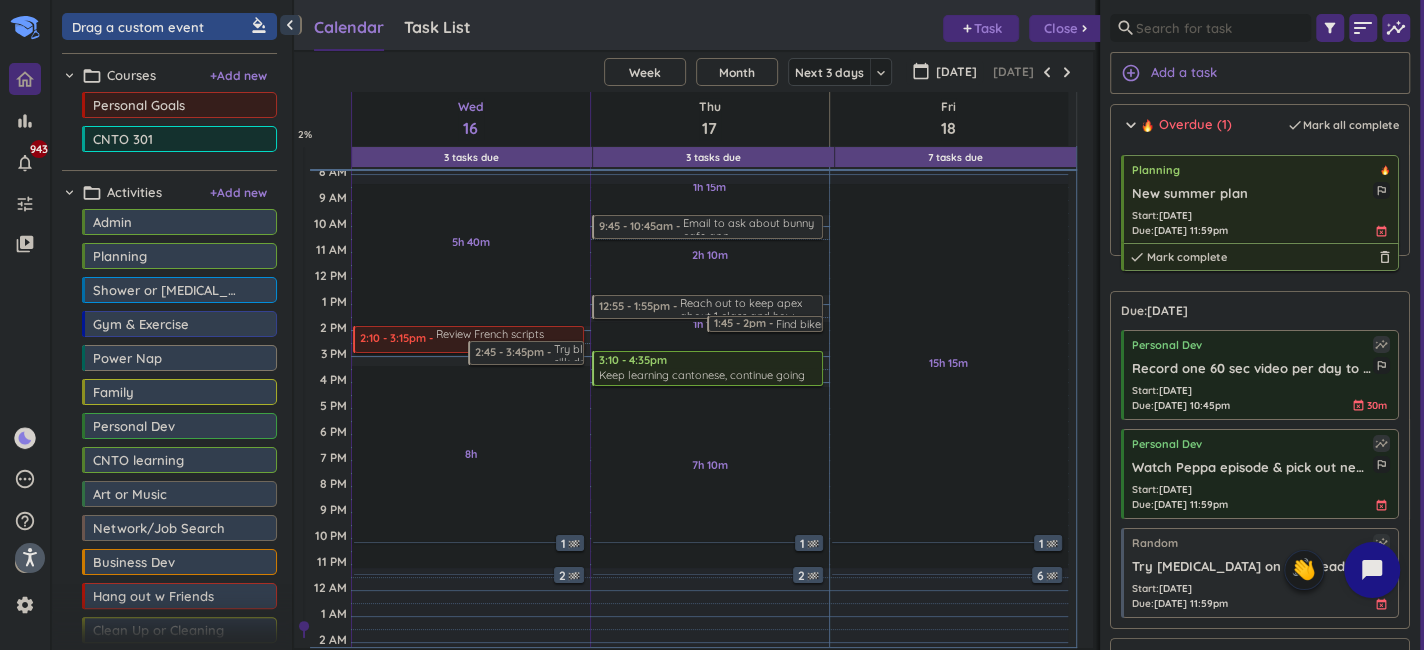 click on "Planning New summer plan outlined_flag Start :  [DATE] Due :  [DATE] 11:59pm event_busy done Mark complete delete_outline" at bounding box center (1260, 200) 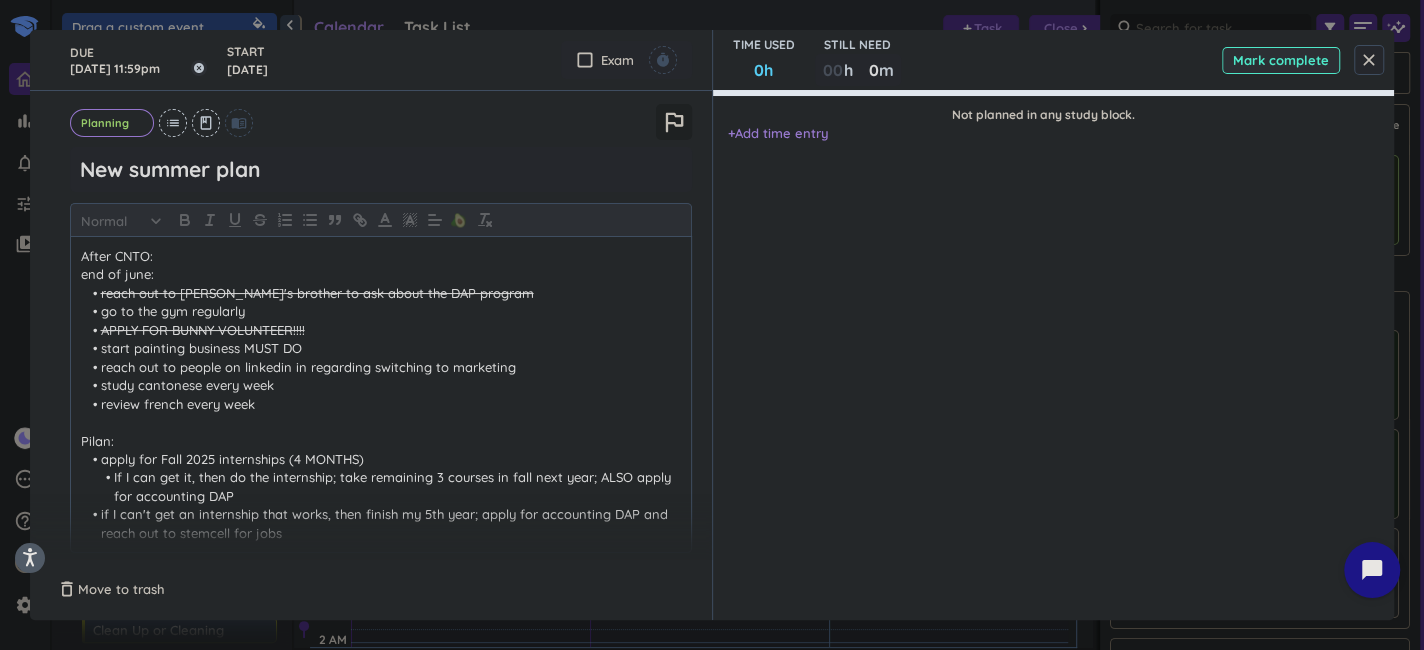 click on "[DATE] 11:59pm" at bounding box center (138, 60) 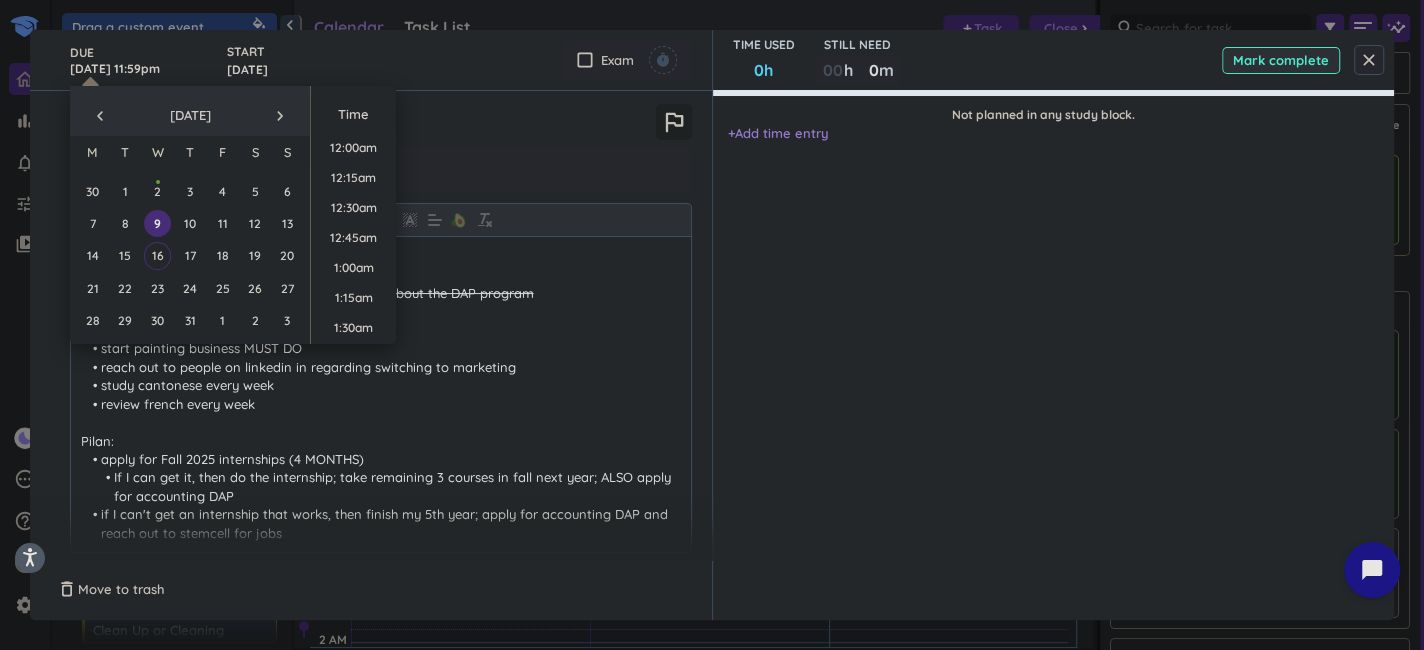 scroll, scrollTop: 2698, scrollLeft: 0, axis: vertical 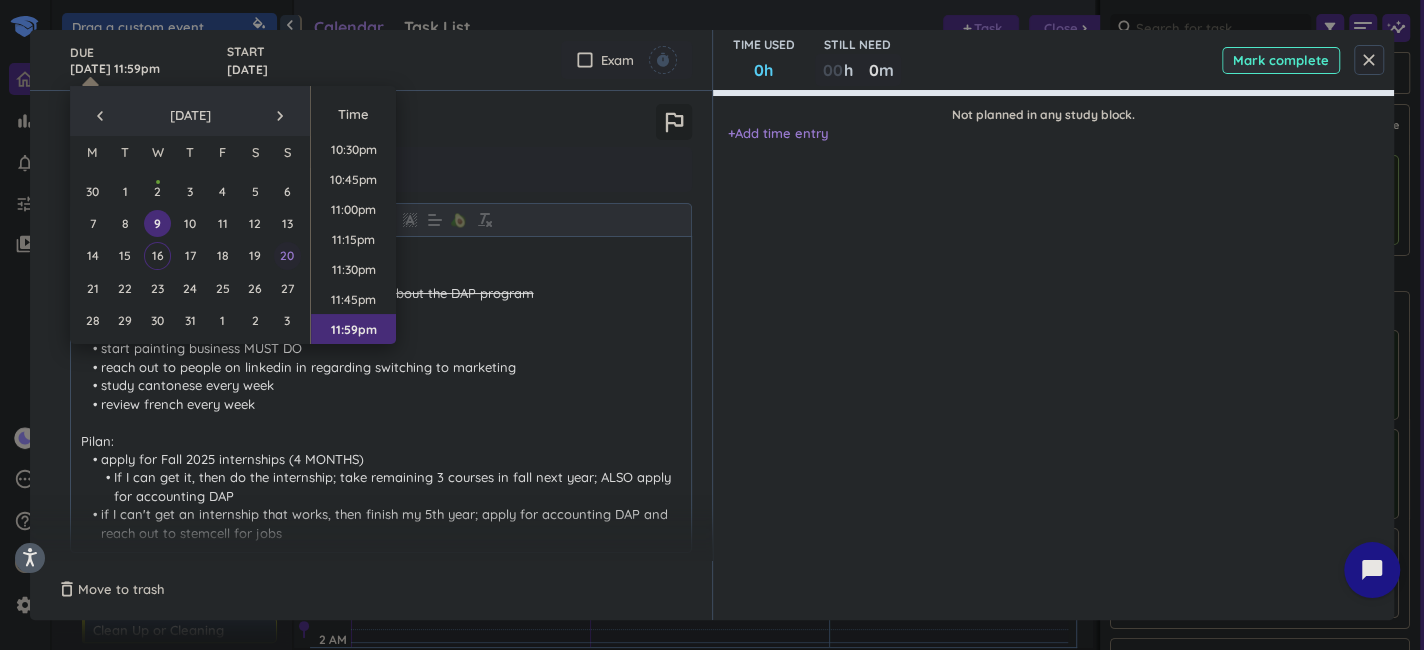 click on "20" at bounding box center [287, 255] 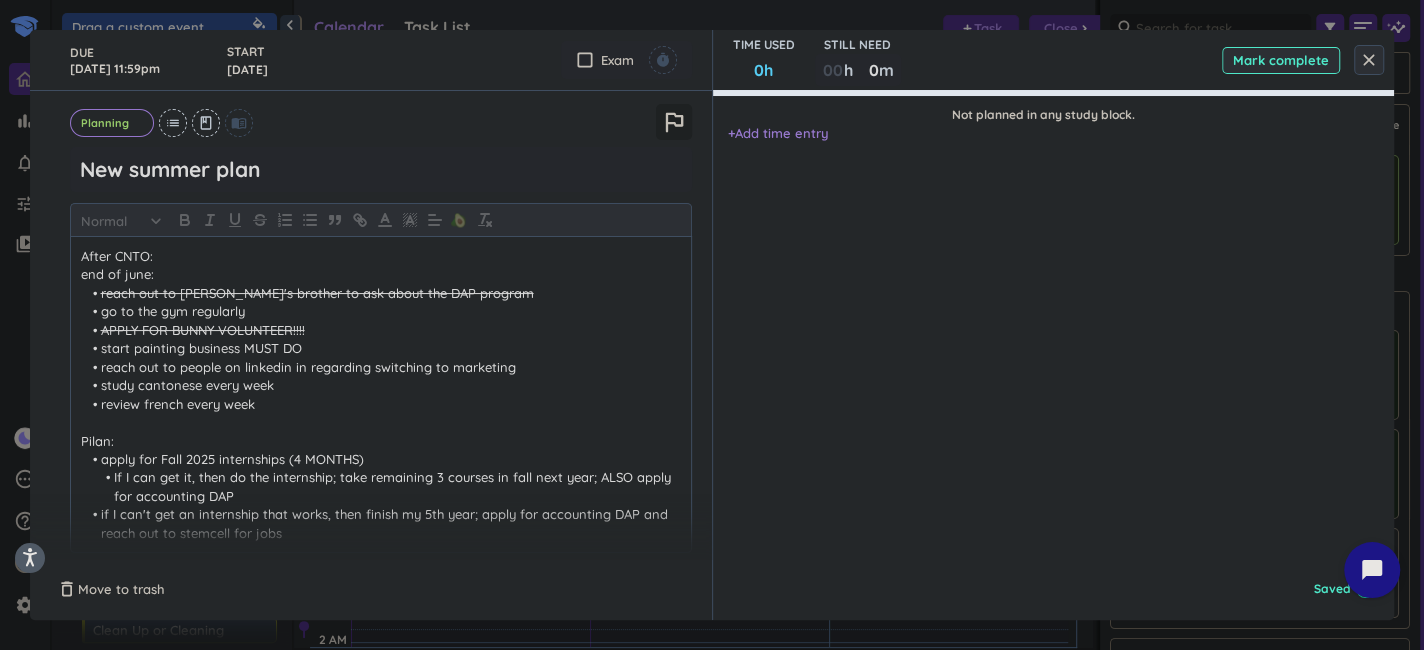 click on "close" at bounding box center [1369, 60] 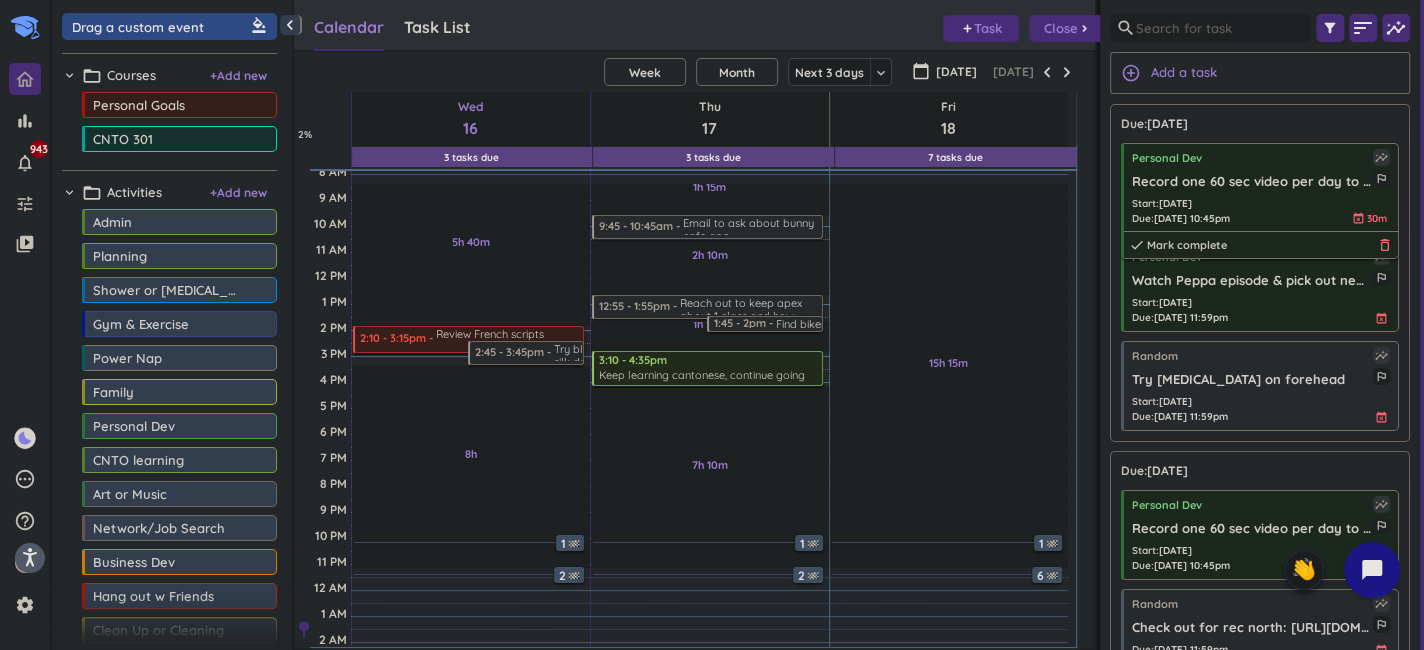 click on "delete_outline" at bounding box center [1385, 245] 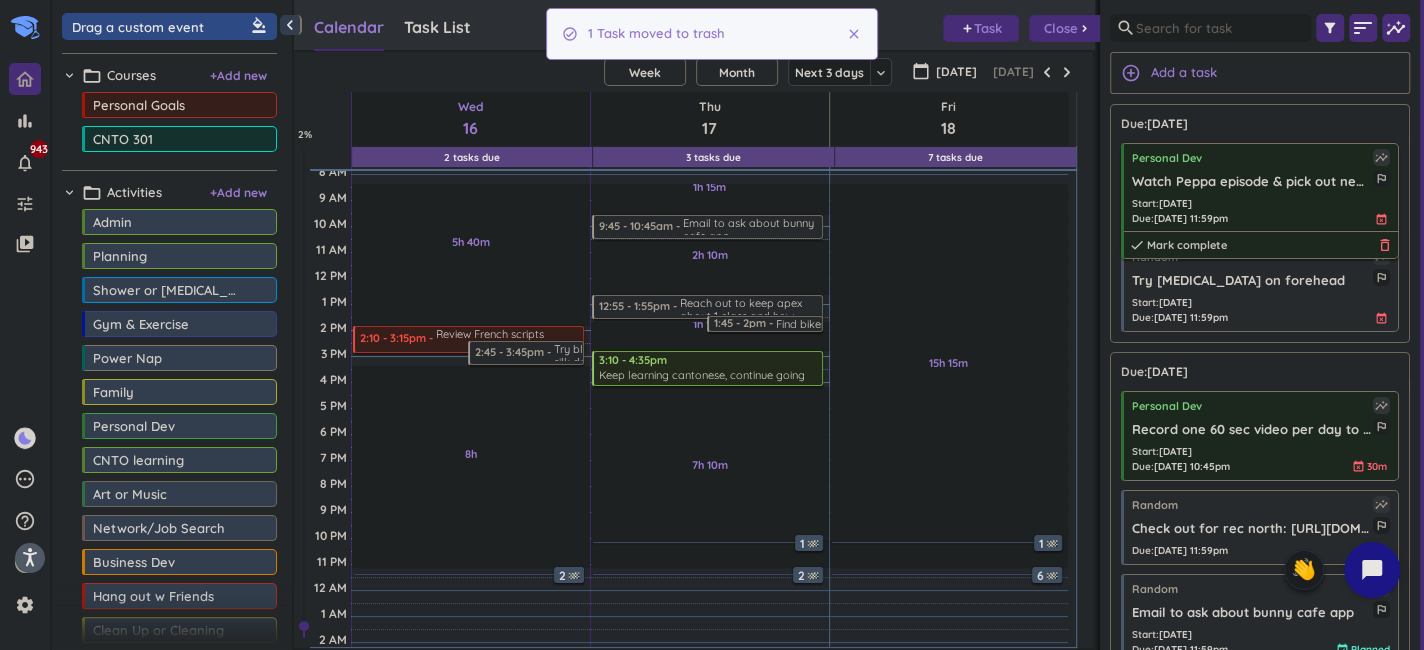 click on "delete_outline" at bounding box center [1385, 245] 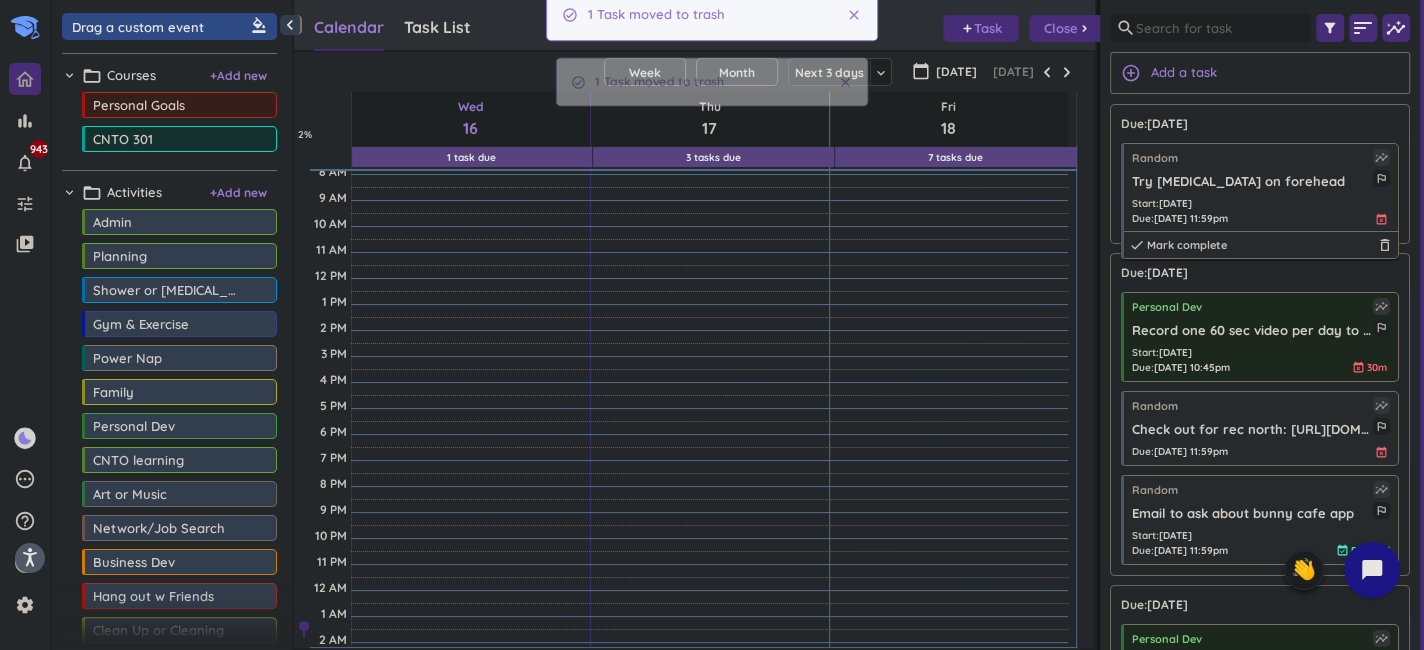 click on "Start :  [DATE]" at bounding box center [1180, 203] 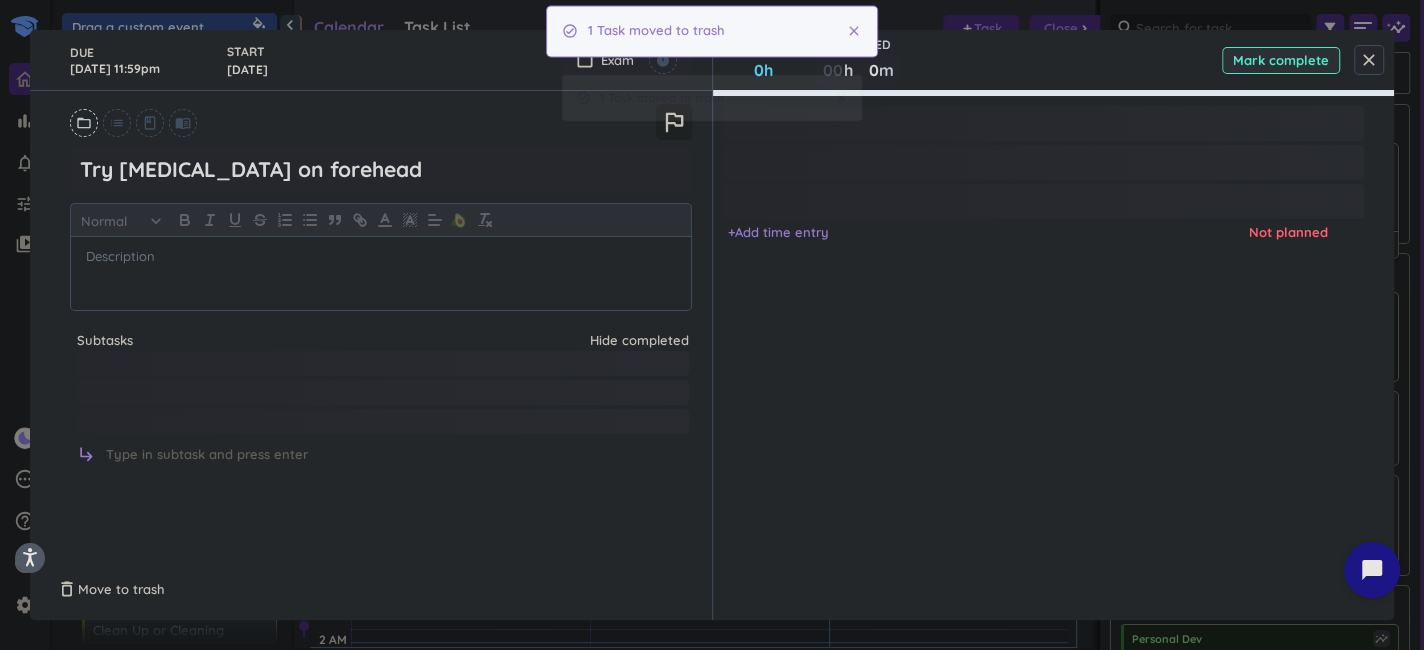 type on "x" 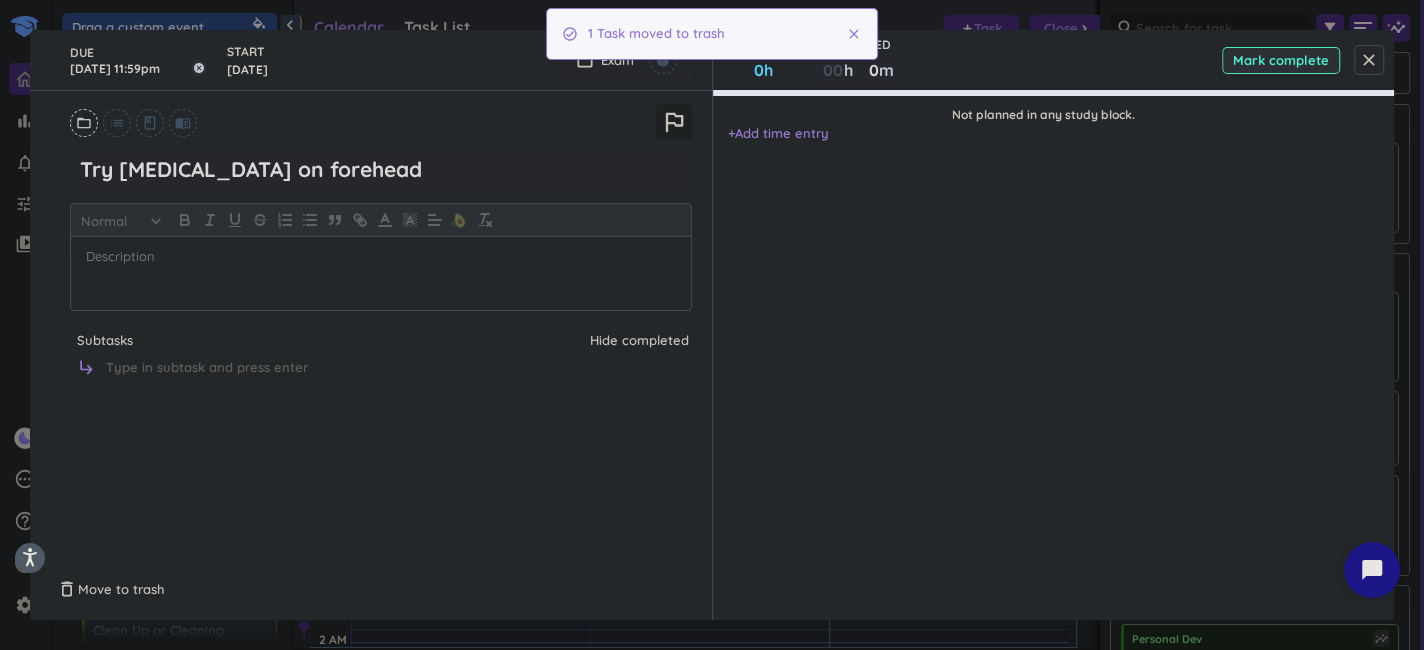 click on "[DATE] 11:59pm" at bounding box center [138, 60] 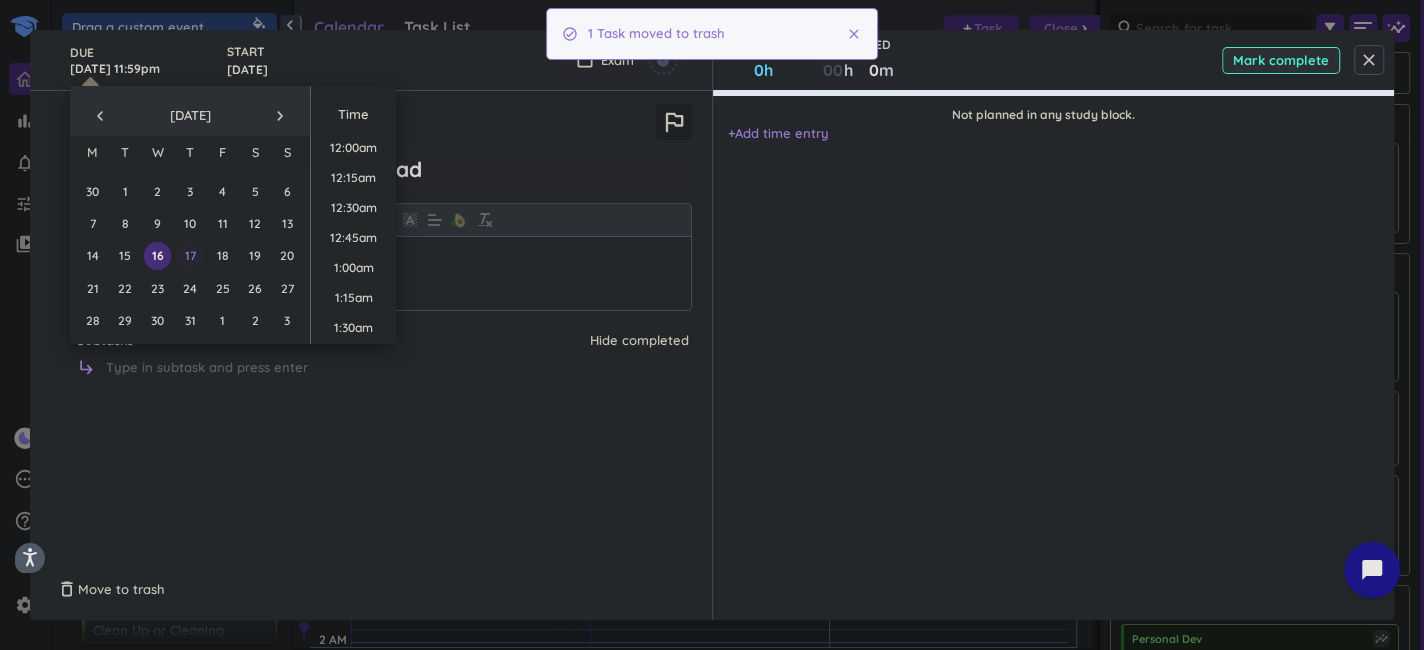 scroll, scrollTop: 2698, scrollLeft: 0, axis: vertical 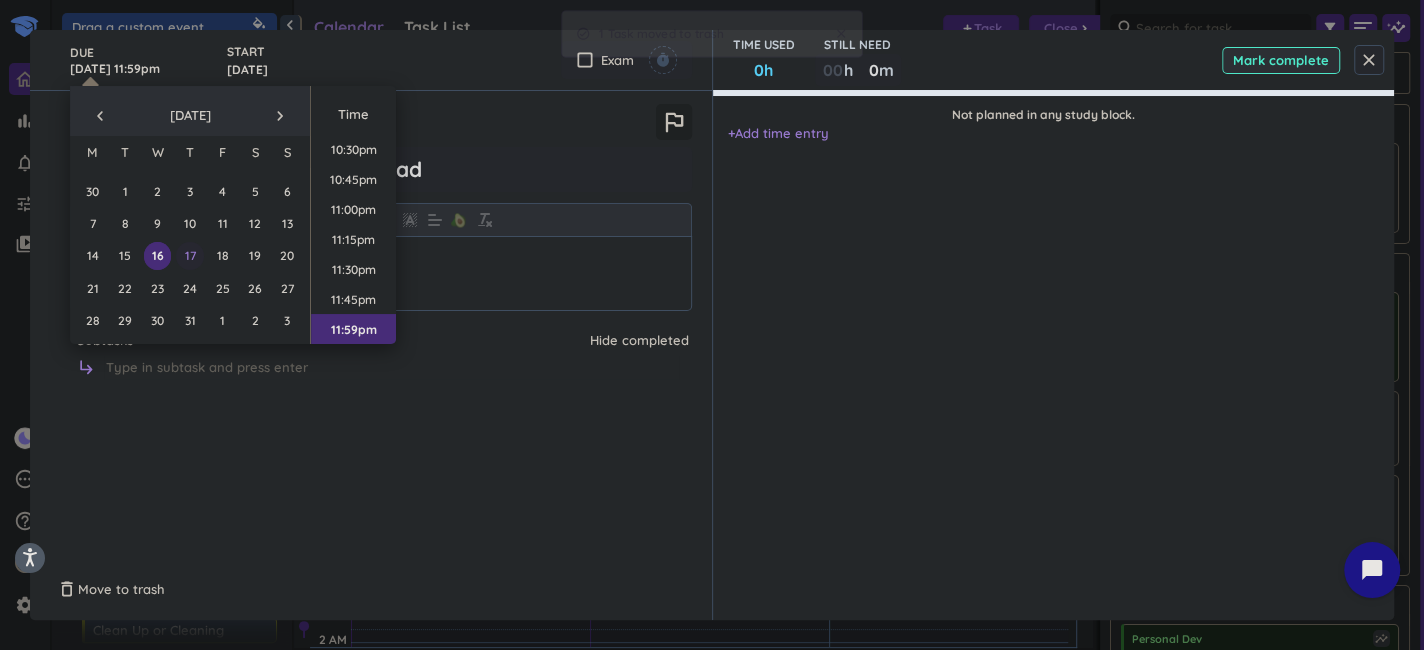 click on "17" at bounding box center [189, 255] 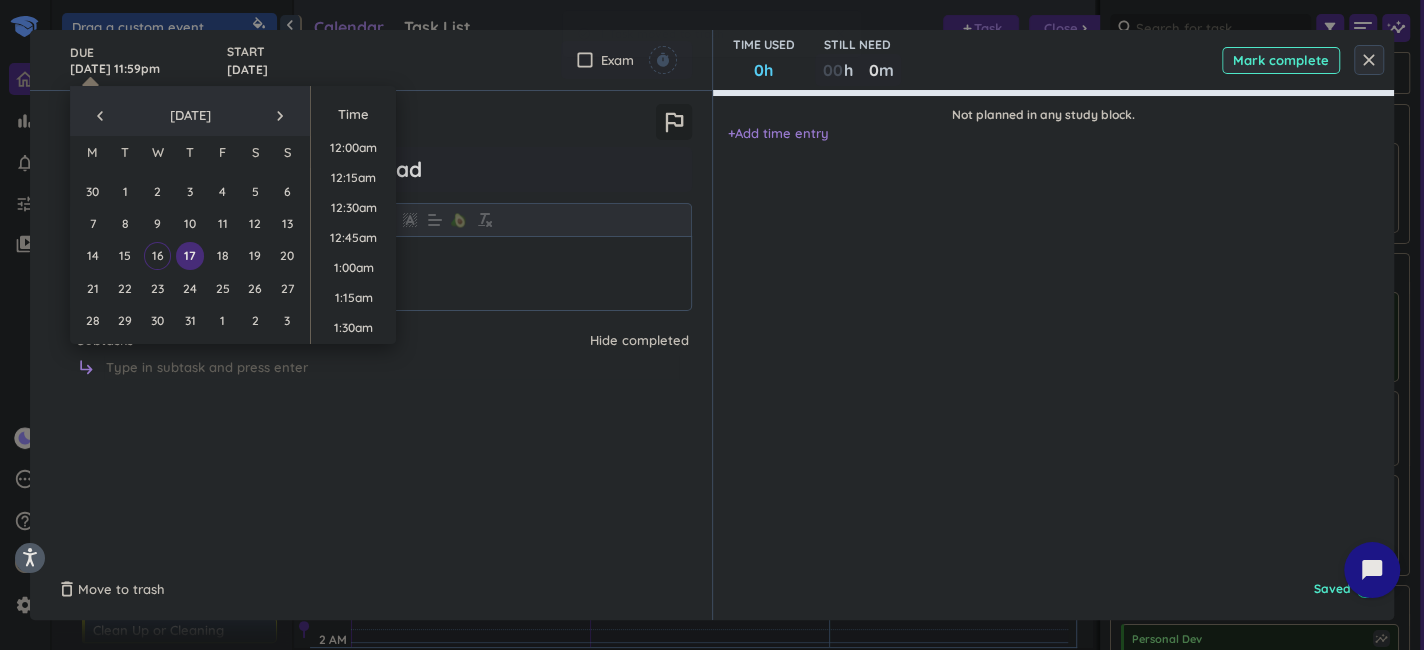 click on "close" at bounding box center [1369, 60] 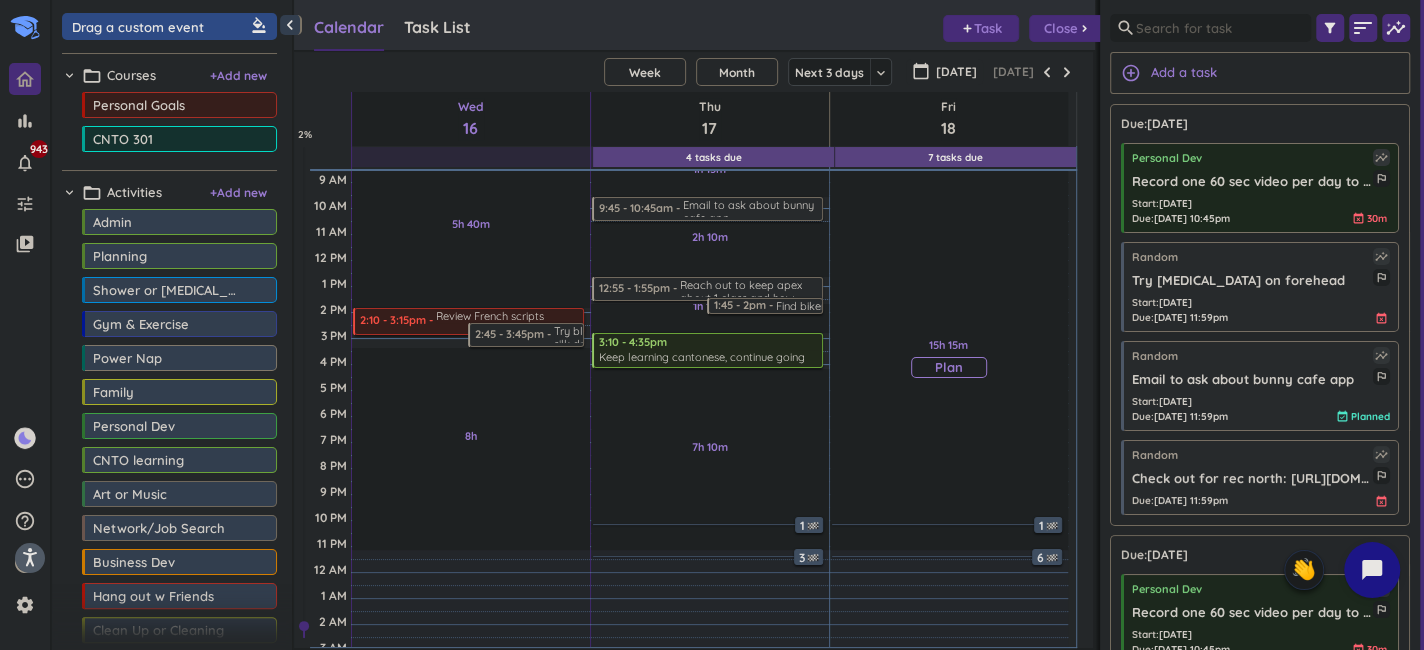 scroll, scrollTop: 129, scrollLeft: 0, axis: vertical 